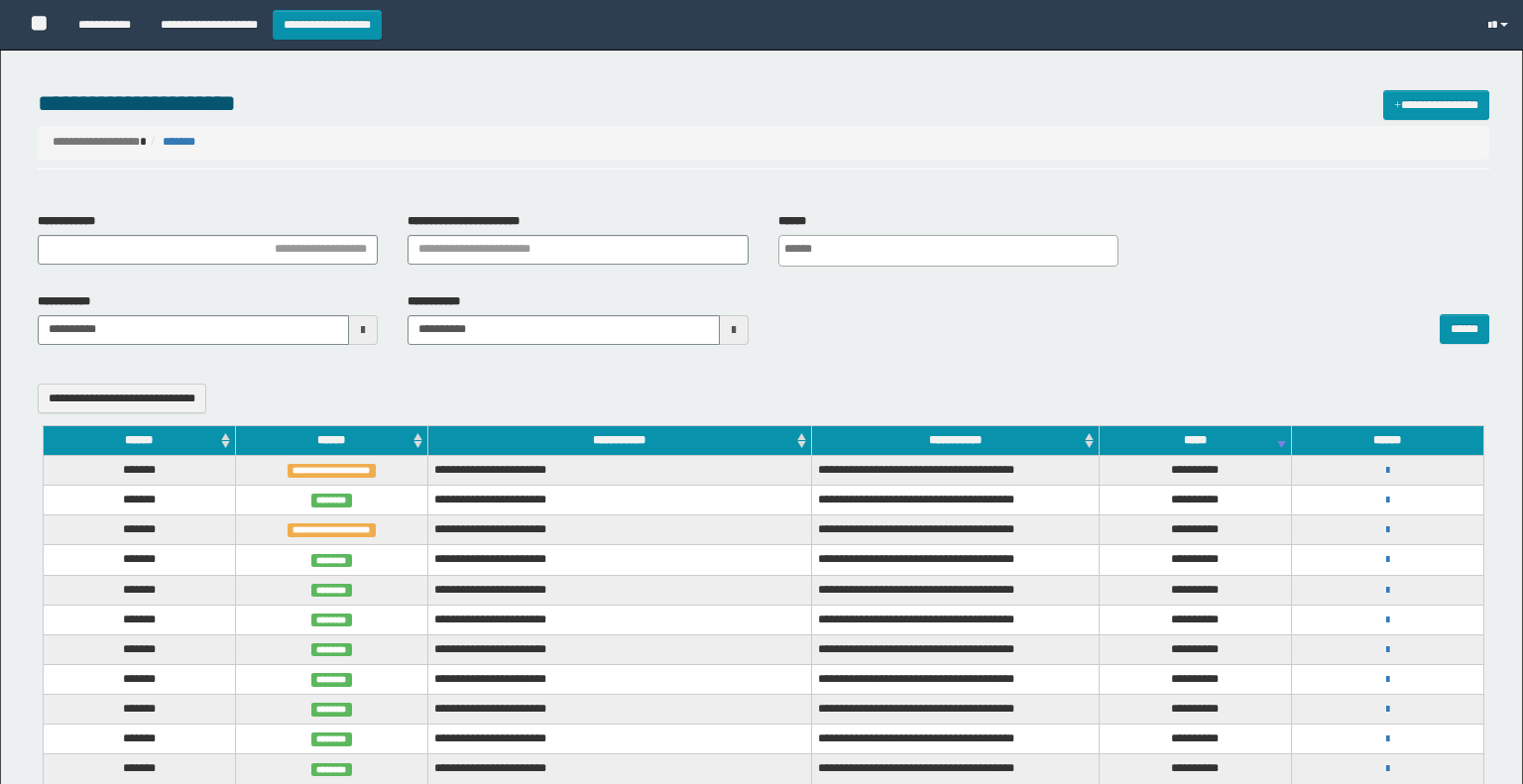 select 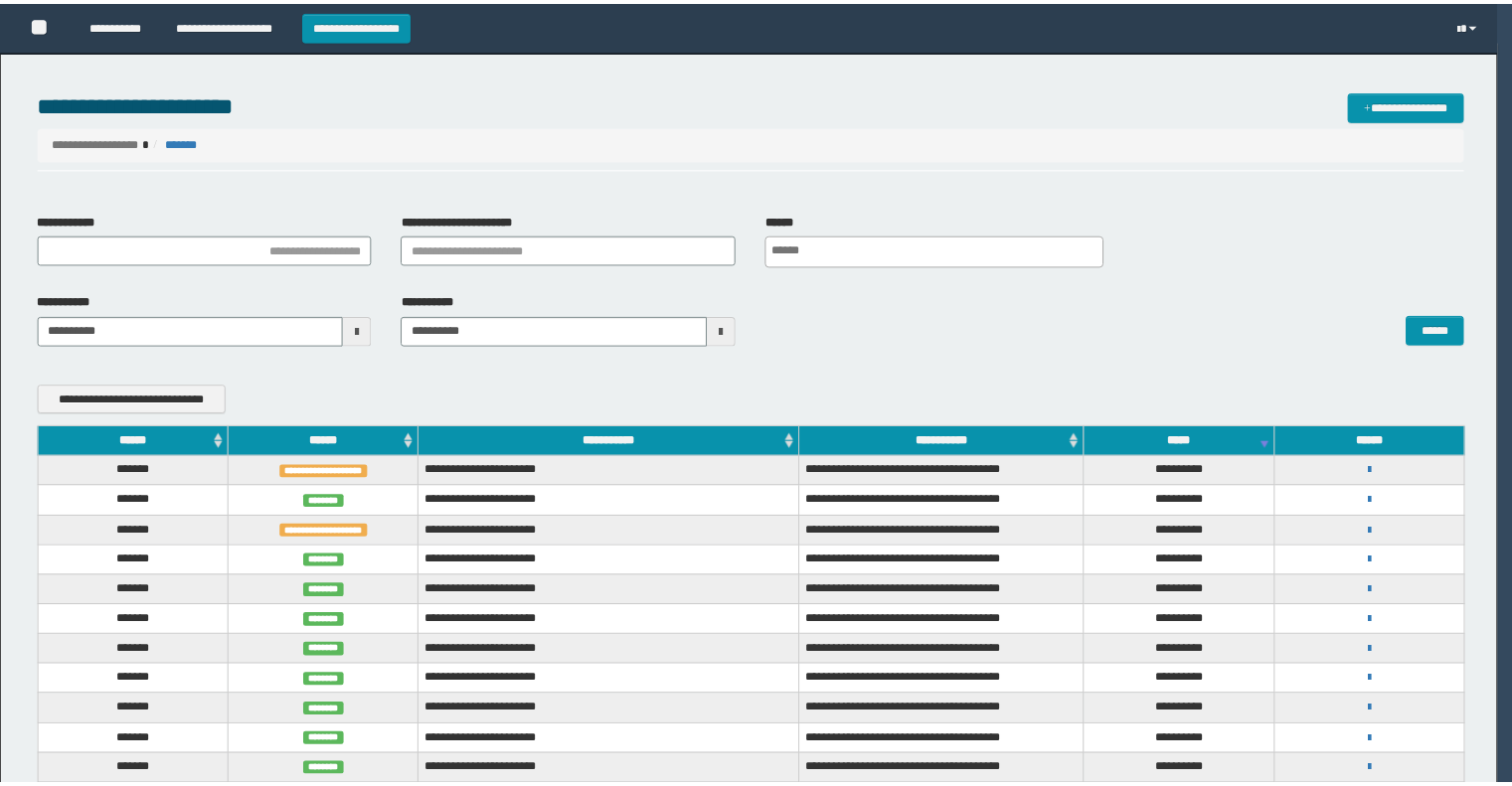 scroll, scrollTop: 0, scrollLeft: 0, axis: both 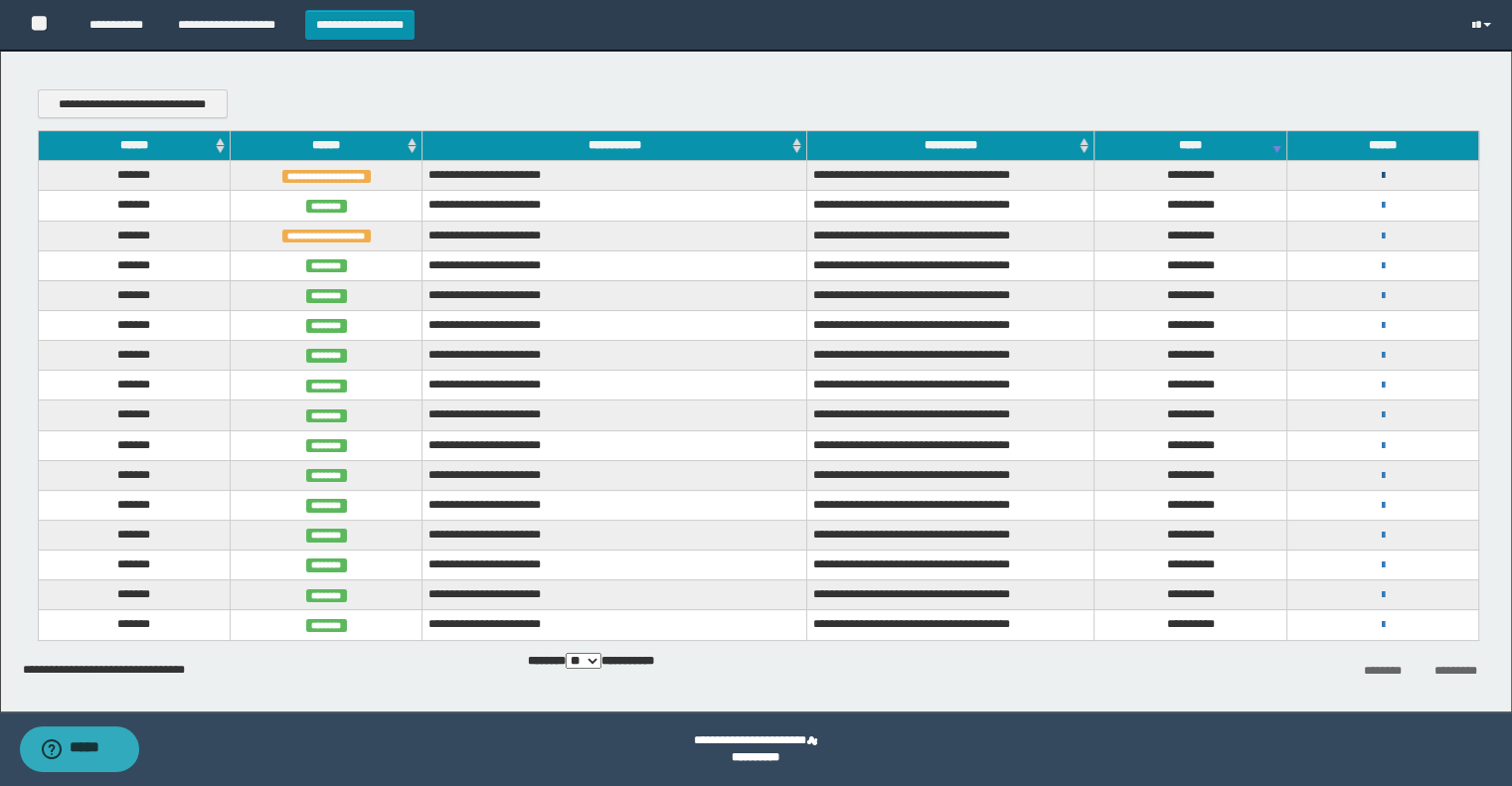 click at bounding box center [1382, 176] 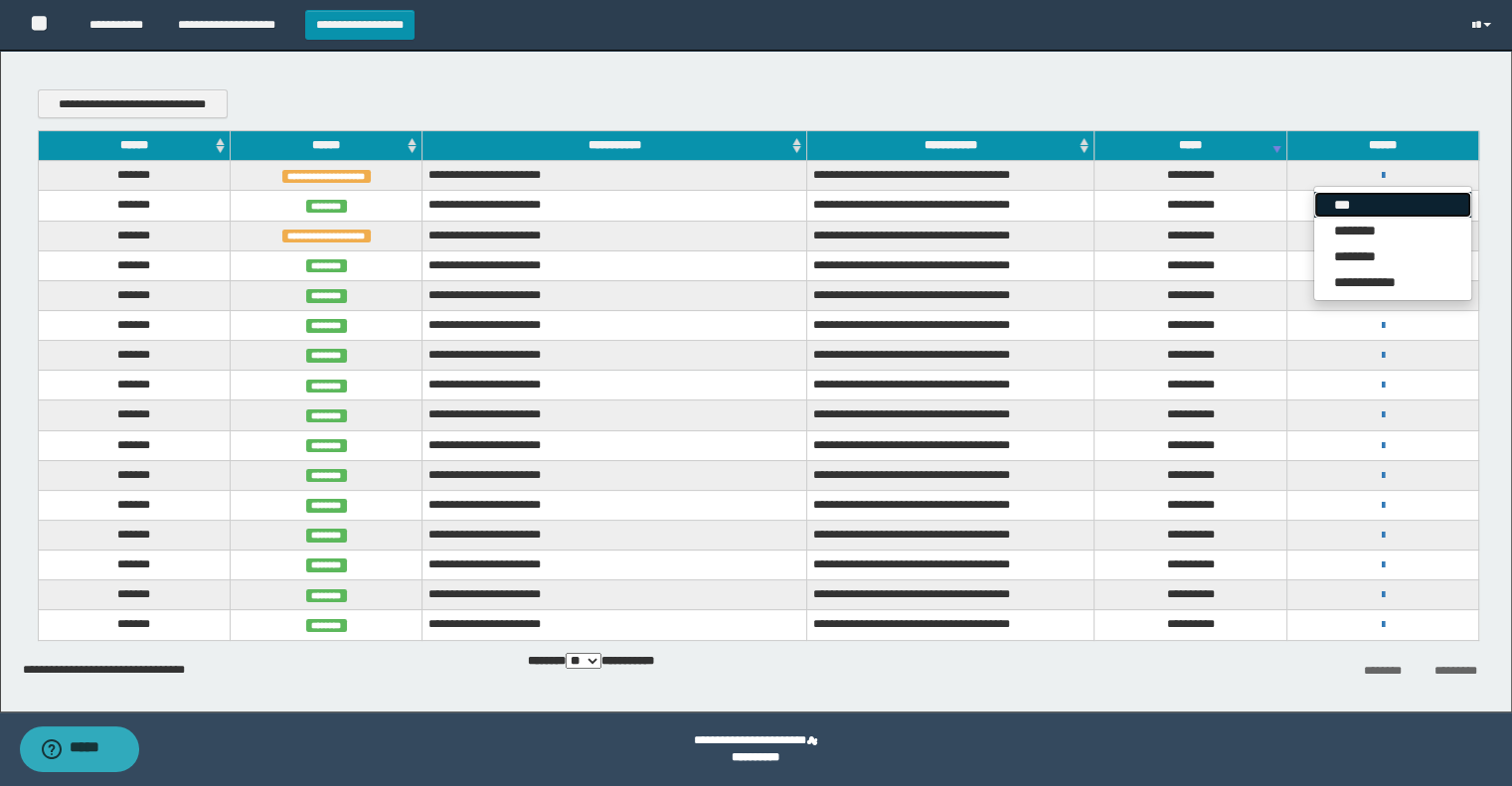 click on "***" at bounding box center [1393, 205] 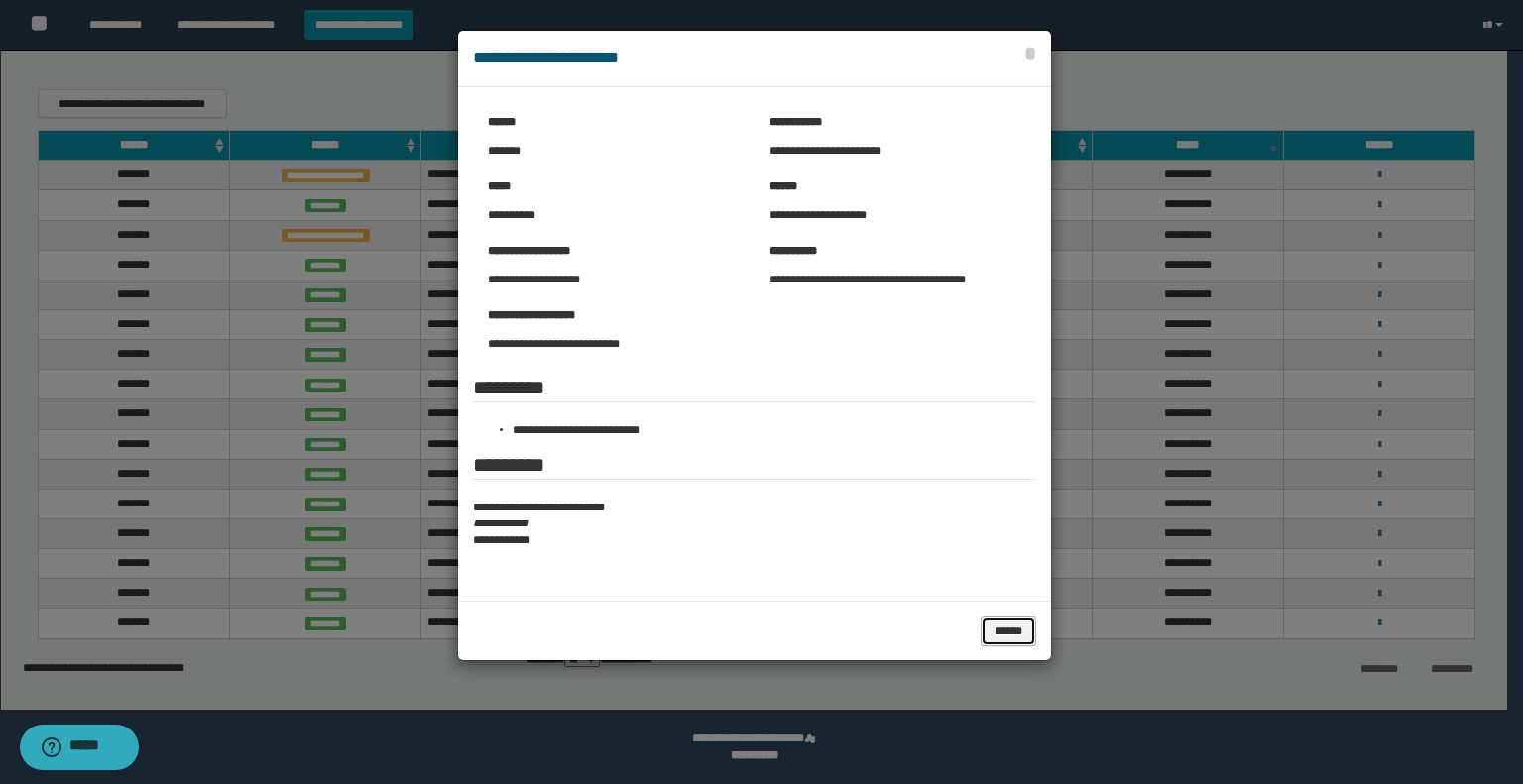 click on "******" at bounding box center (1008, 631) 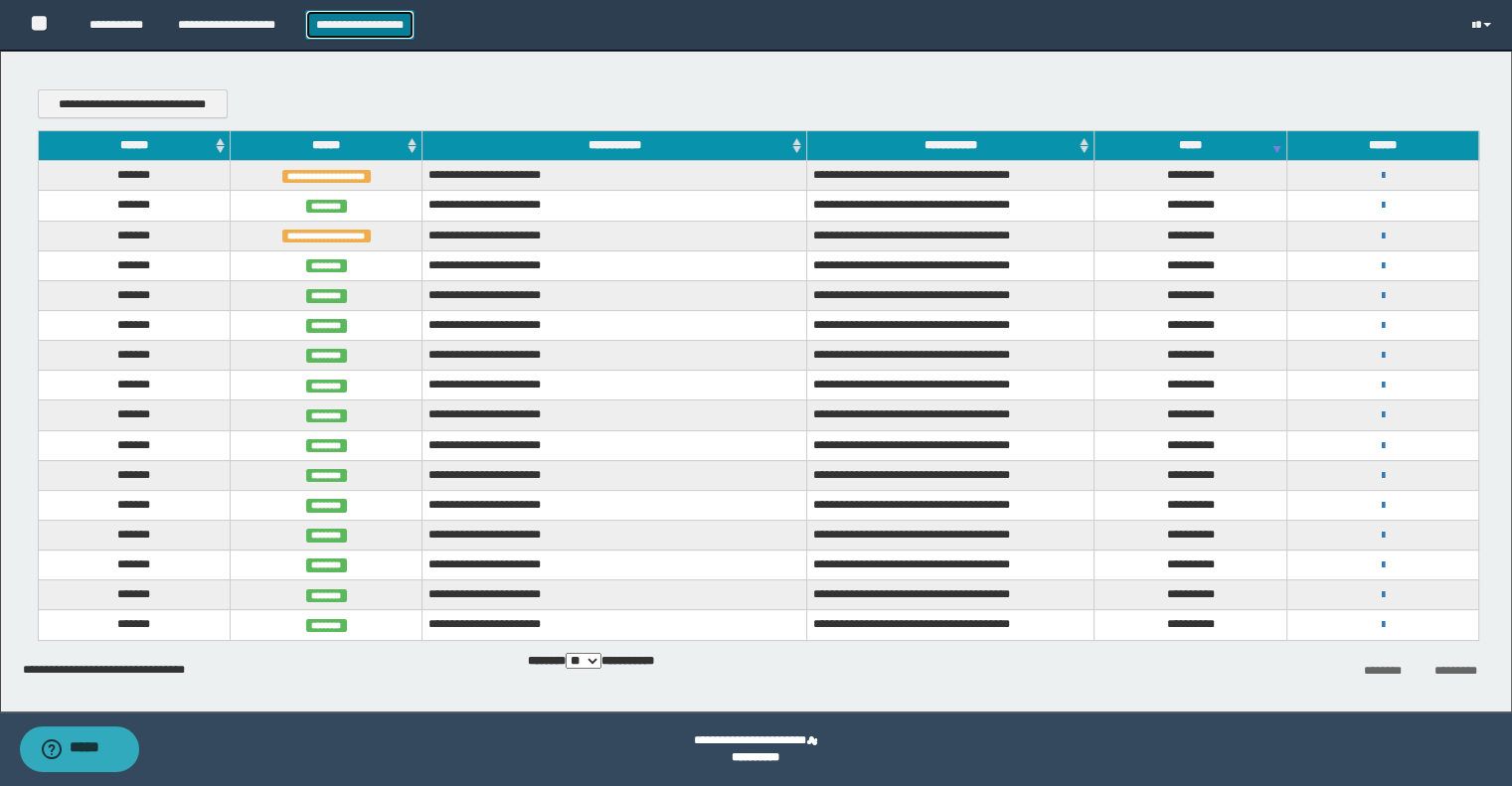 click on "**********" at bounding box center (360, 25) 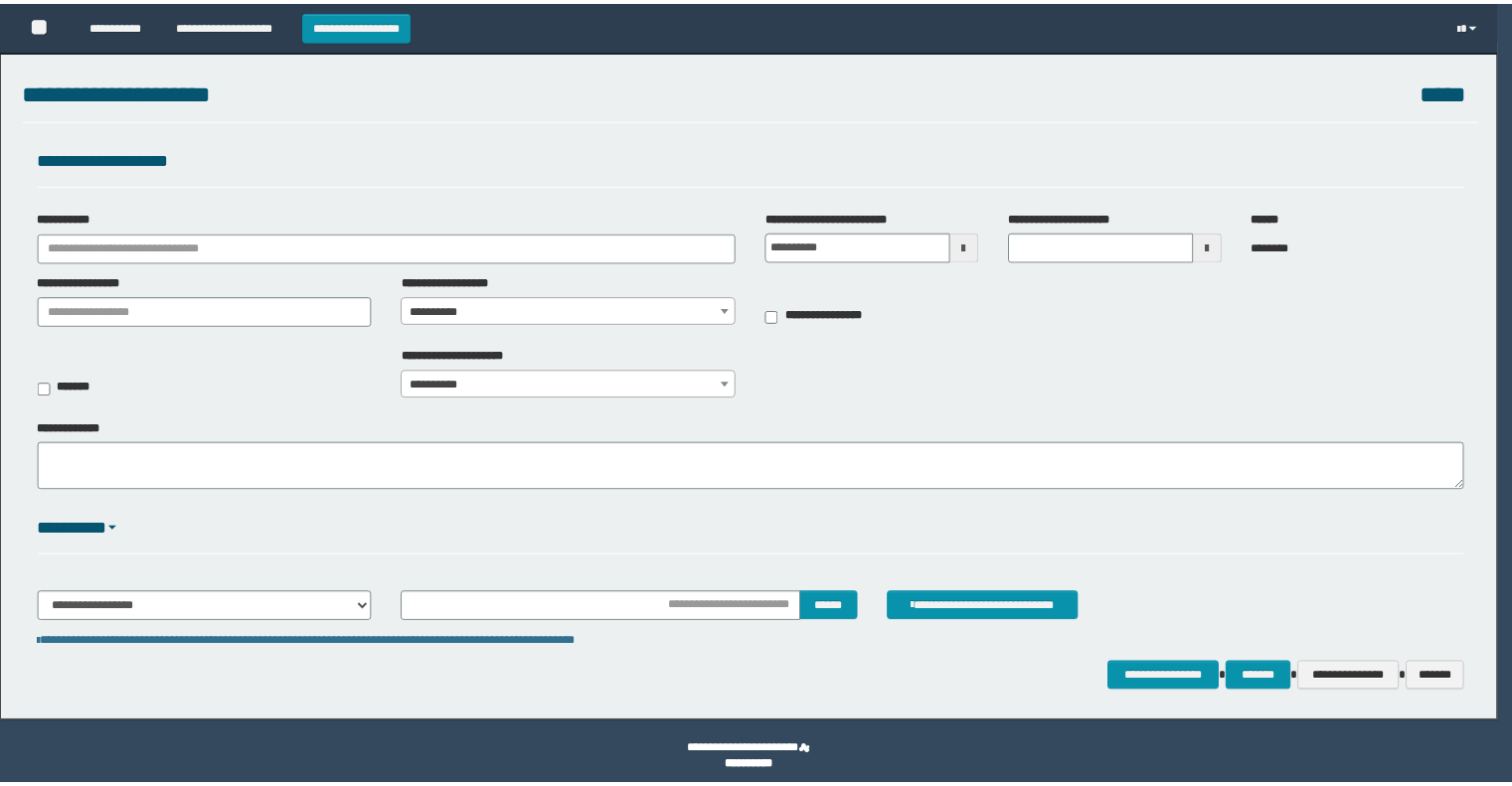 scroll, scrollTop: 0, scrollLeft: 0, axis: both 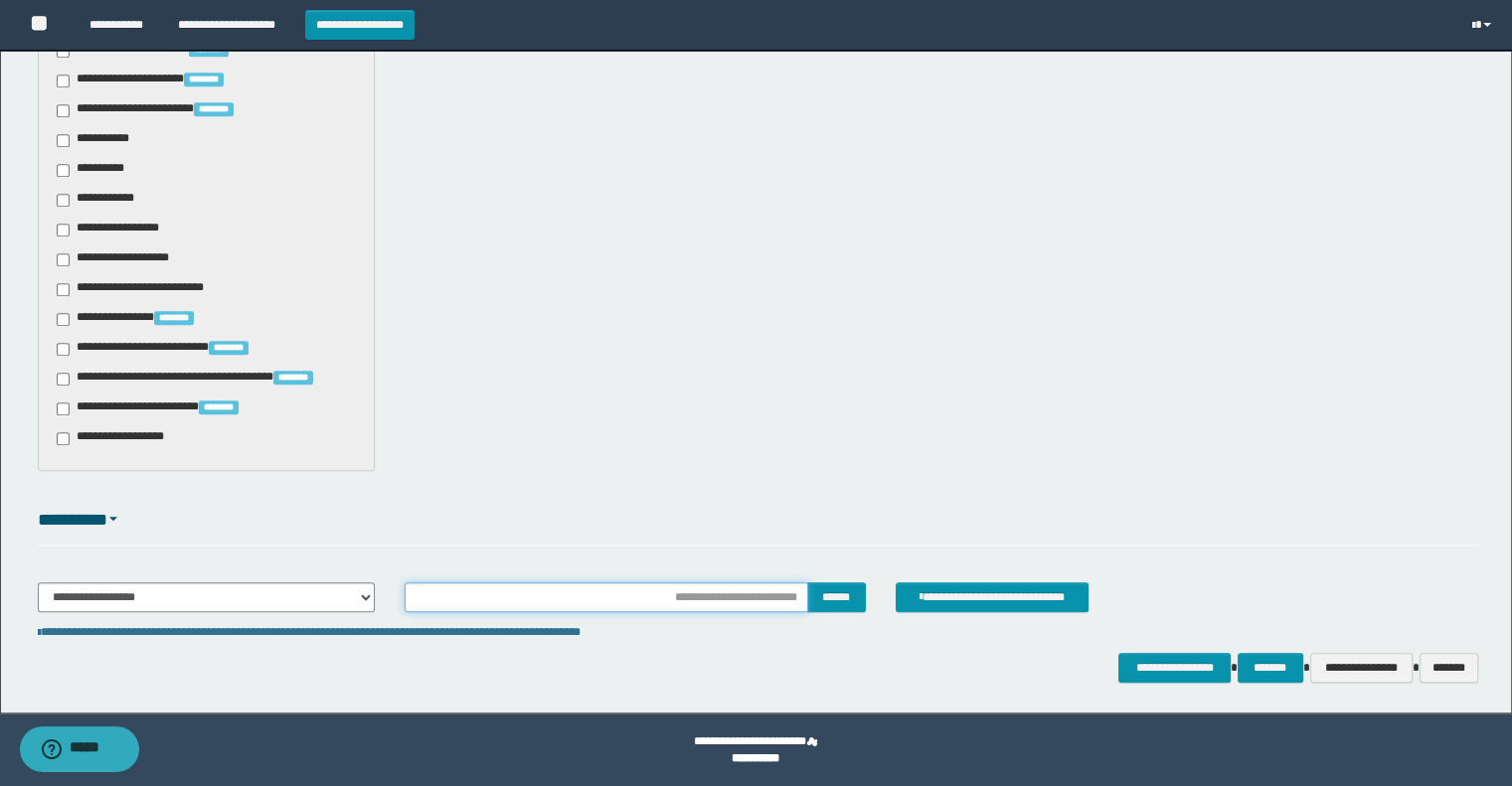 click at bounding box center [605, 597] 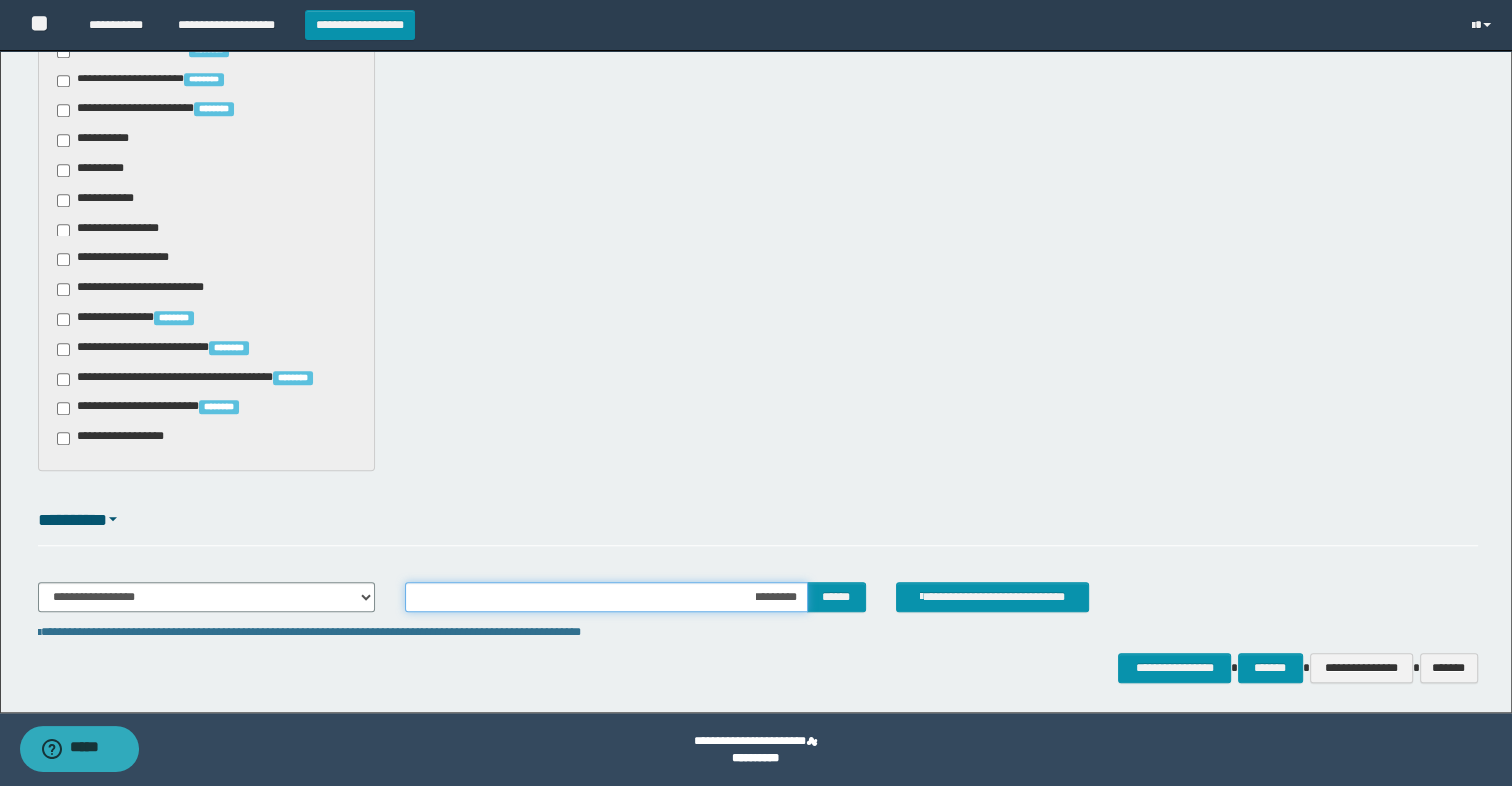 type on "**********" 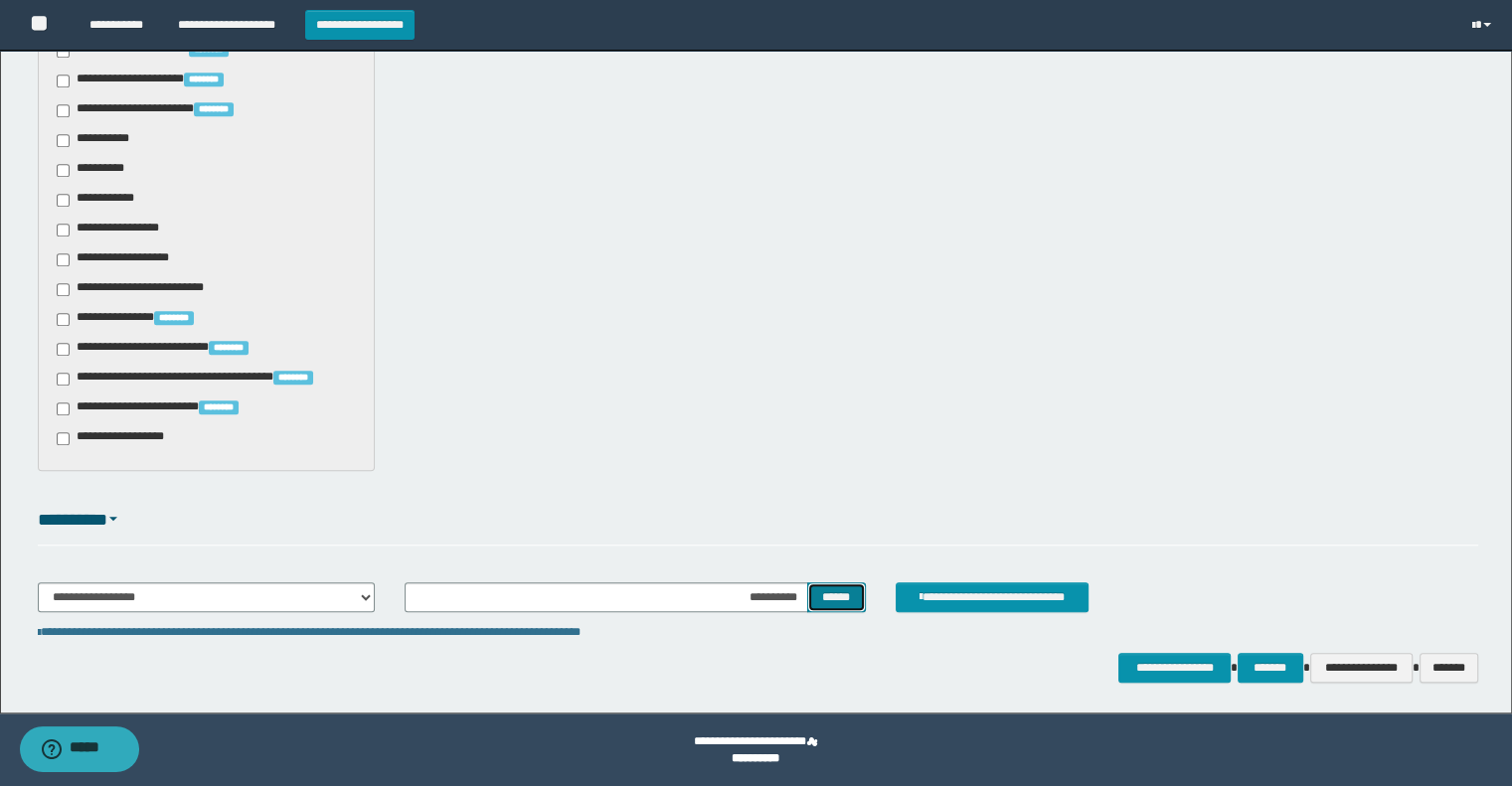 click on "******" at bounding box center [836, 597] 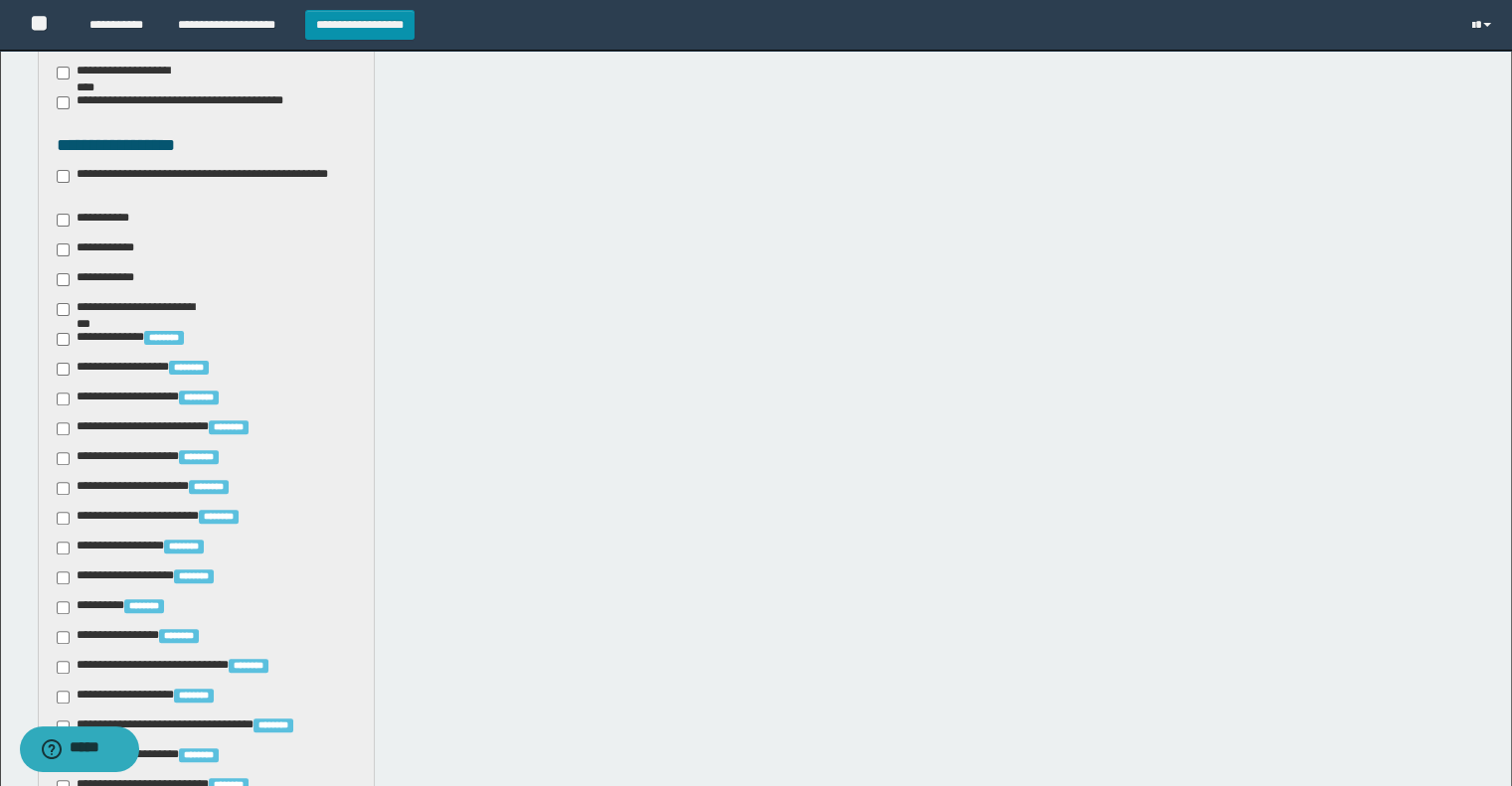 scroll, scrollTop: 0, scrollLeft: 0, axis: both 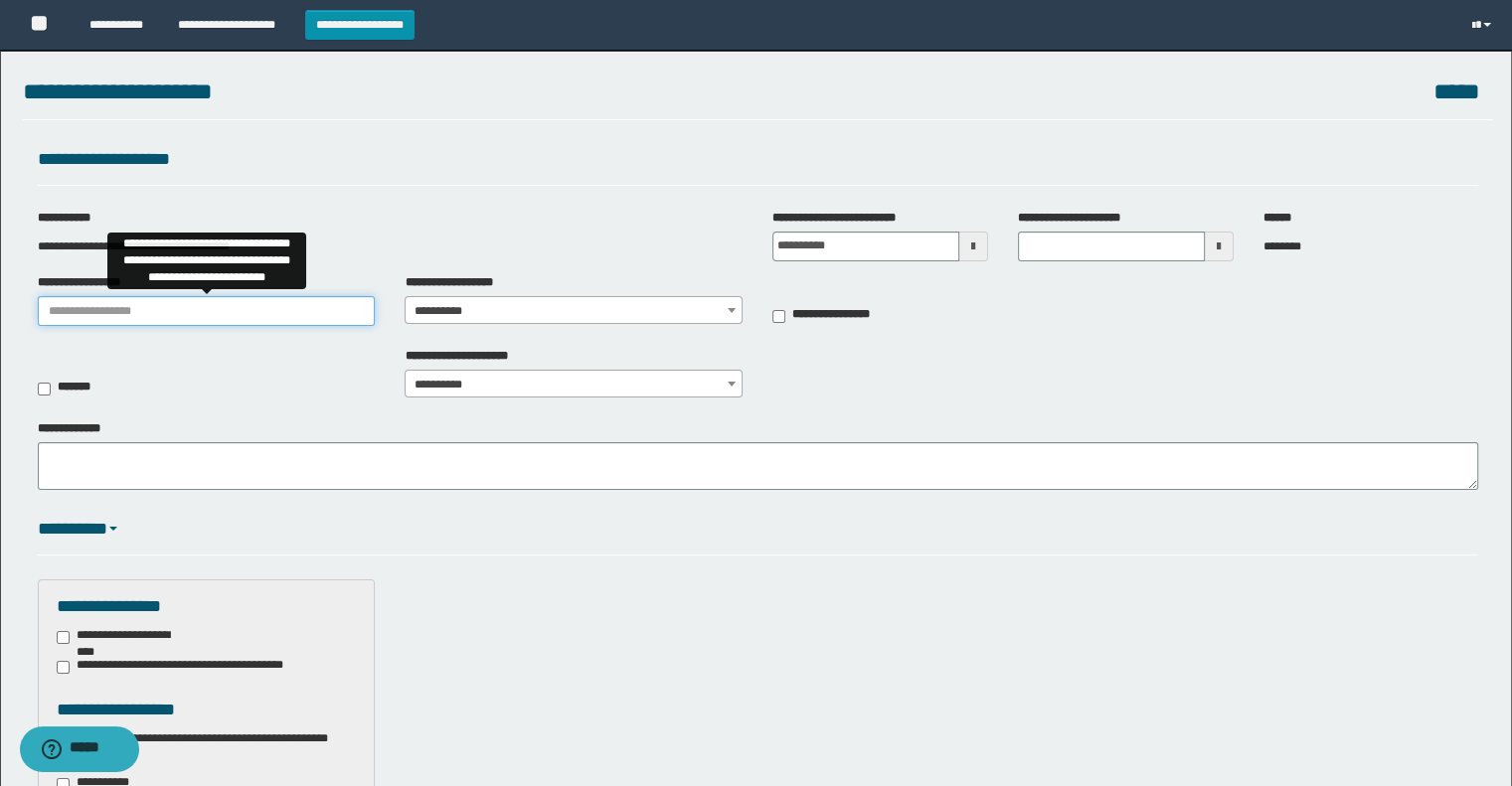 click on "**********" at bounding box center (207, 311) 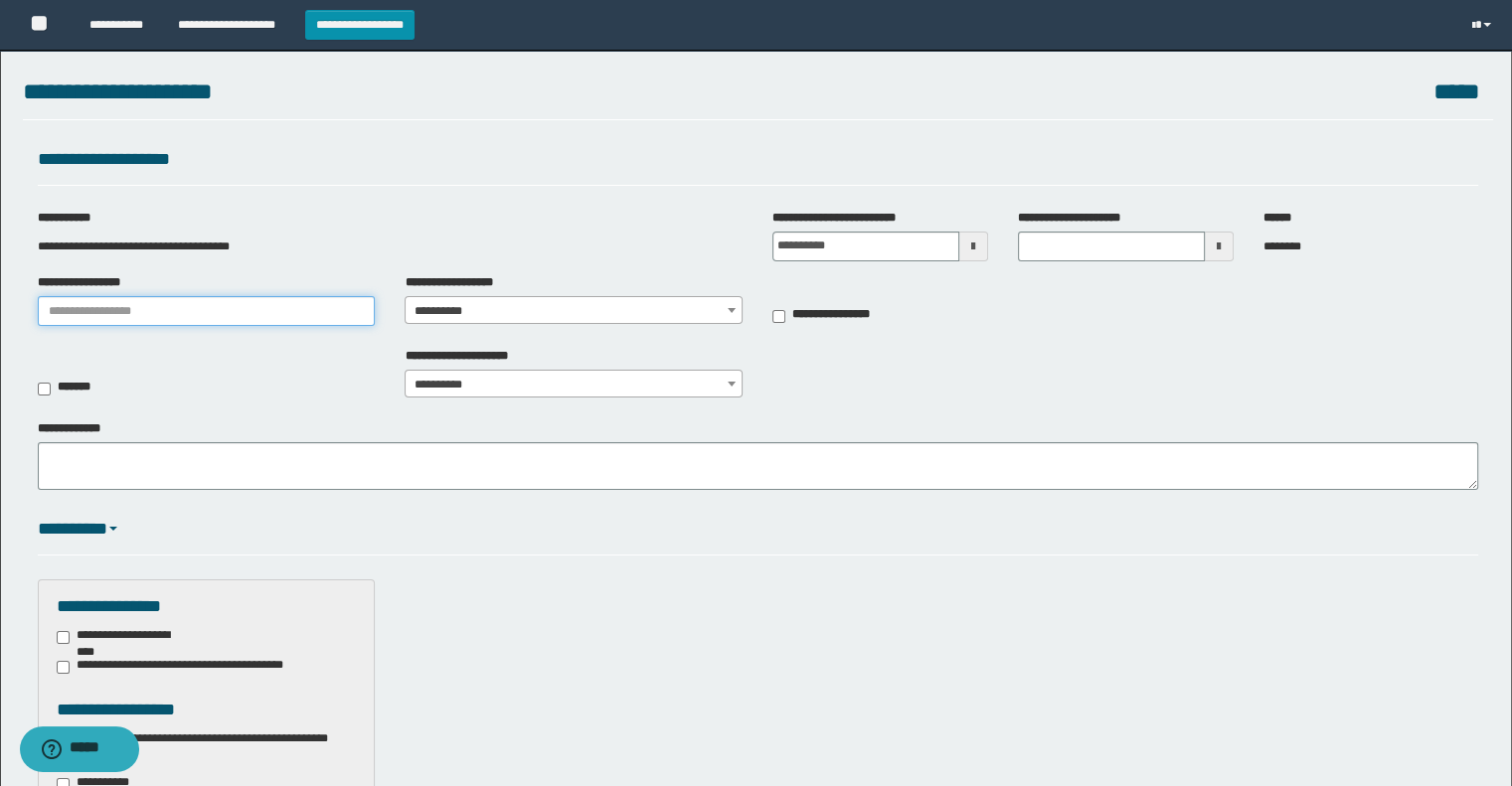 type on "**********" 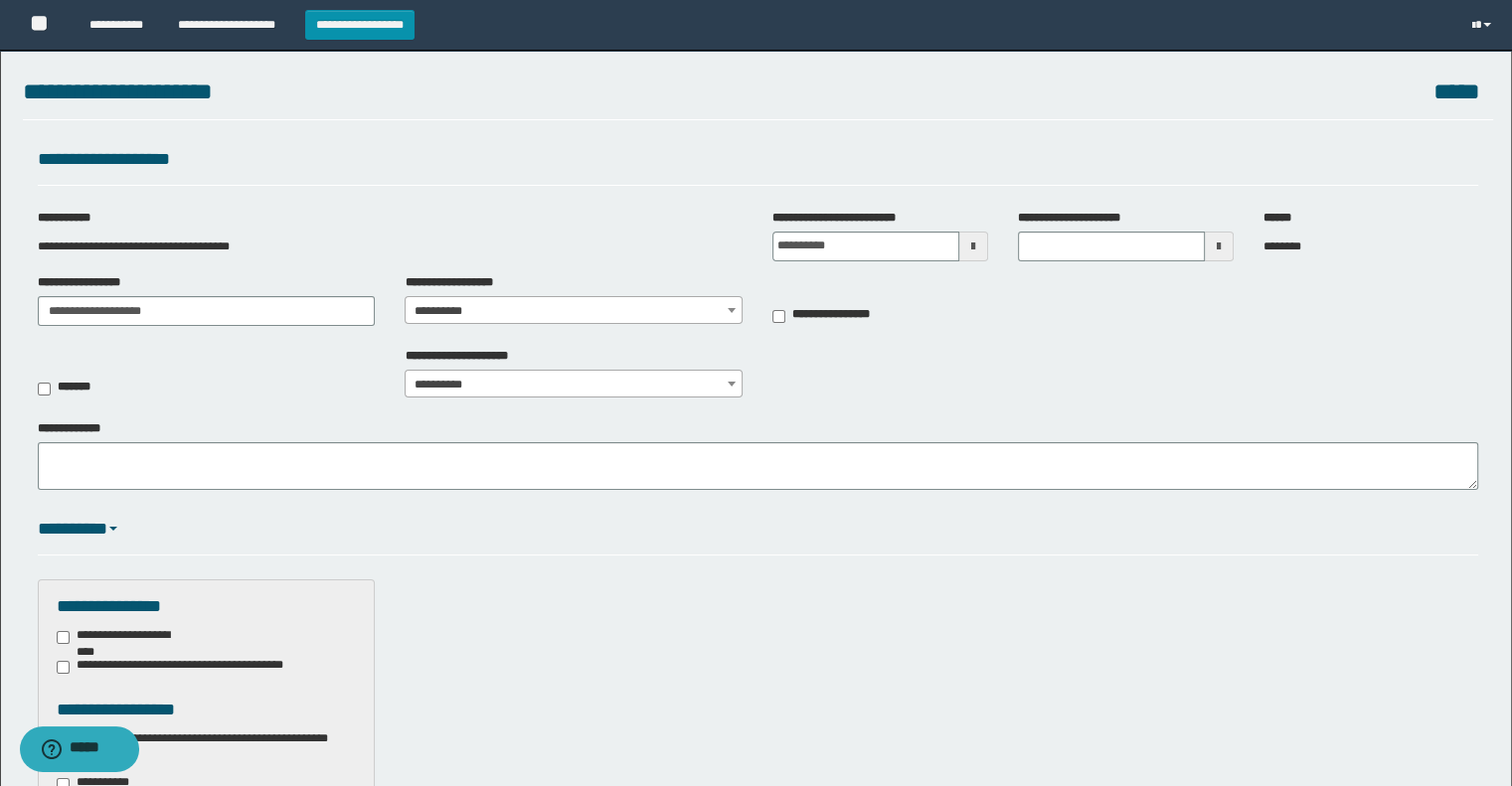 click on "**********" at bounding box center [574, 311] 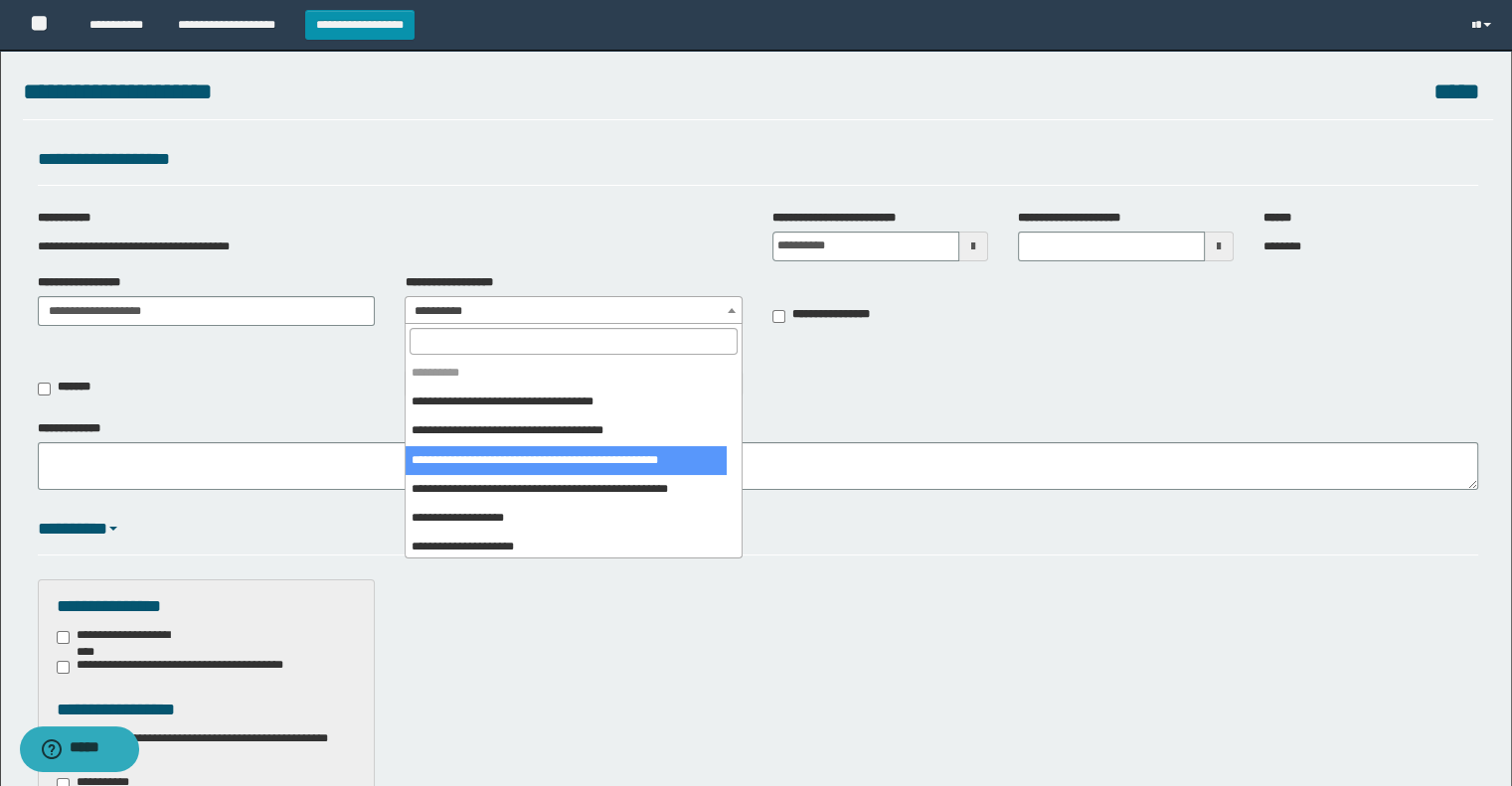 scroll, scrollTop: 264, scrollLeft: 0, axis: vertical 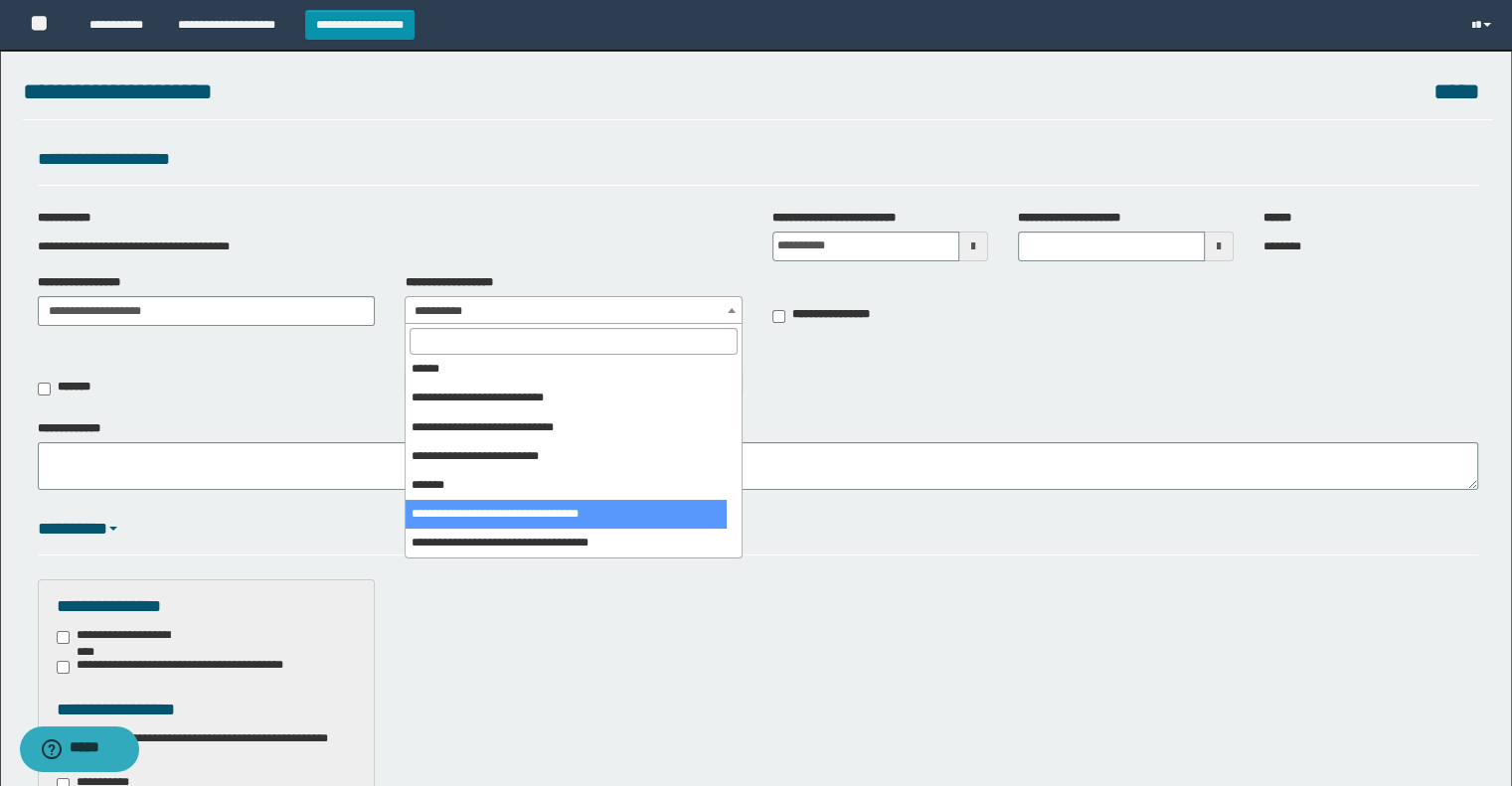 select on "***" 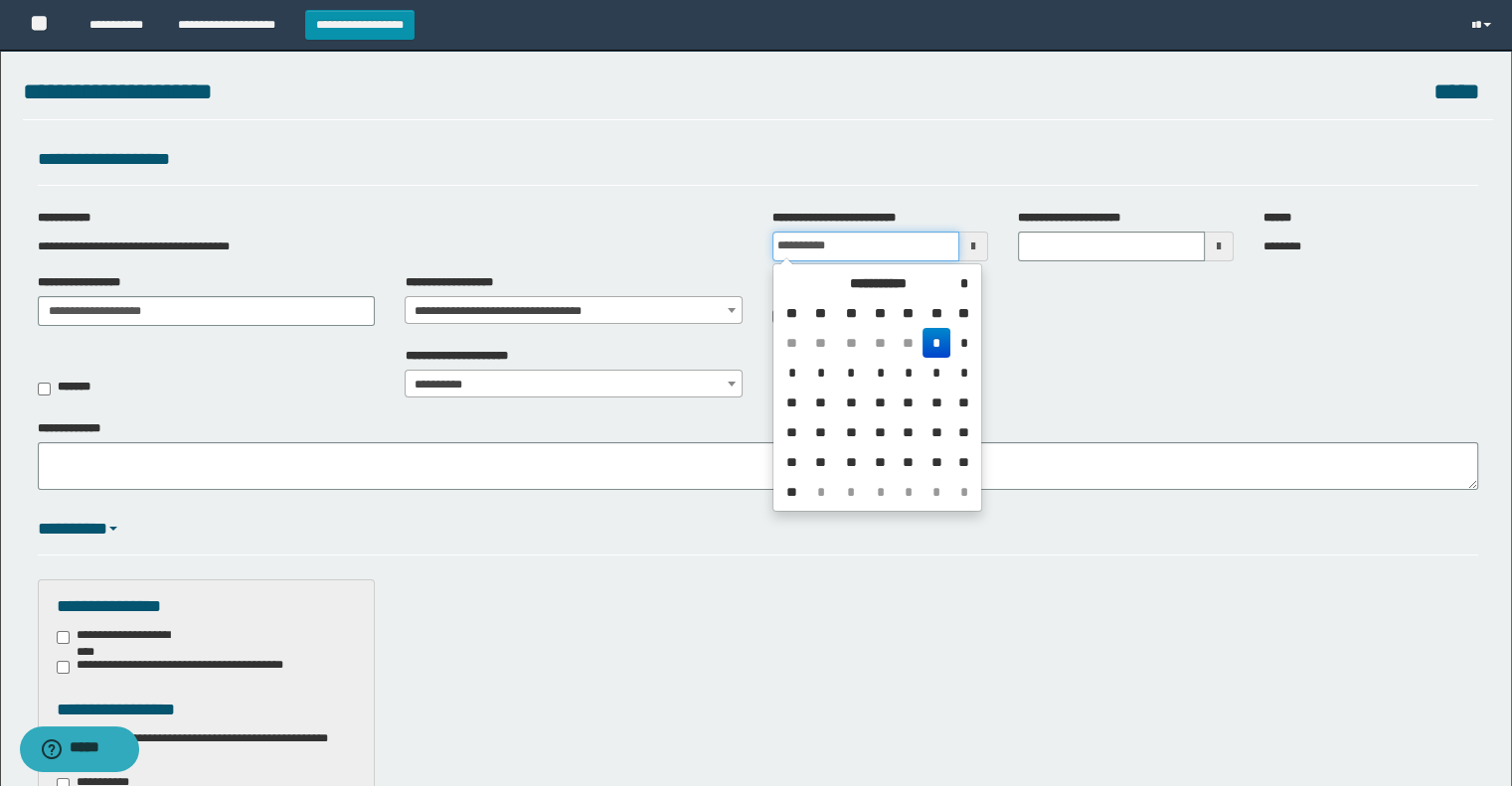 click on "**********" at bounding box center (866, 246) 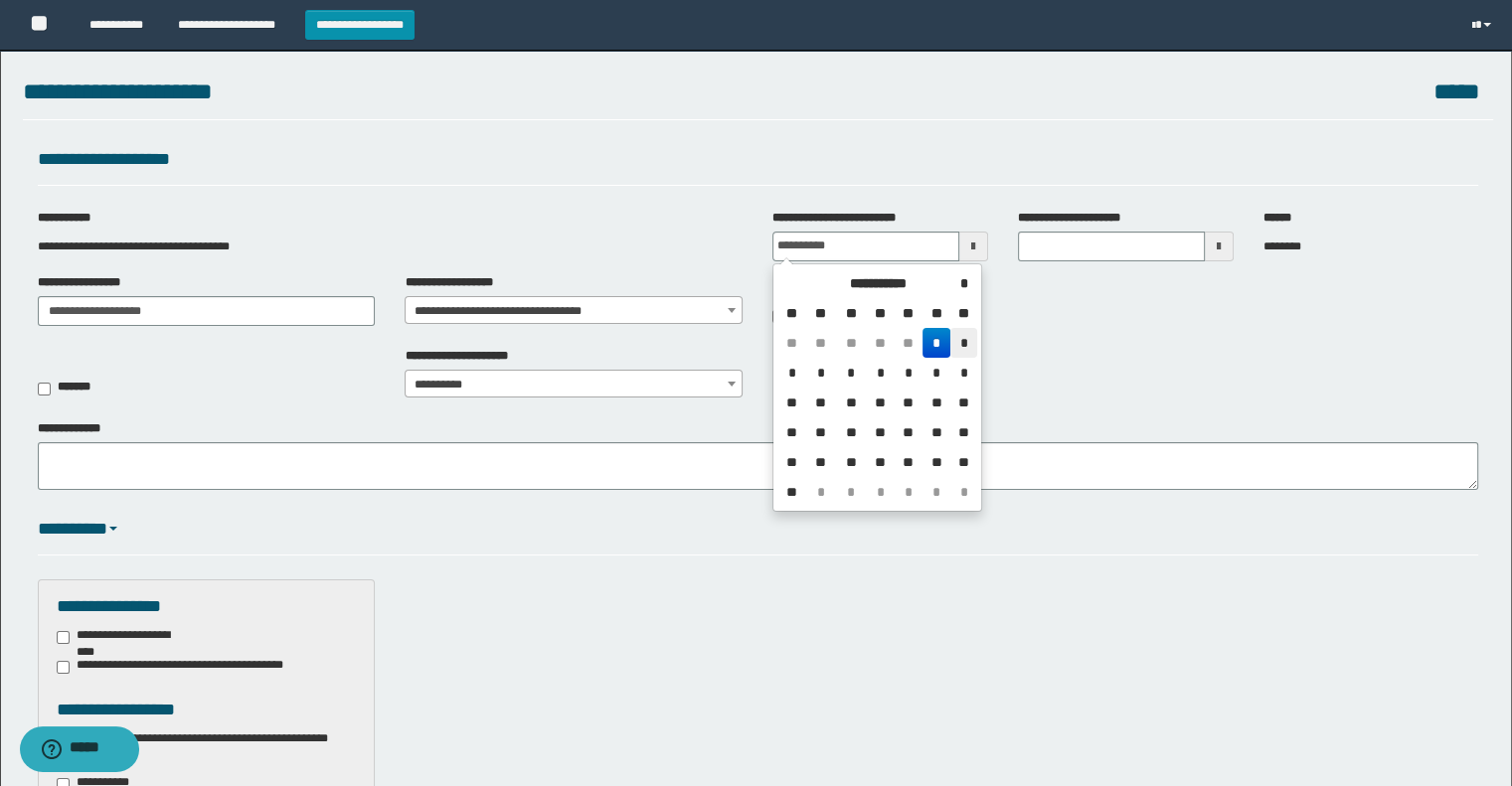 click on "*" at bounding box center (963, 343) 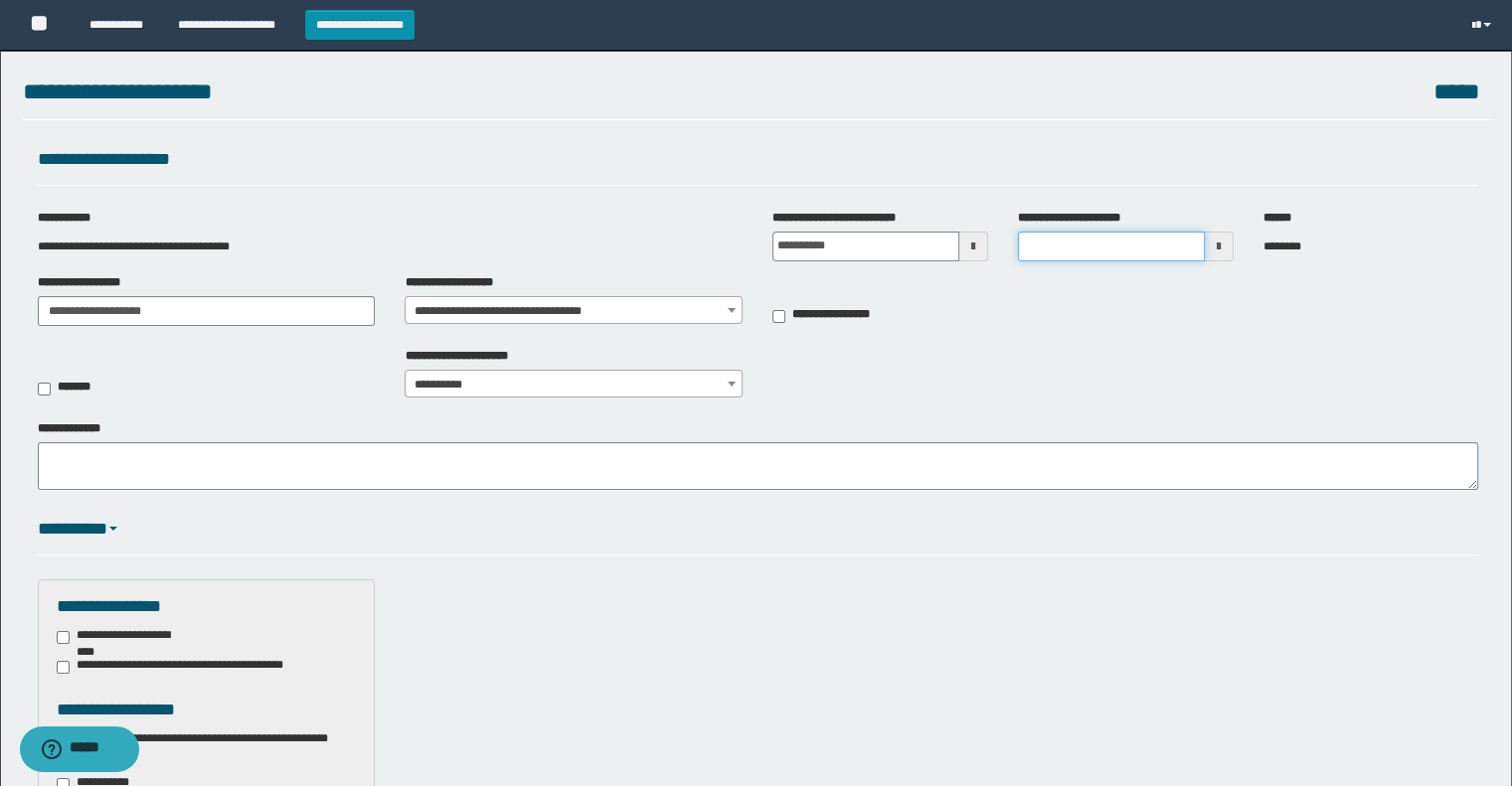 click on "**********" at bounding box center (1111, 246) 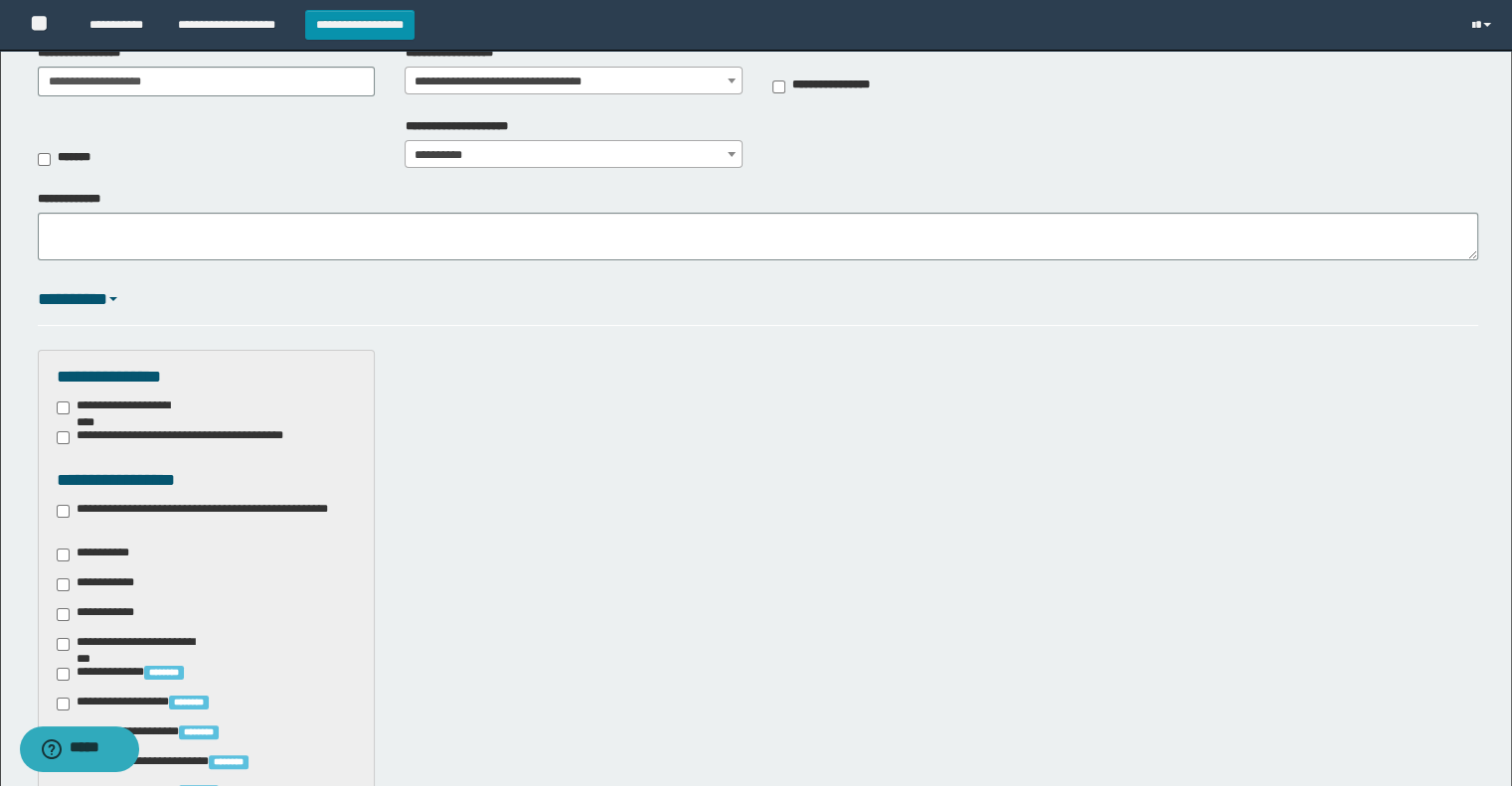 scroll, scrollTop: 264, scrollLeft: 0, axis: vertical 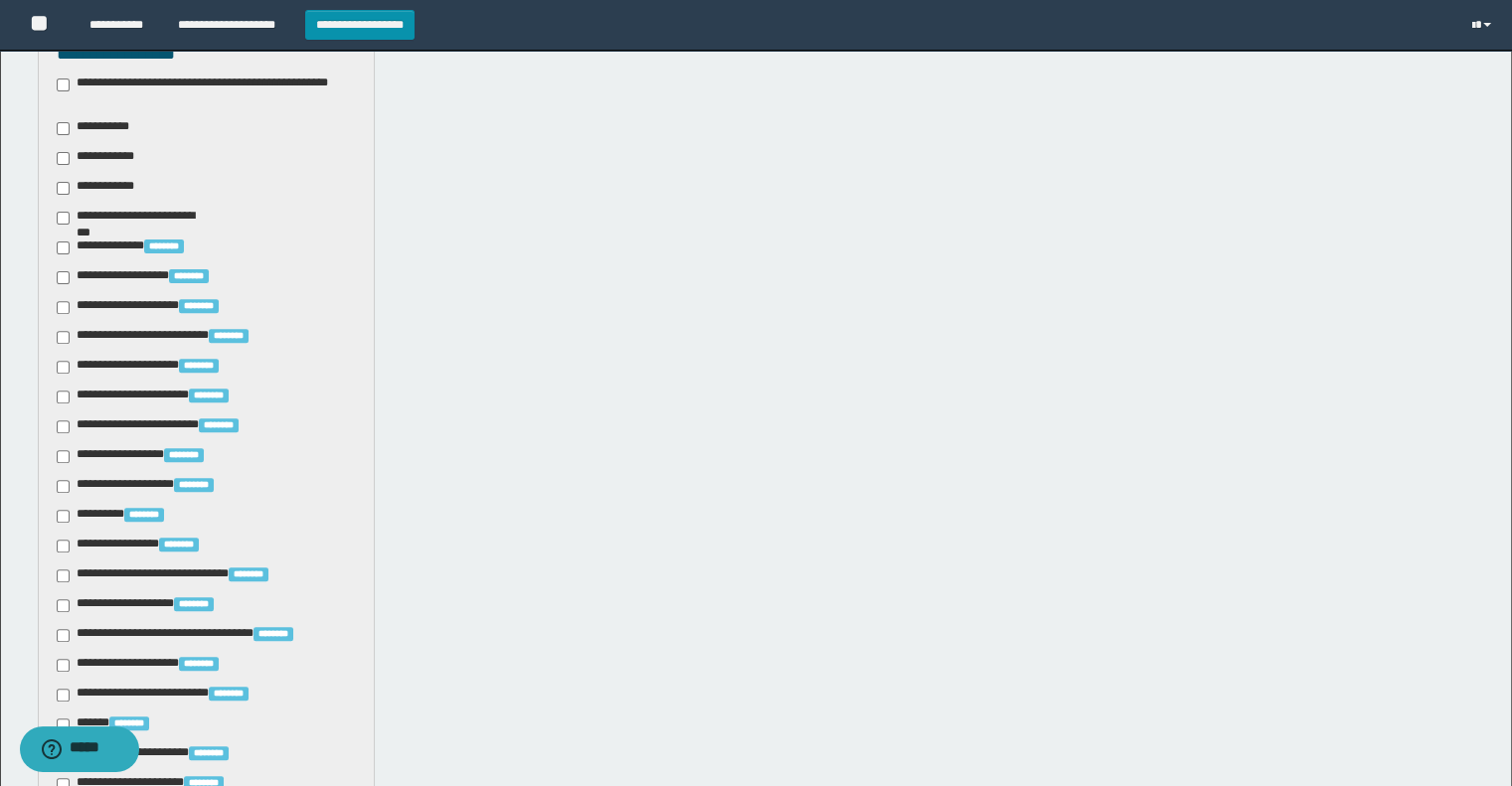 click on "**********" at bounding box center (96, 128) 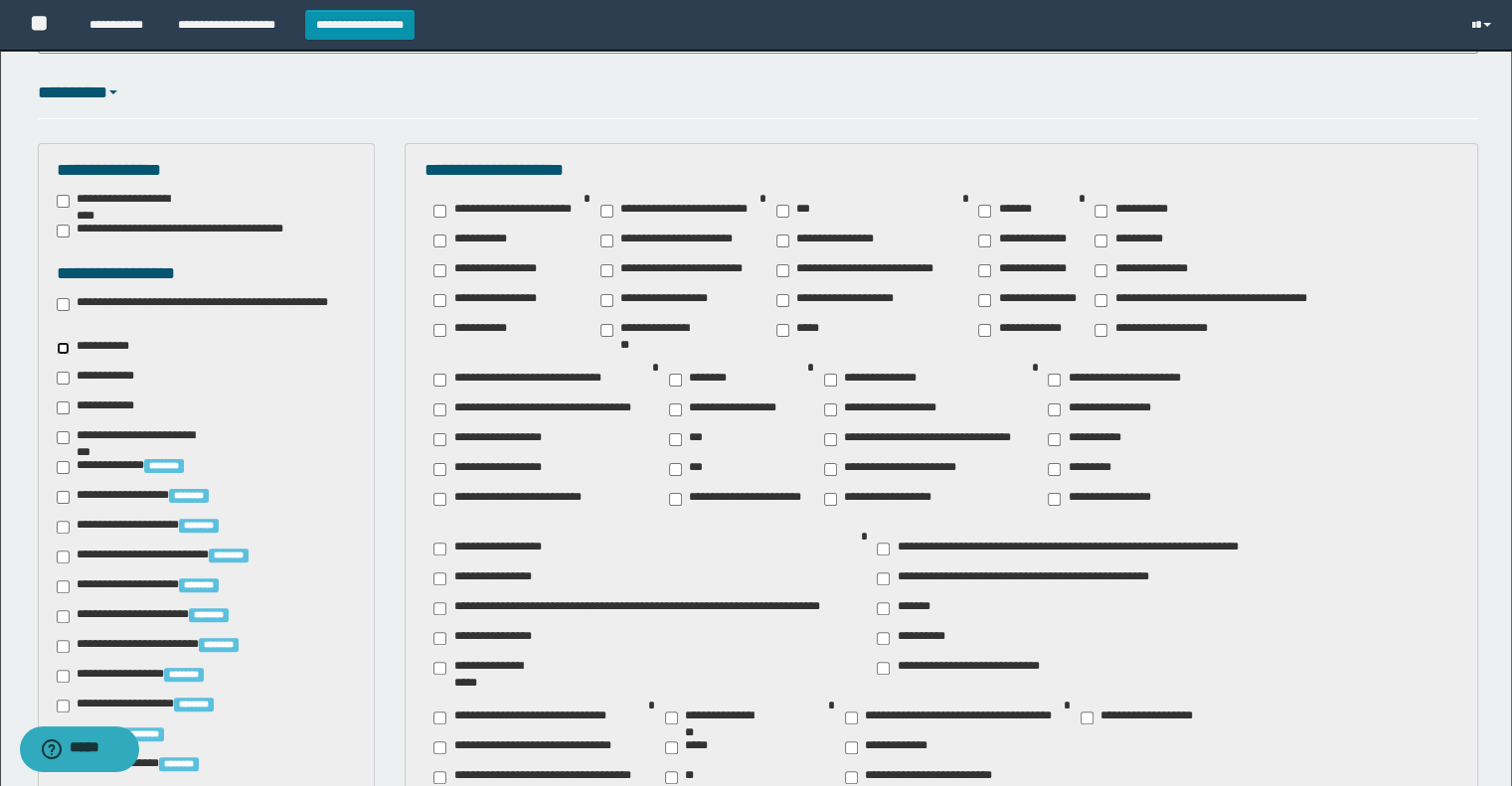 scroll, scrollTop: 392, scrollLeft: 0, axis: vertical 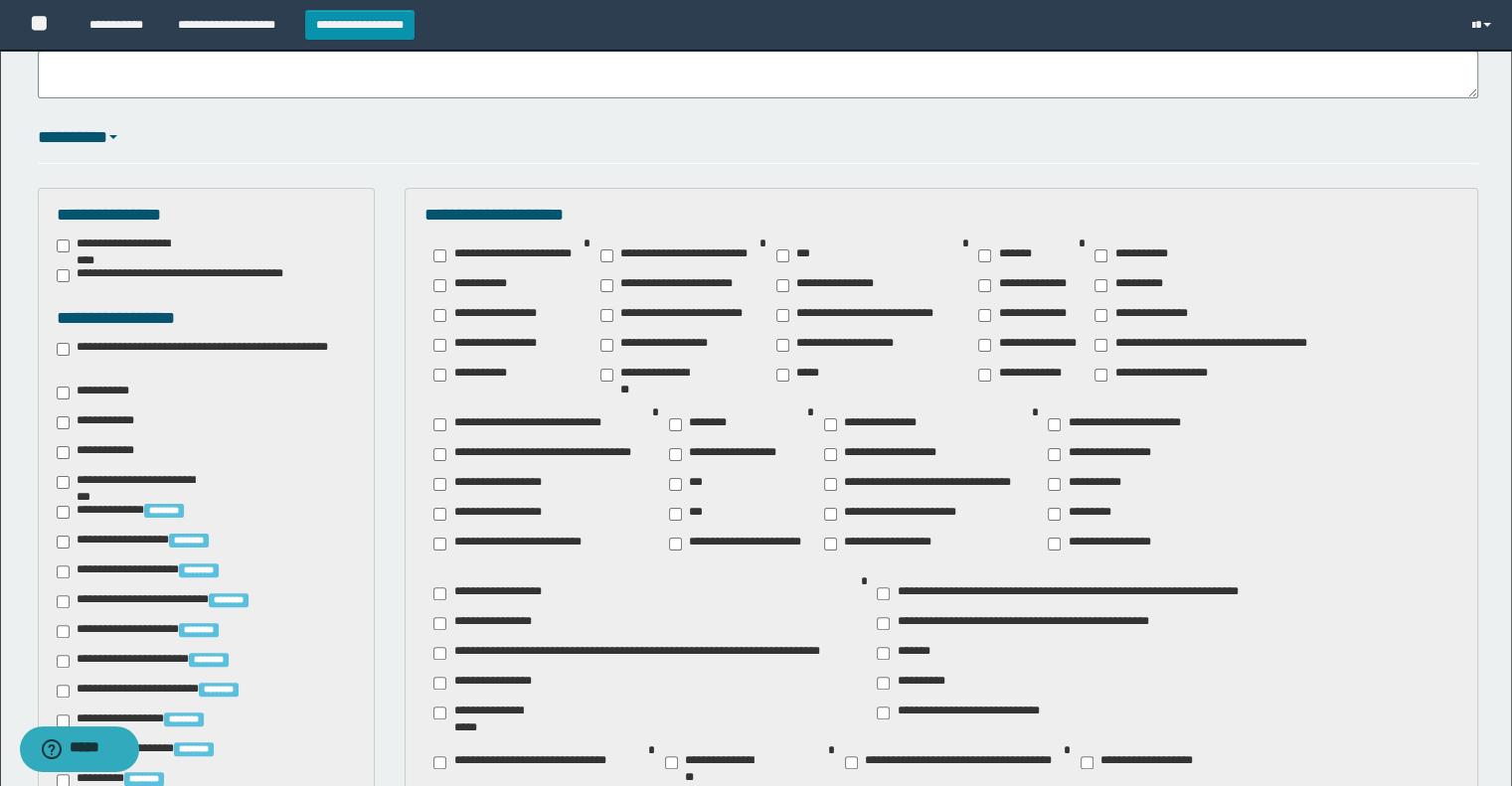 click on "**********" at bounding box center (491, 514) 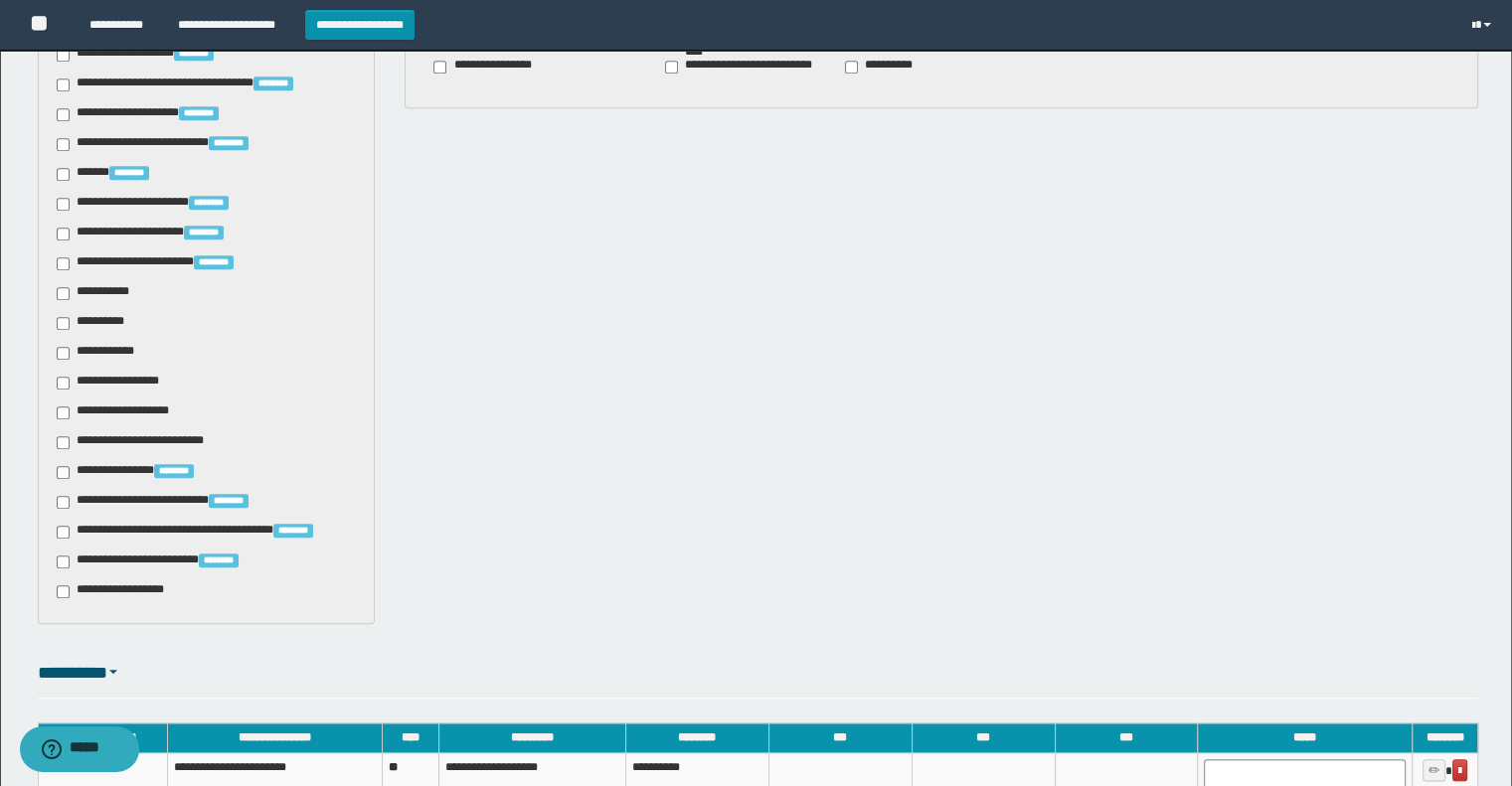 scroll, scrollTop: 1451, scrollLeft: 0, axis: vertical 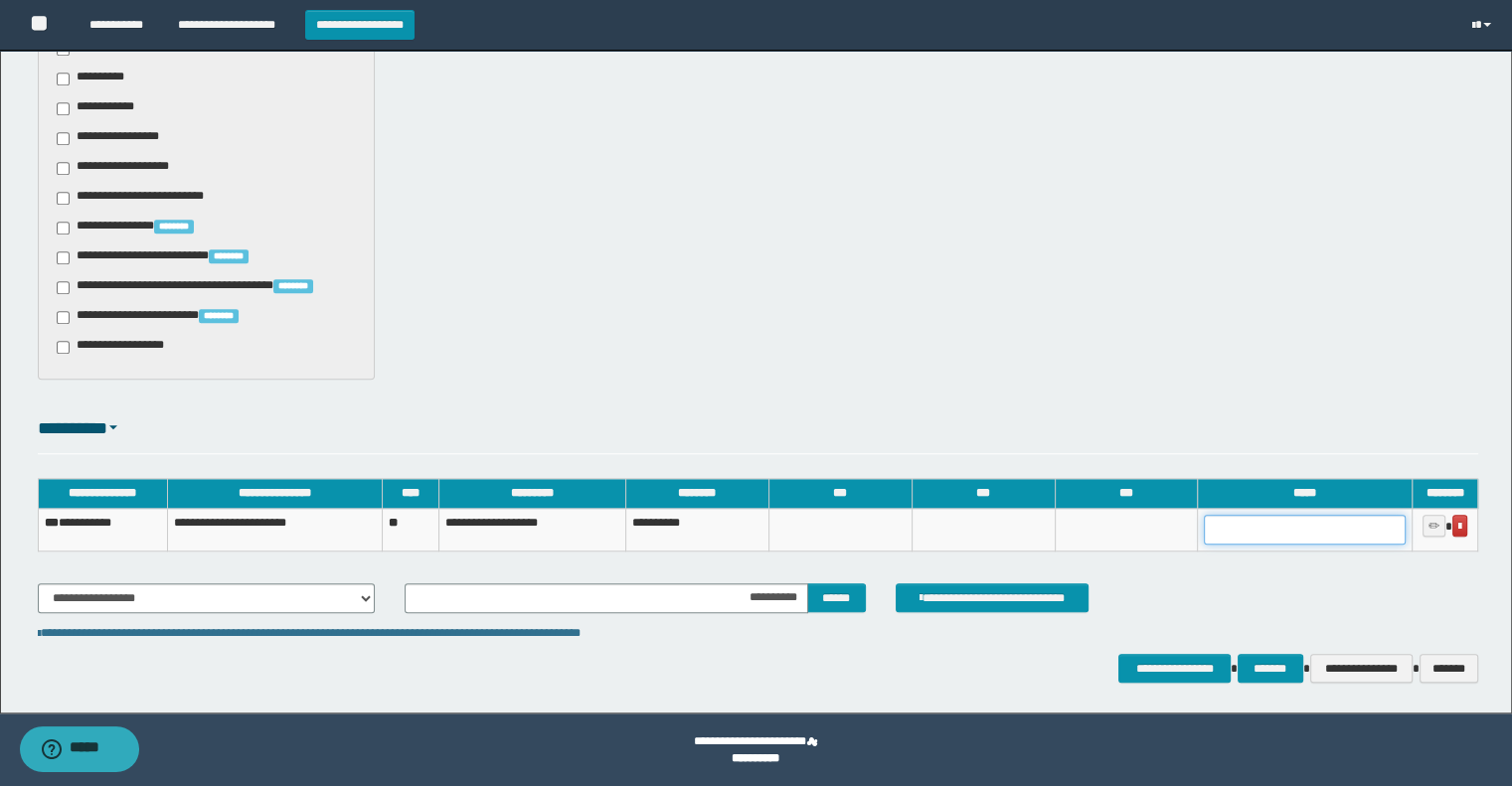 click at bounding box center (1304, 530) 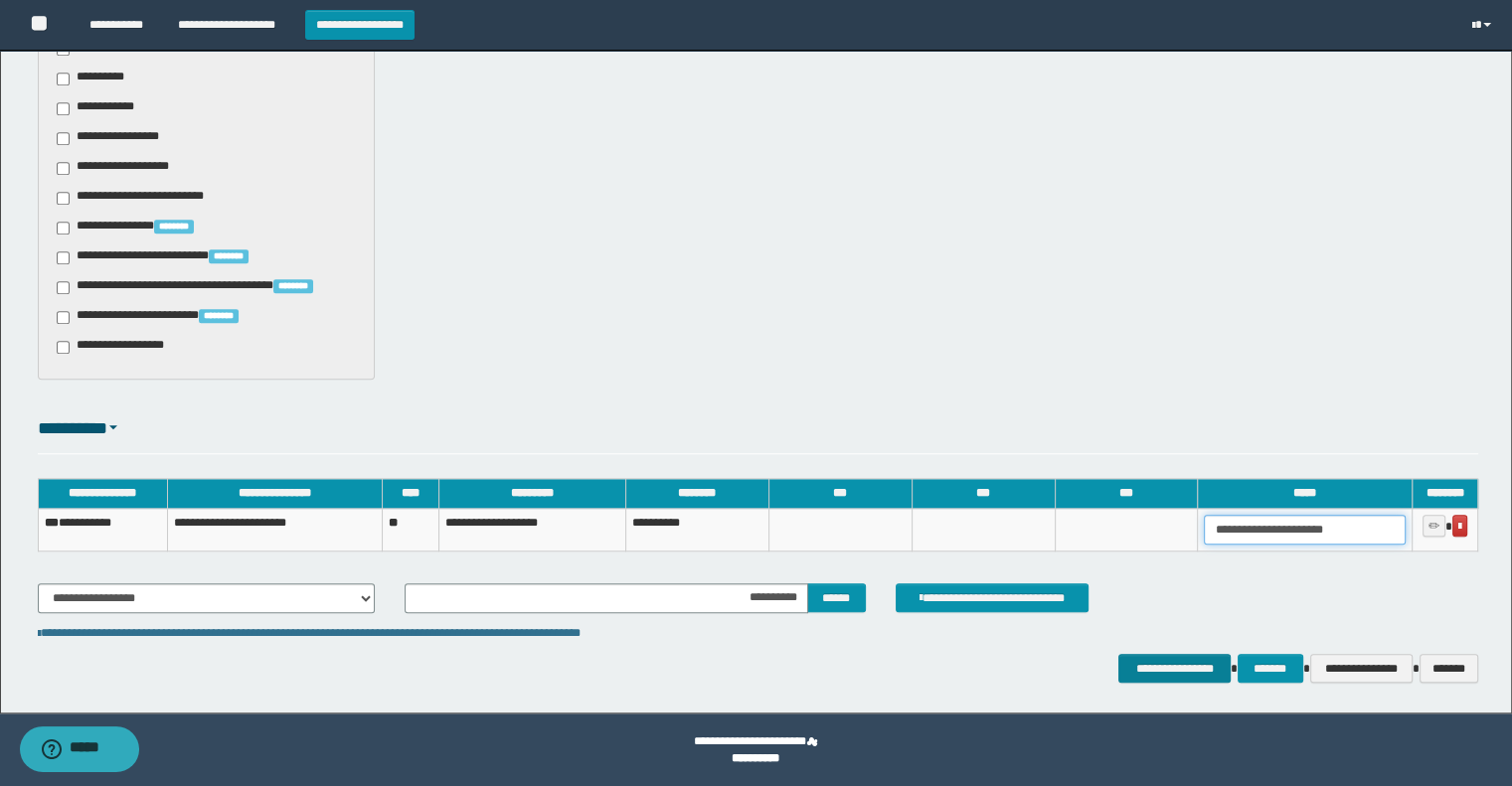 type on "**********" 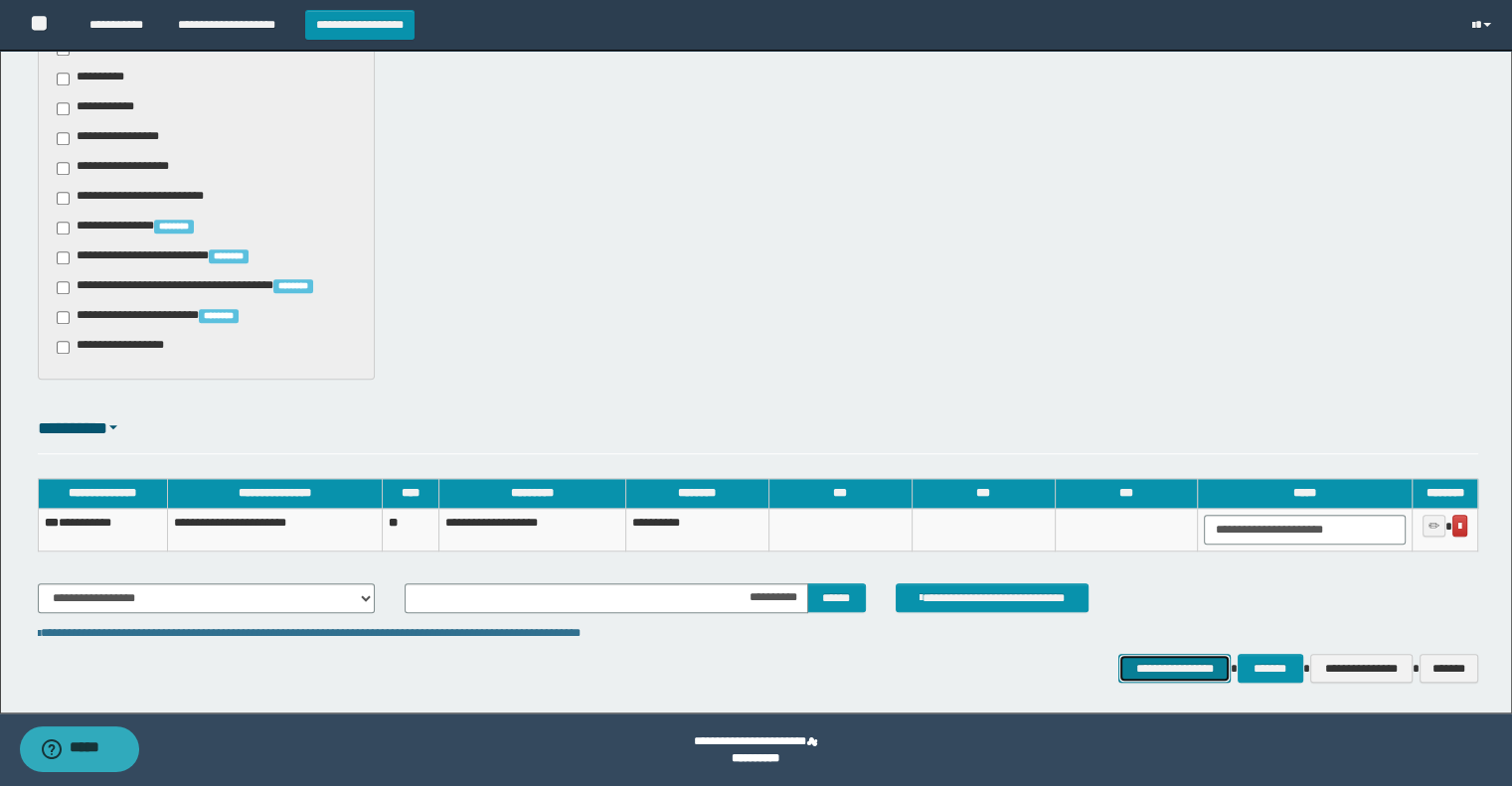 click on "**********" at bounding box center (1174, 669) 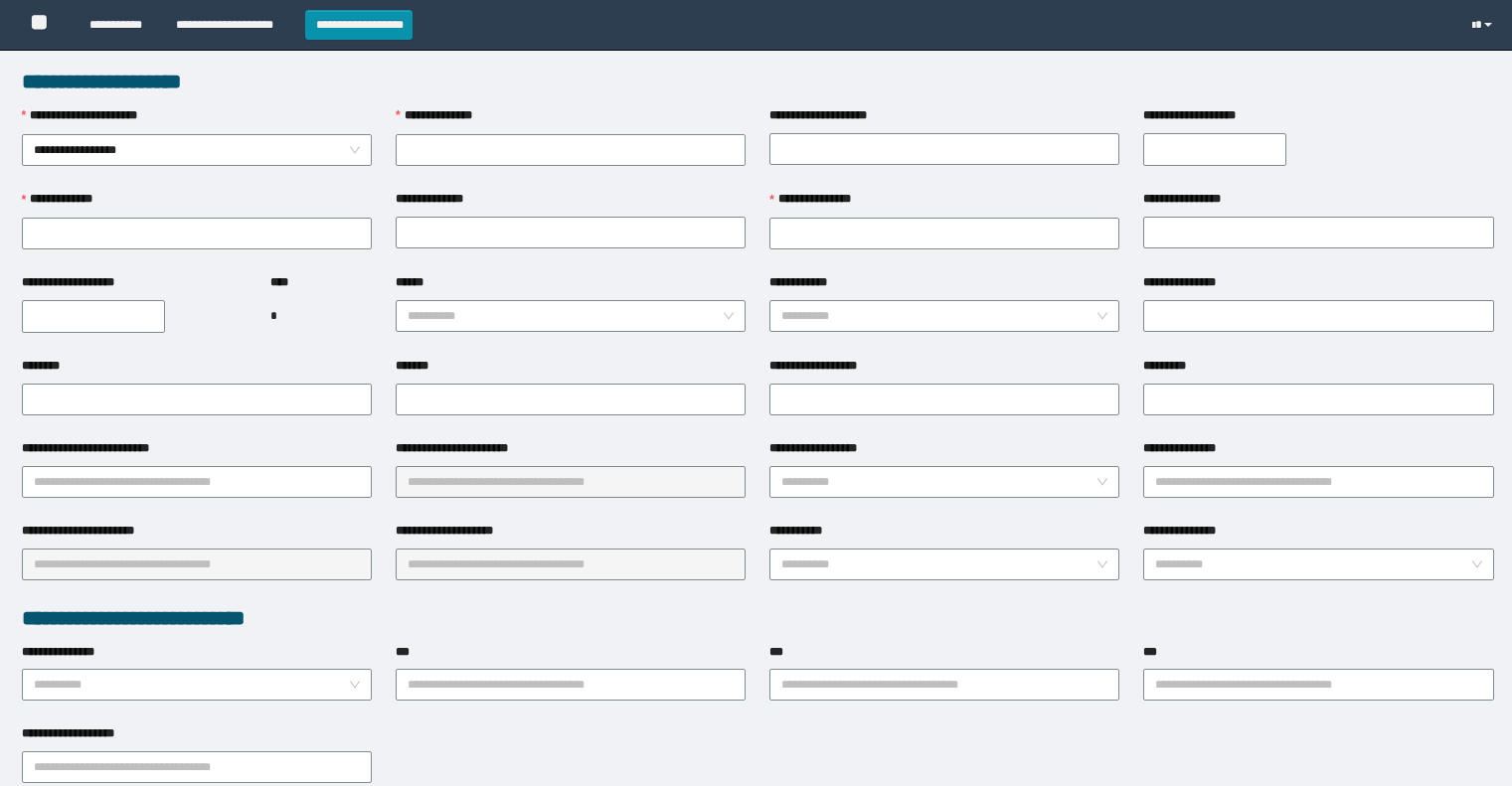 scroll, scrollTop: 0, scrollLeft: 0, axis: both 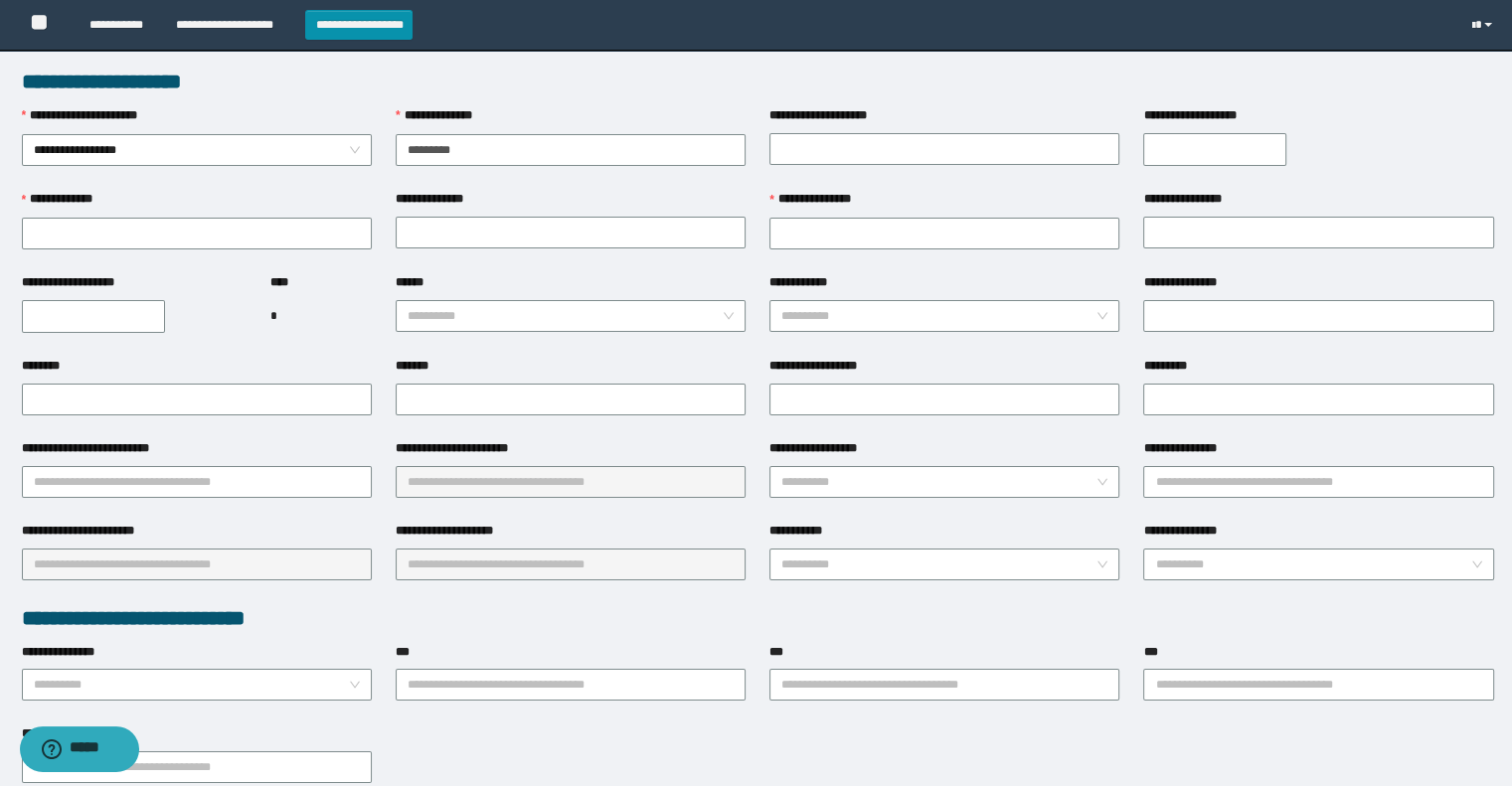 type on "**********" 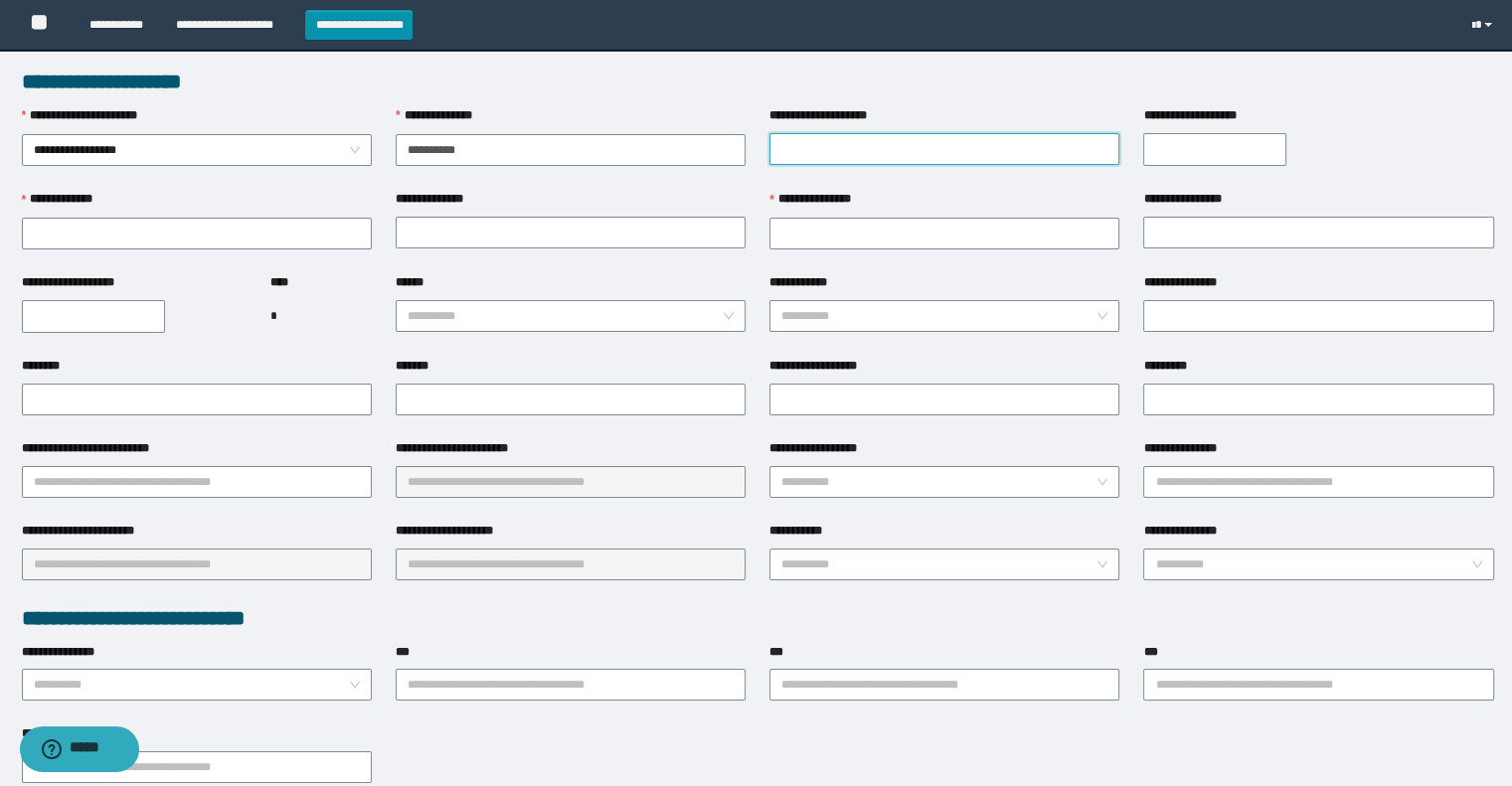 click on "**********" at bounding box center [944, 149] 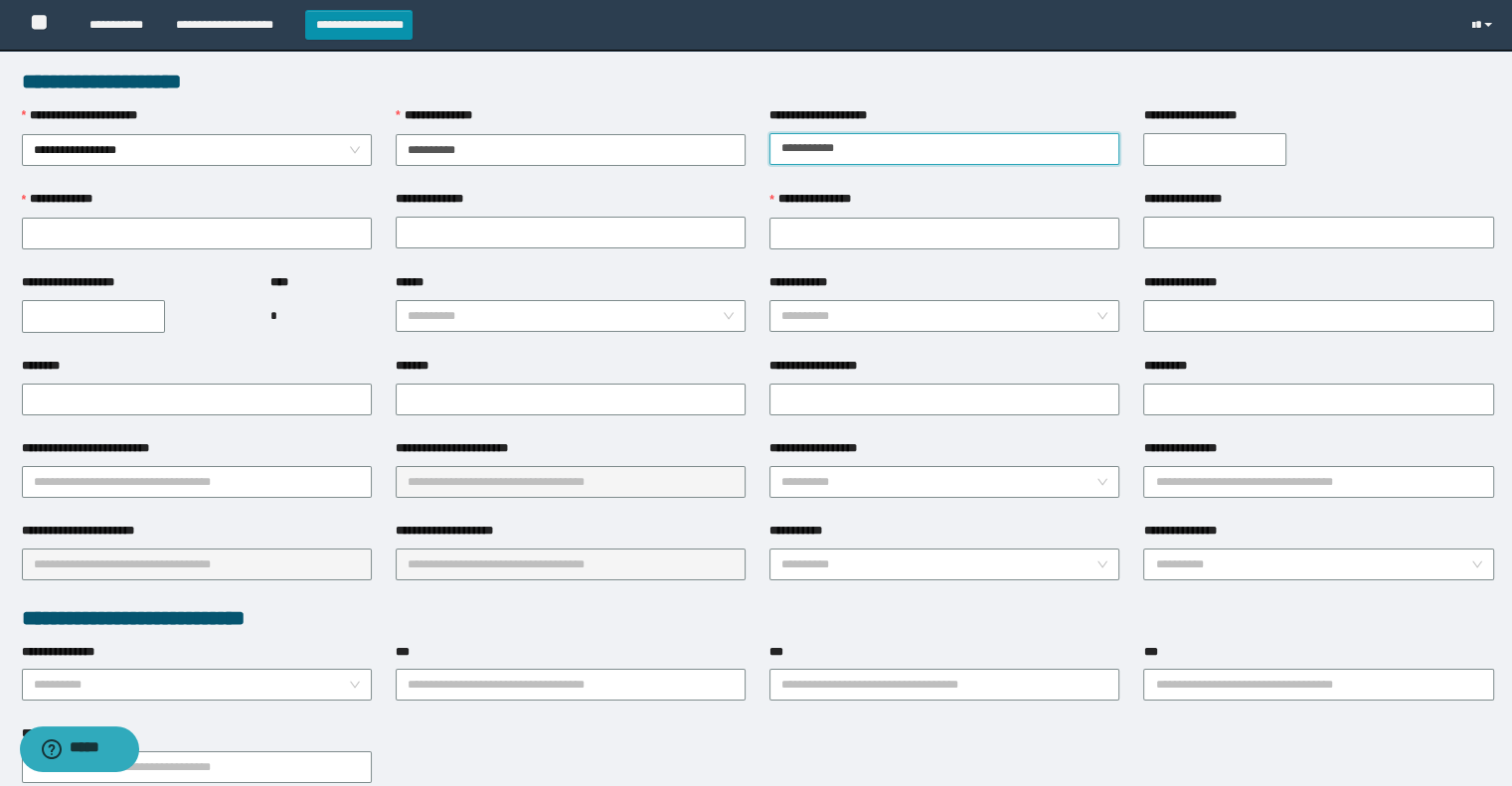 type on "**********" 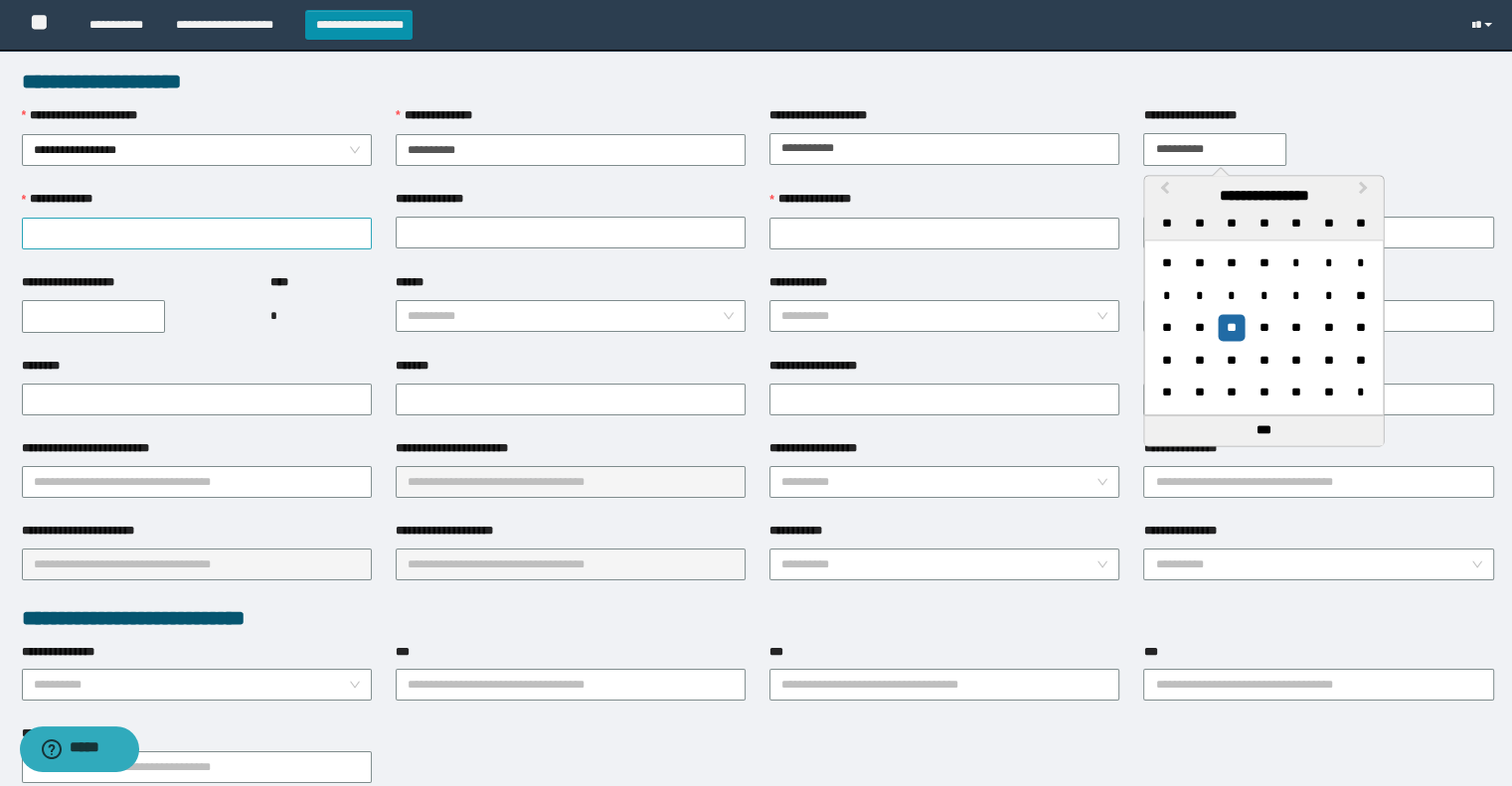type on "**********" 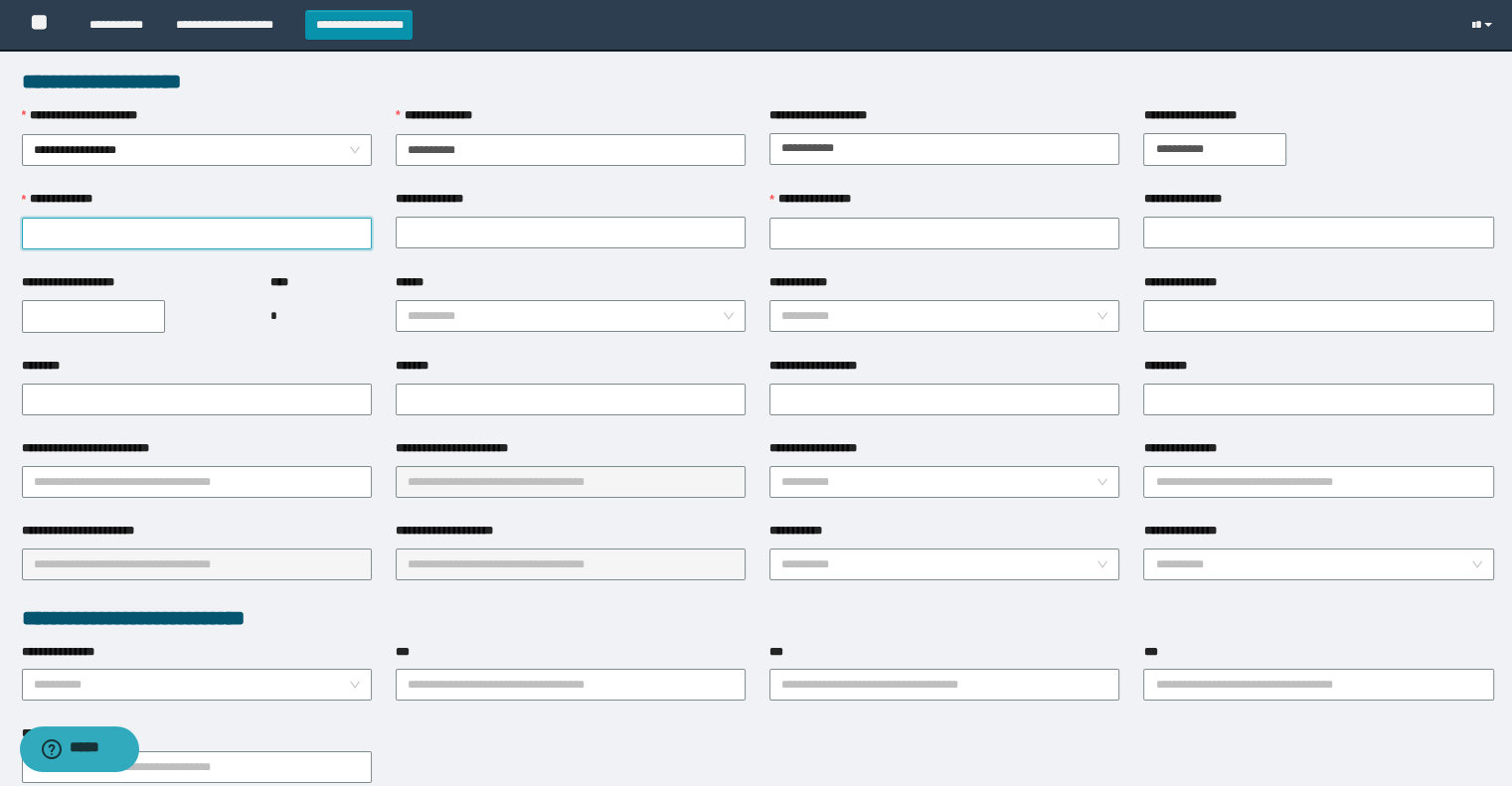 click on "**********" at bounding box center (197, 234) 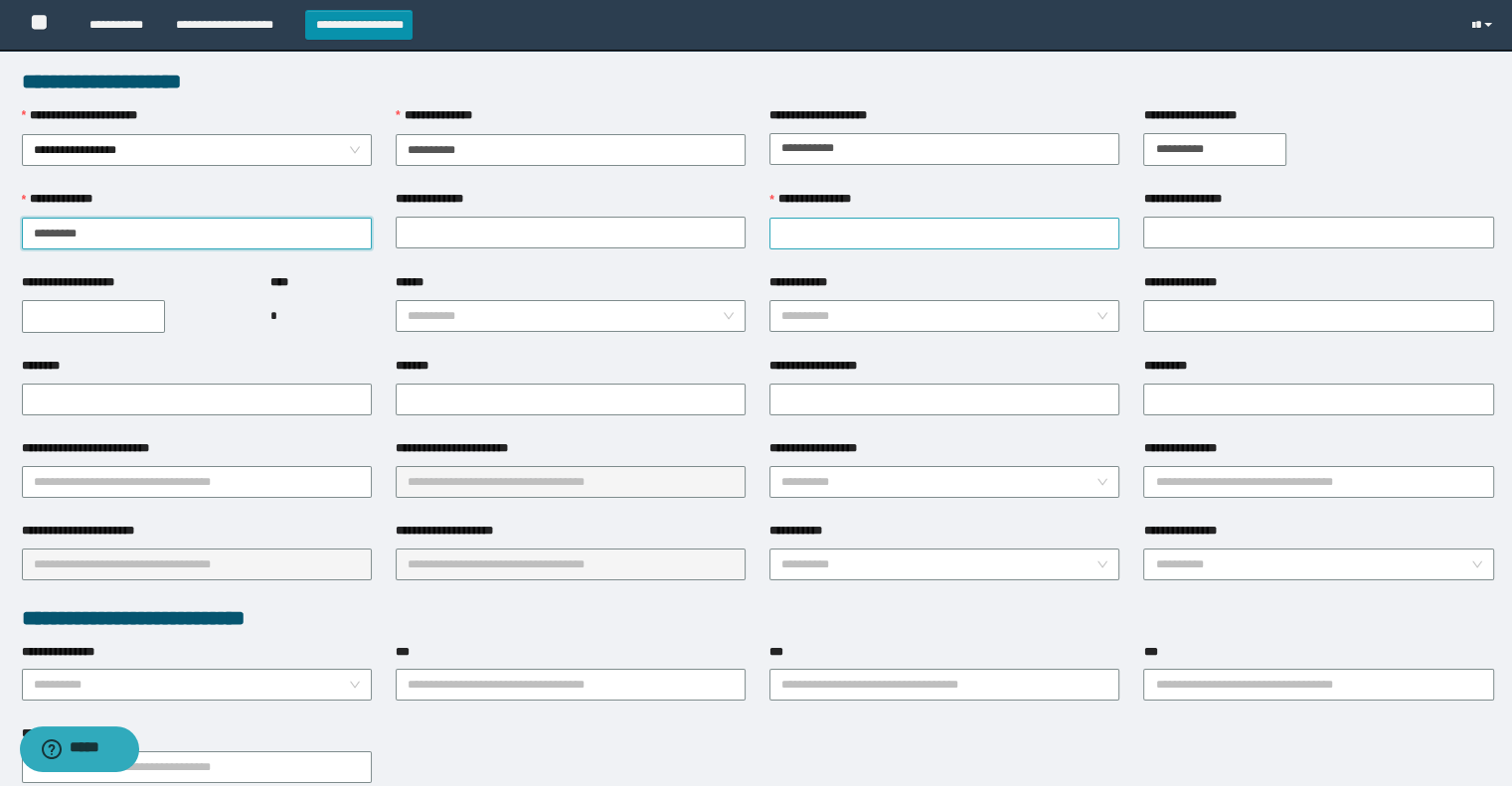 type on "*********" 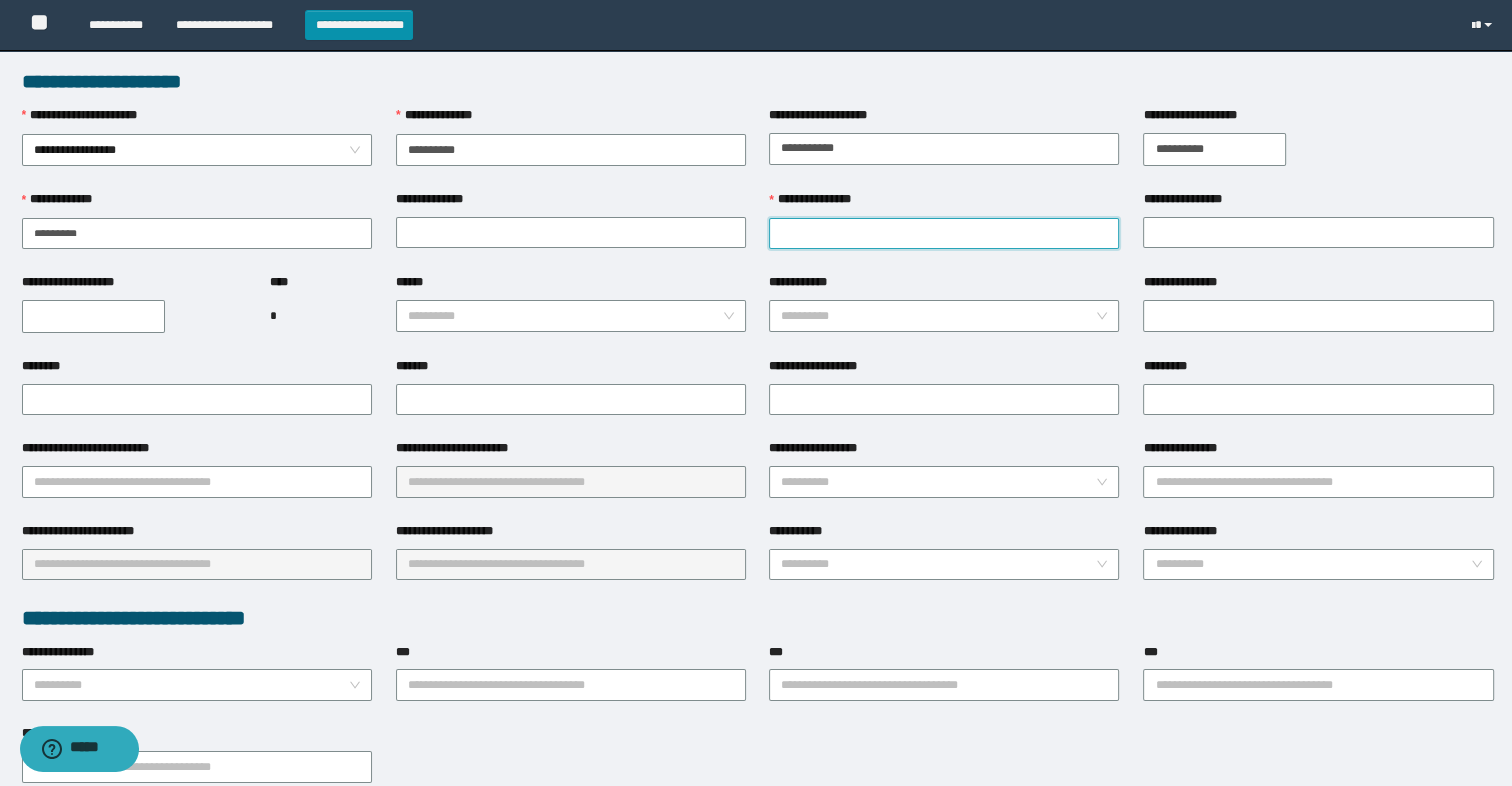 click on "**********" at bounding box center (944, 234) 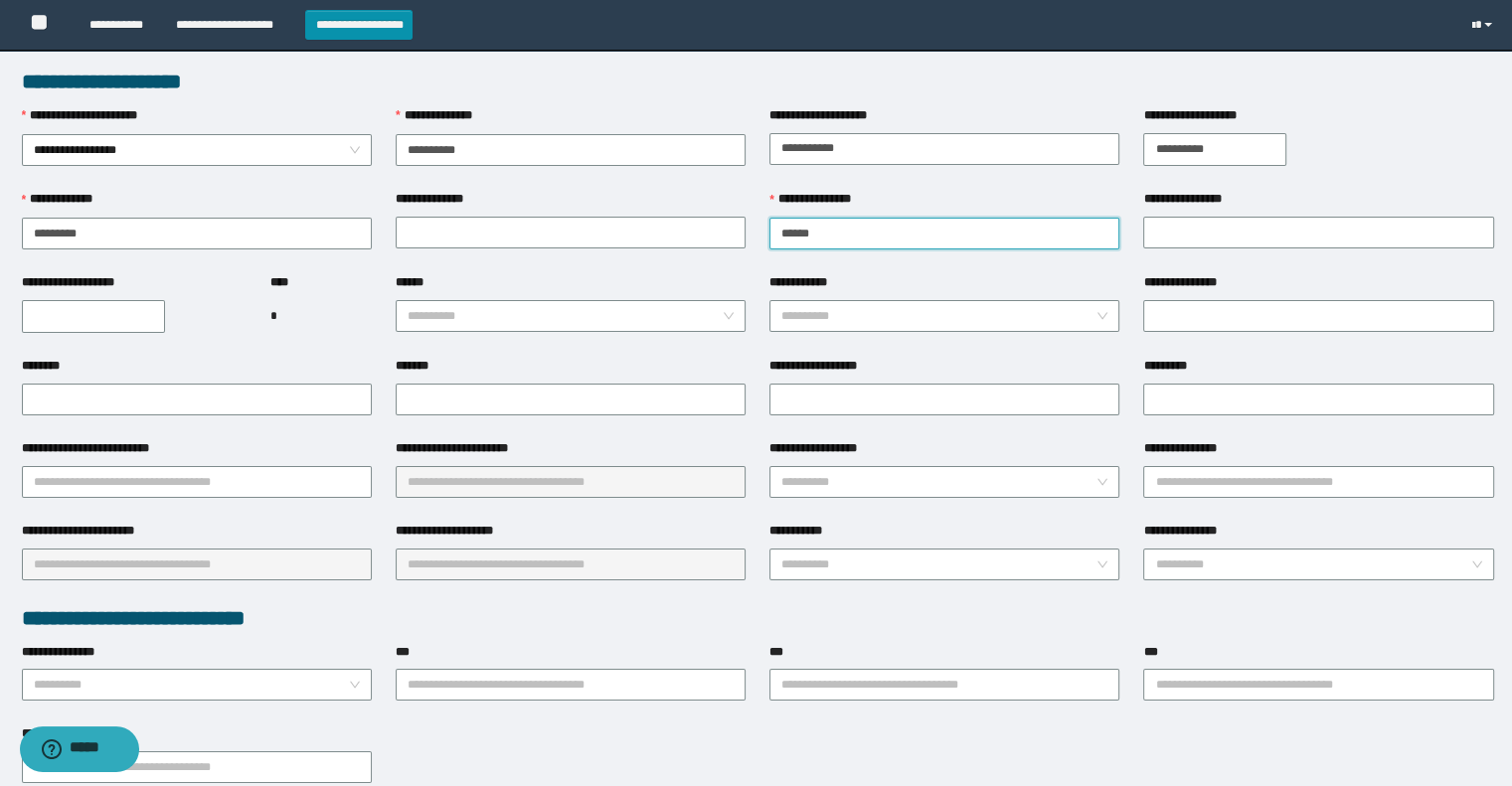 type on "******" 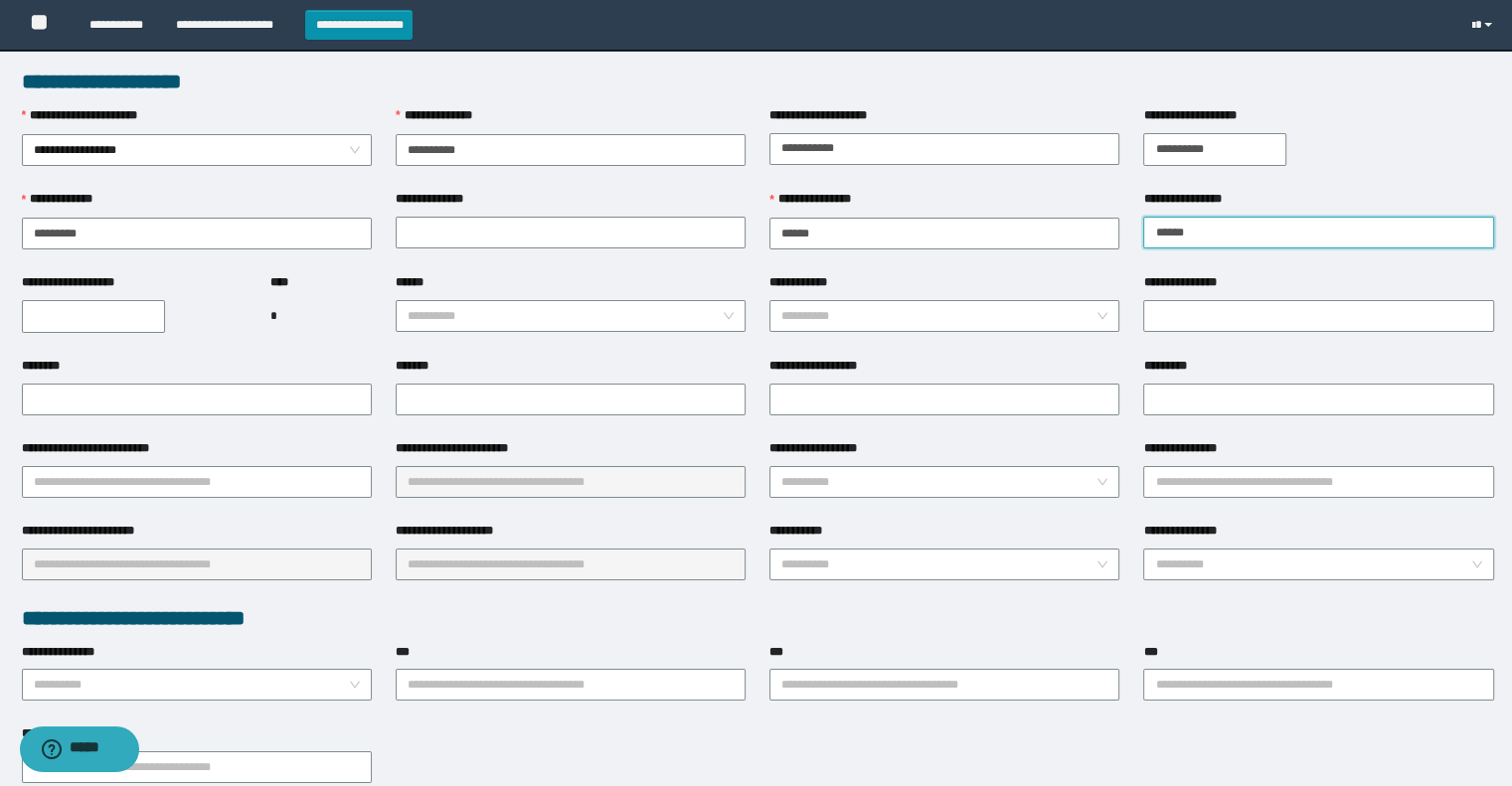 type on "******" 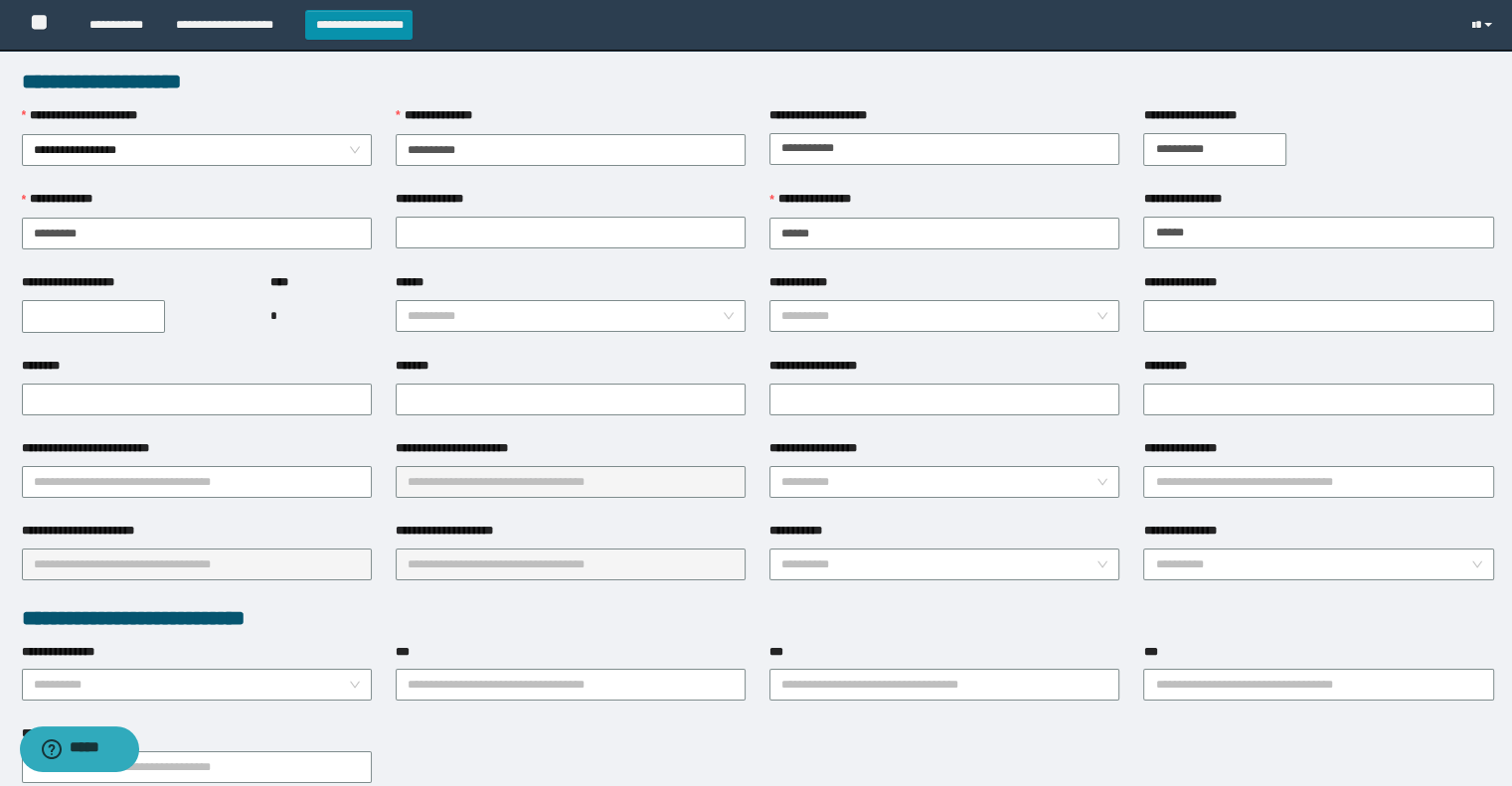 click on "**********" at bounding box center [93, 316] 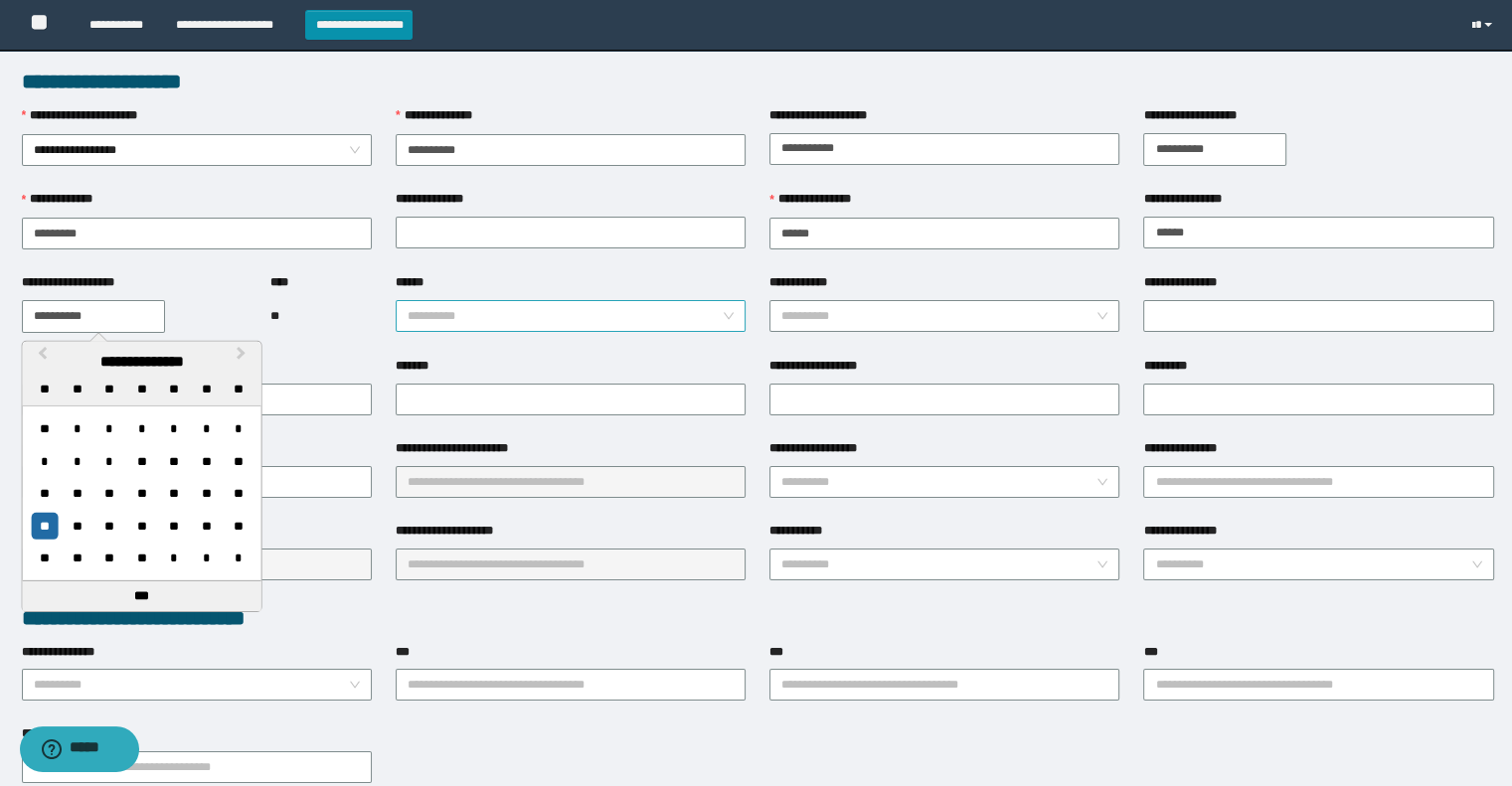 type on "**********" 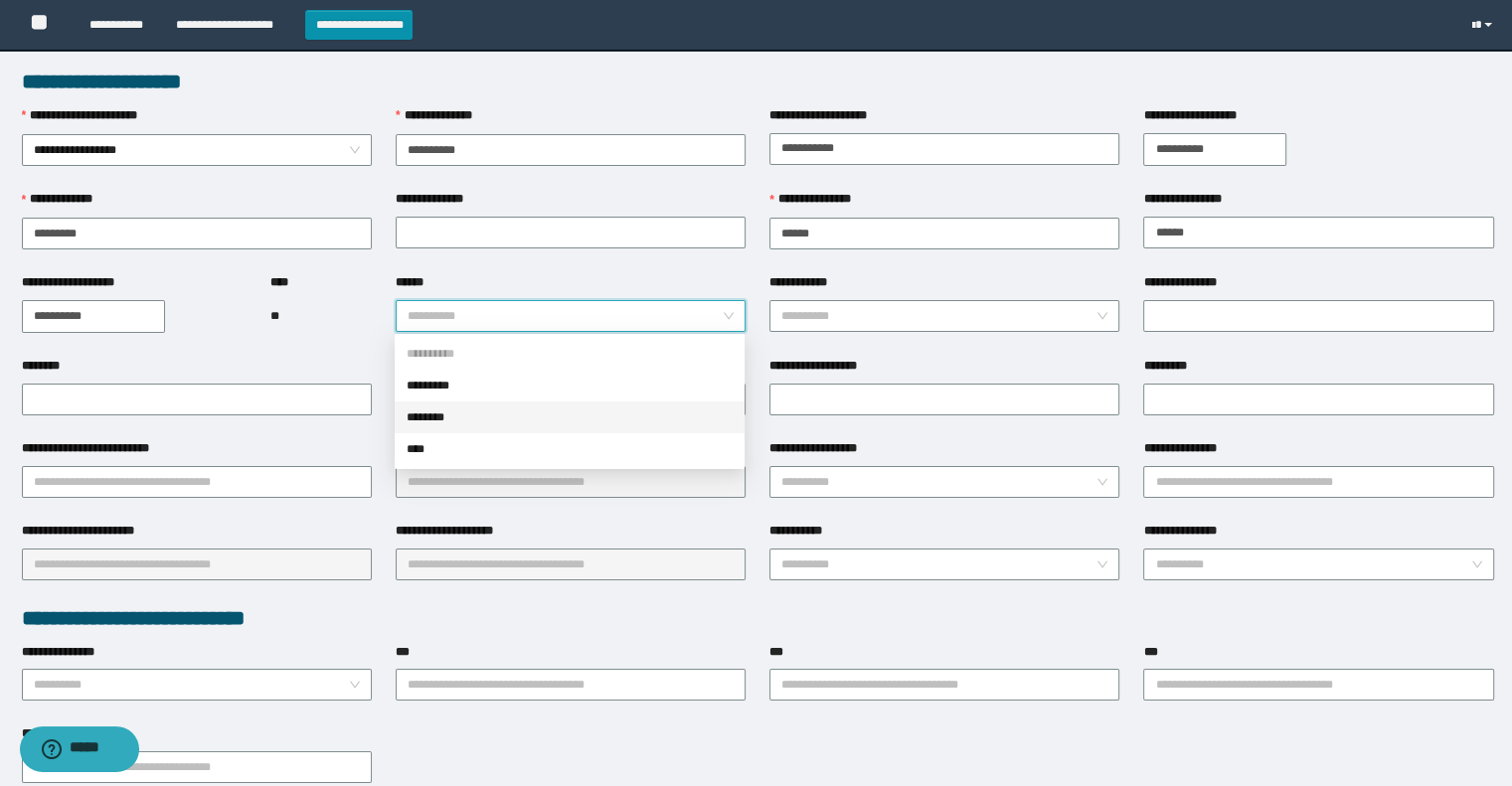 click on "********" at bounding box center [570, 417] 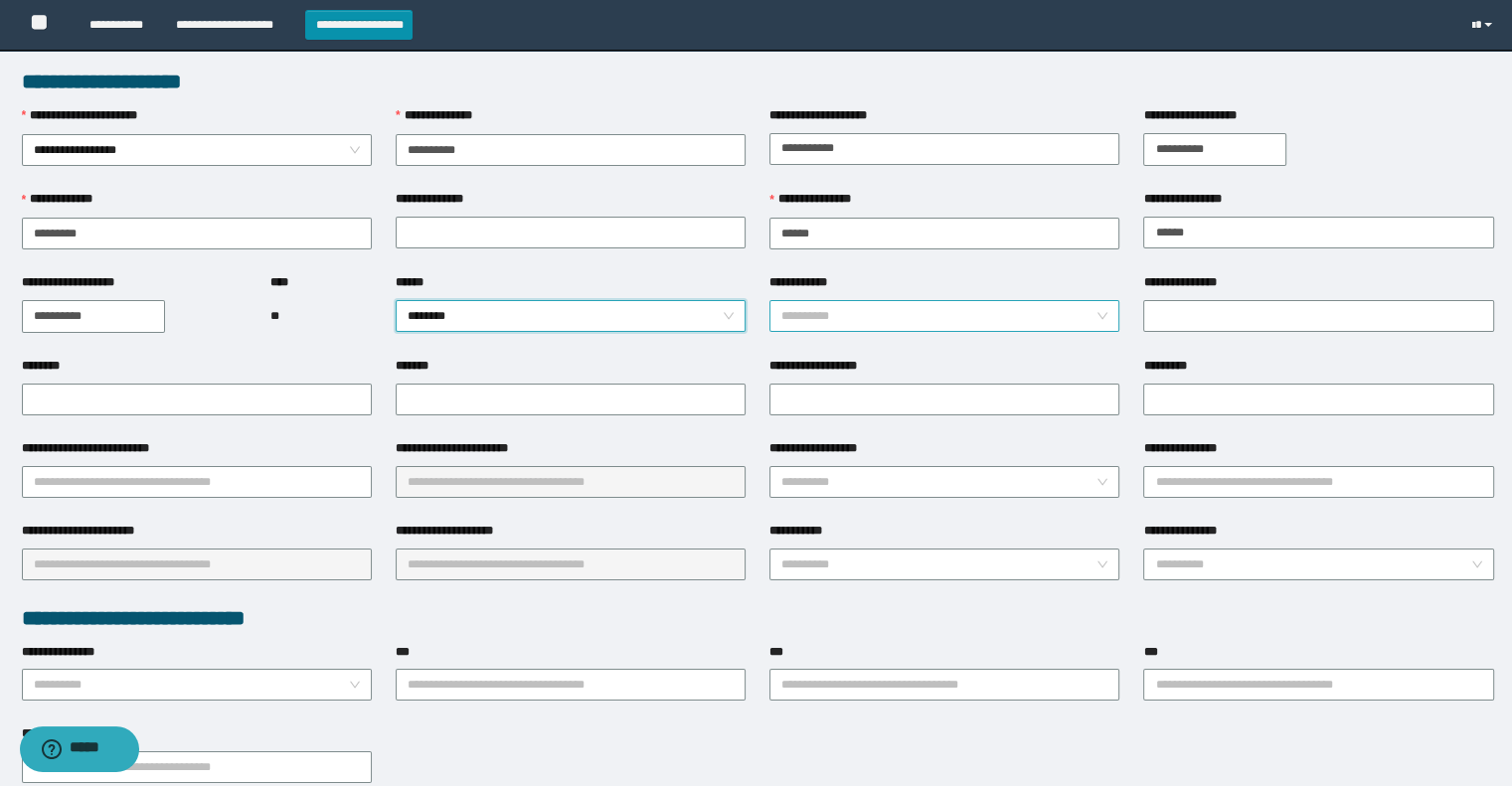 click on "**********" at bounding box center [938, 316] 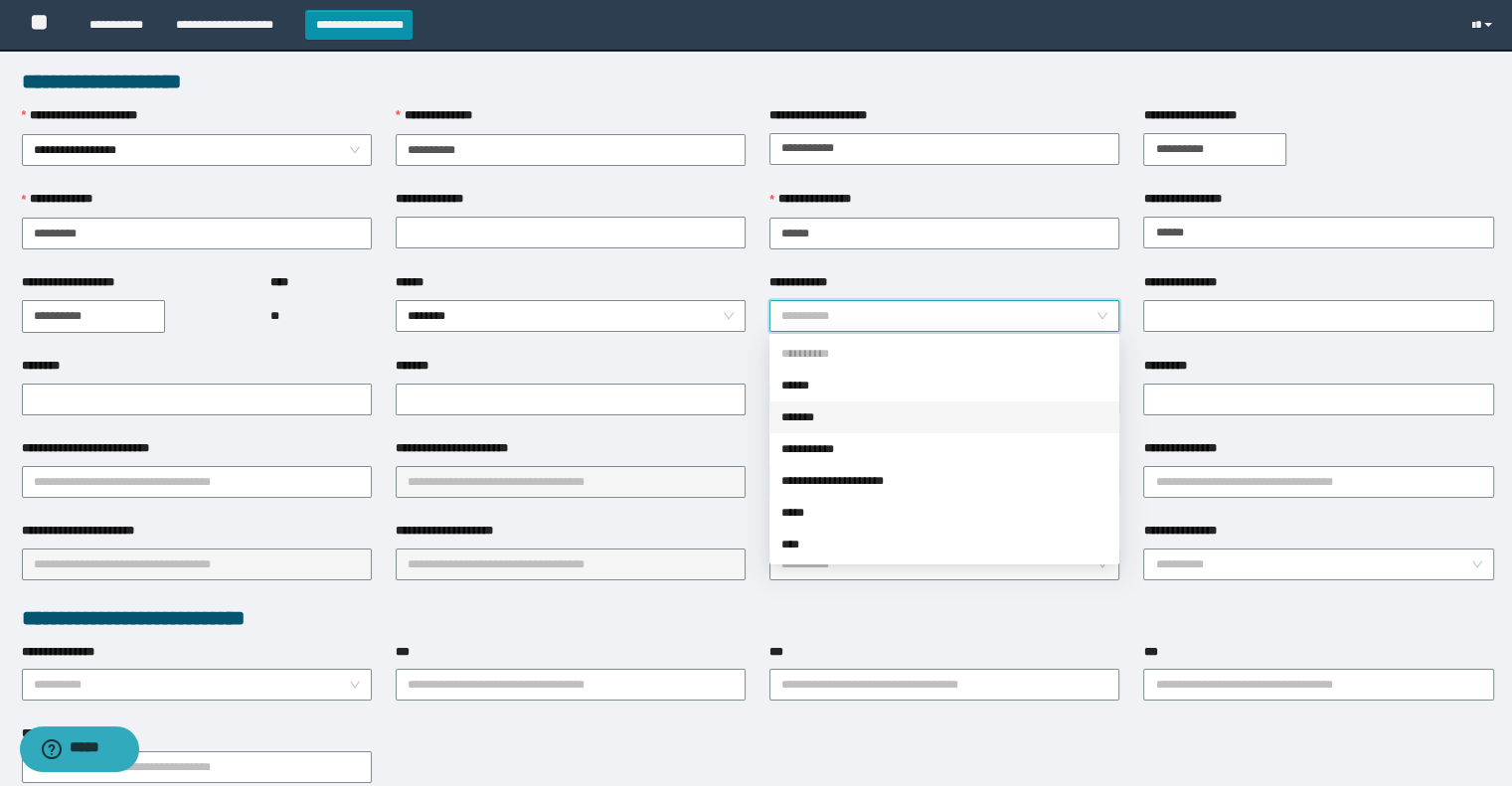 click on "*******" at bounding box center [944, 417] 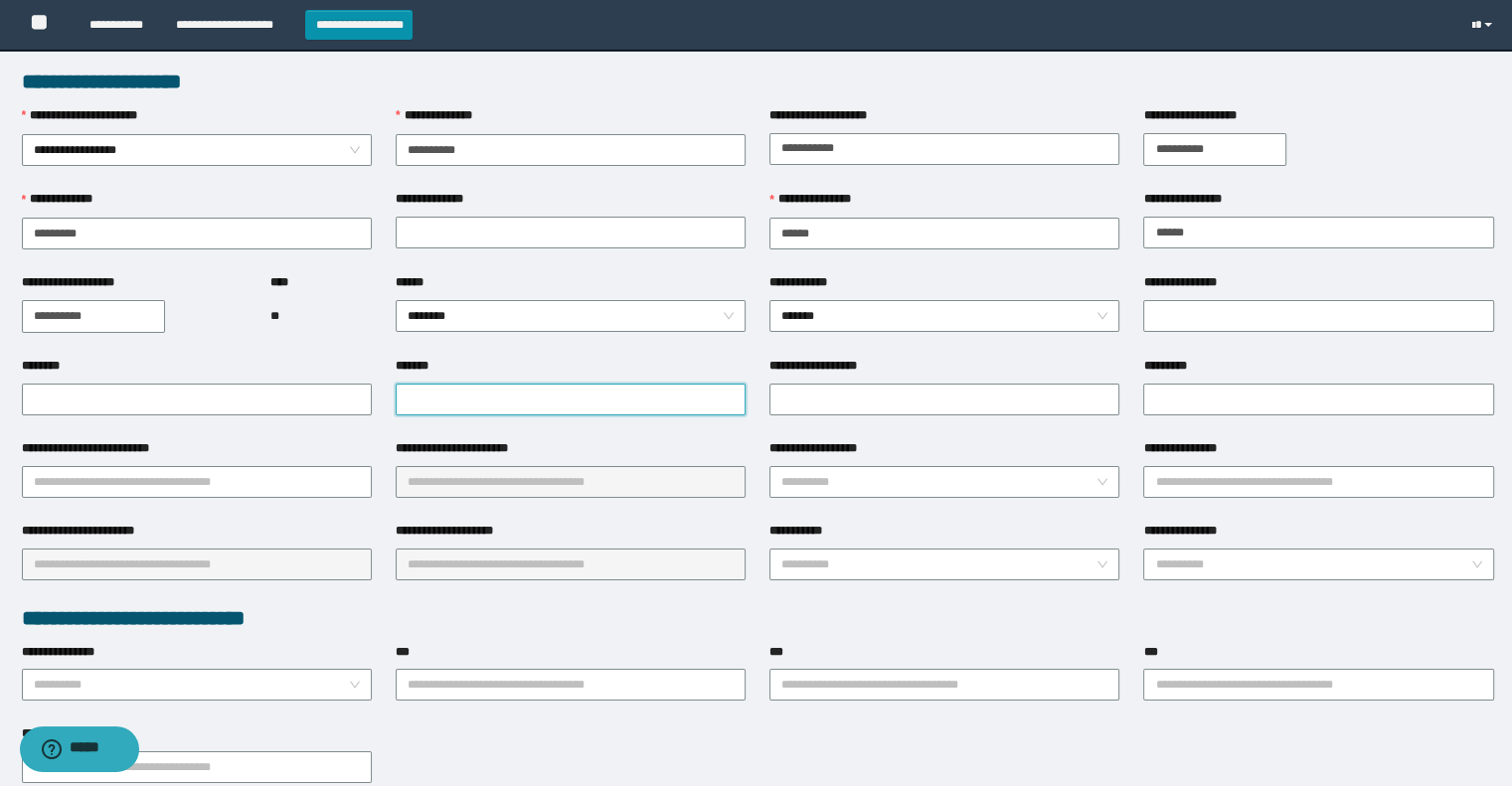 click on "*******" at bounding box center (571, 399) 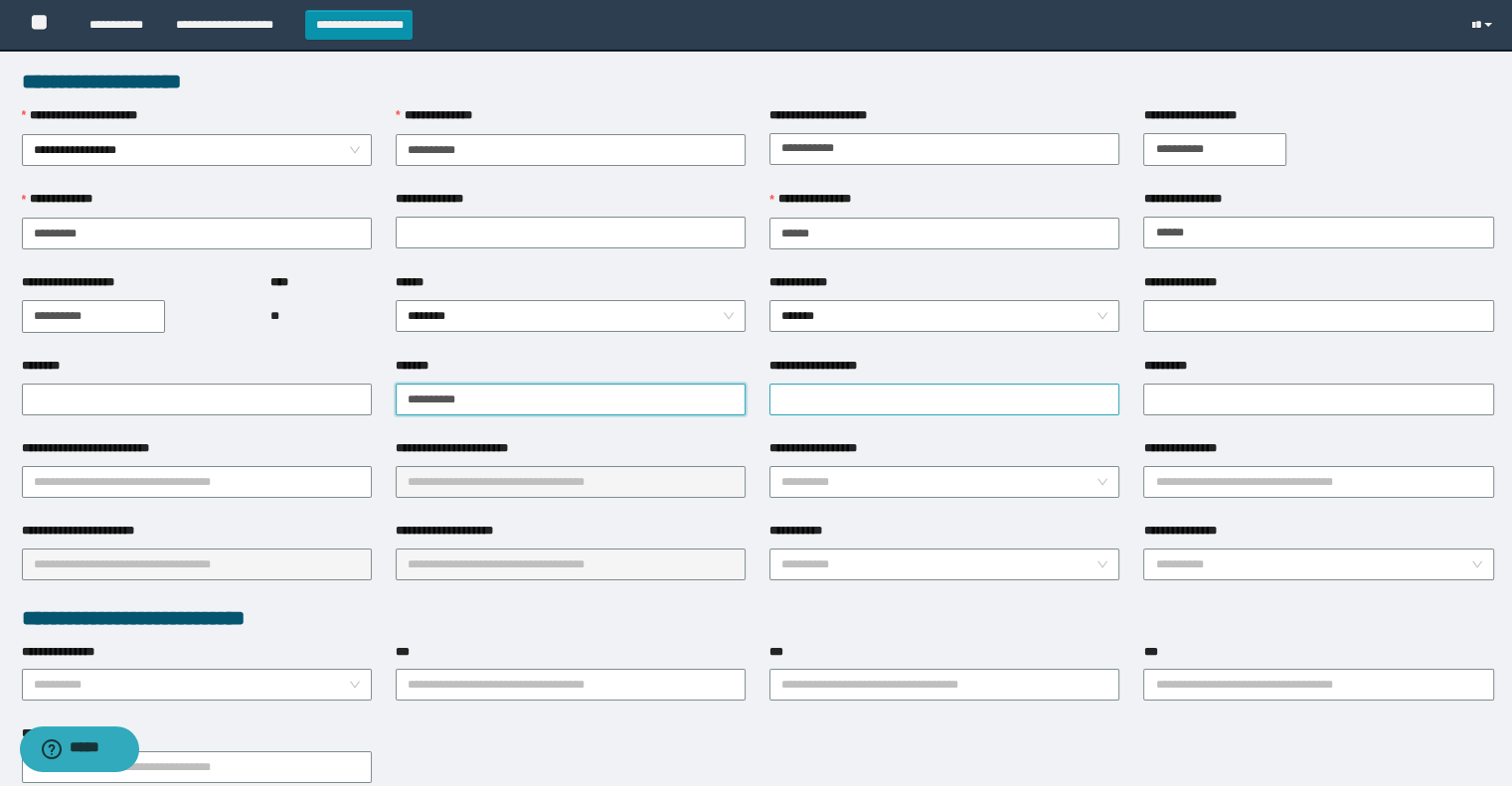 type on "**********" 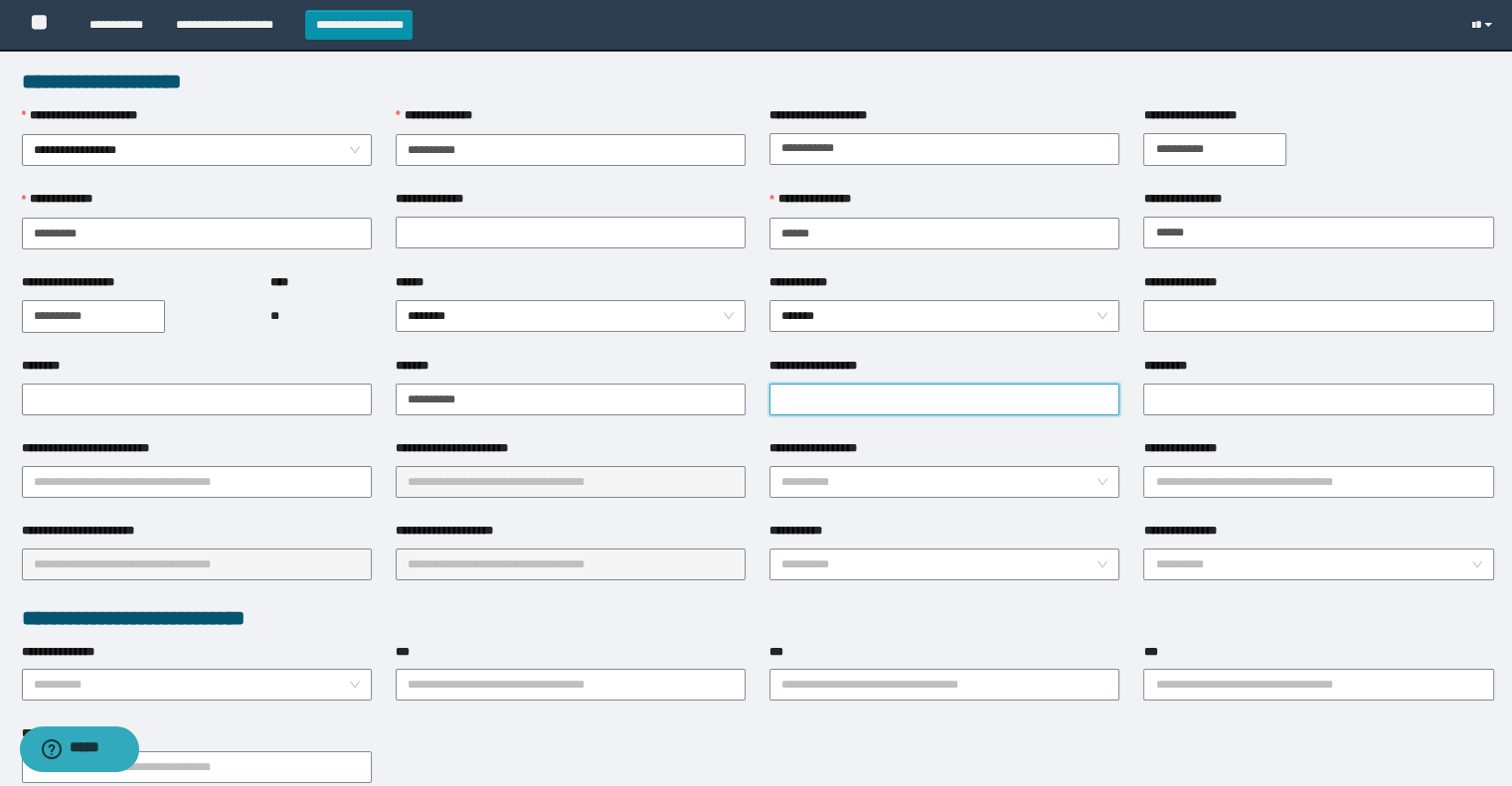 click on "**********" at bounding box center [944, 399] 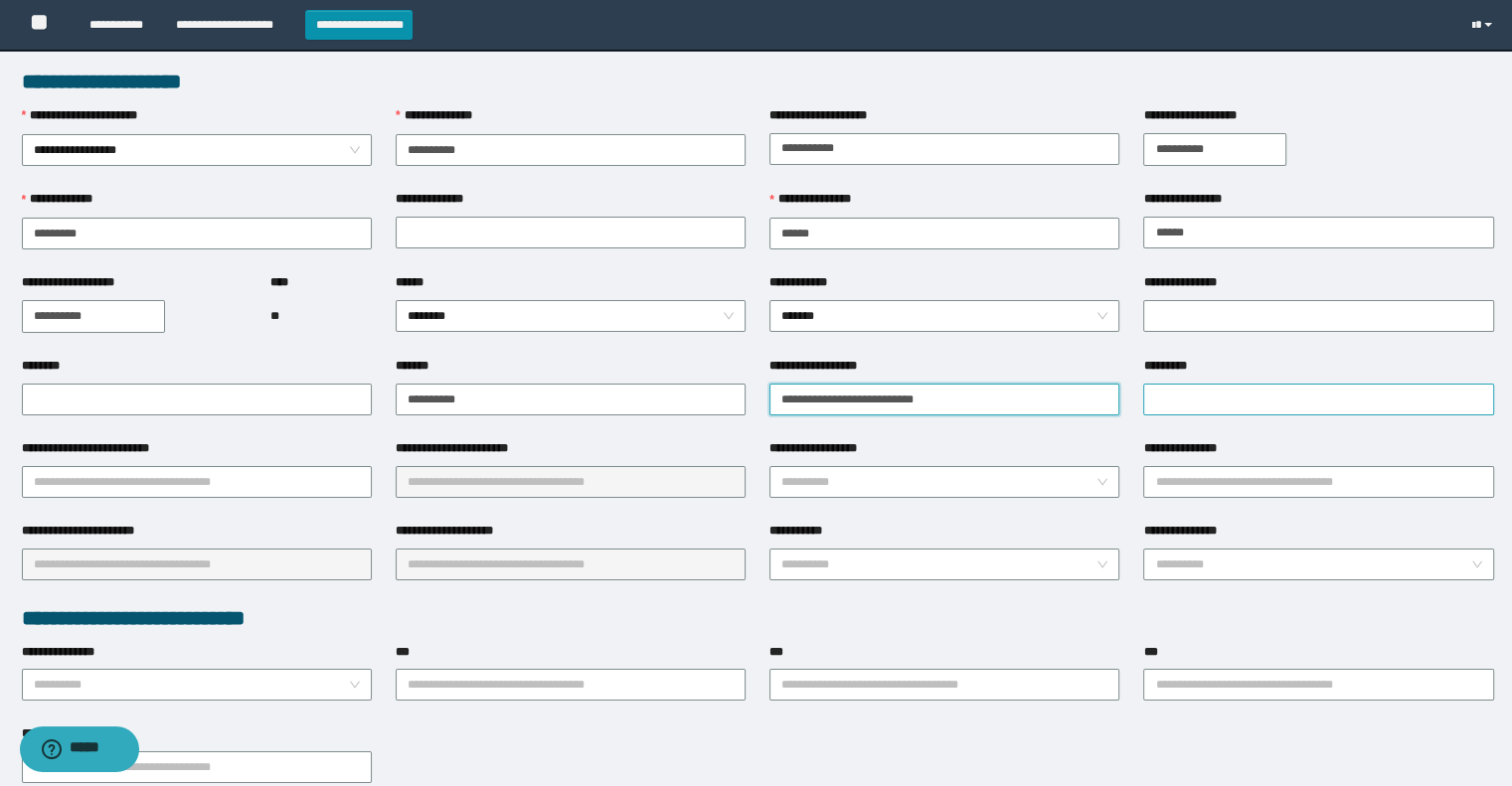 type on "**********" 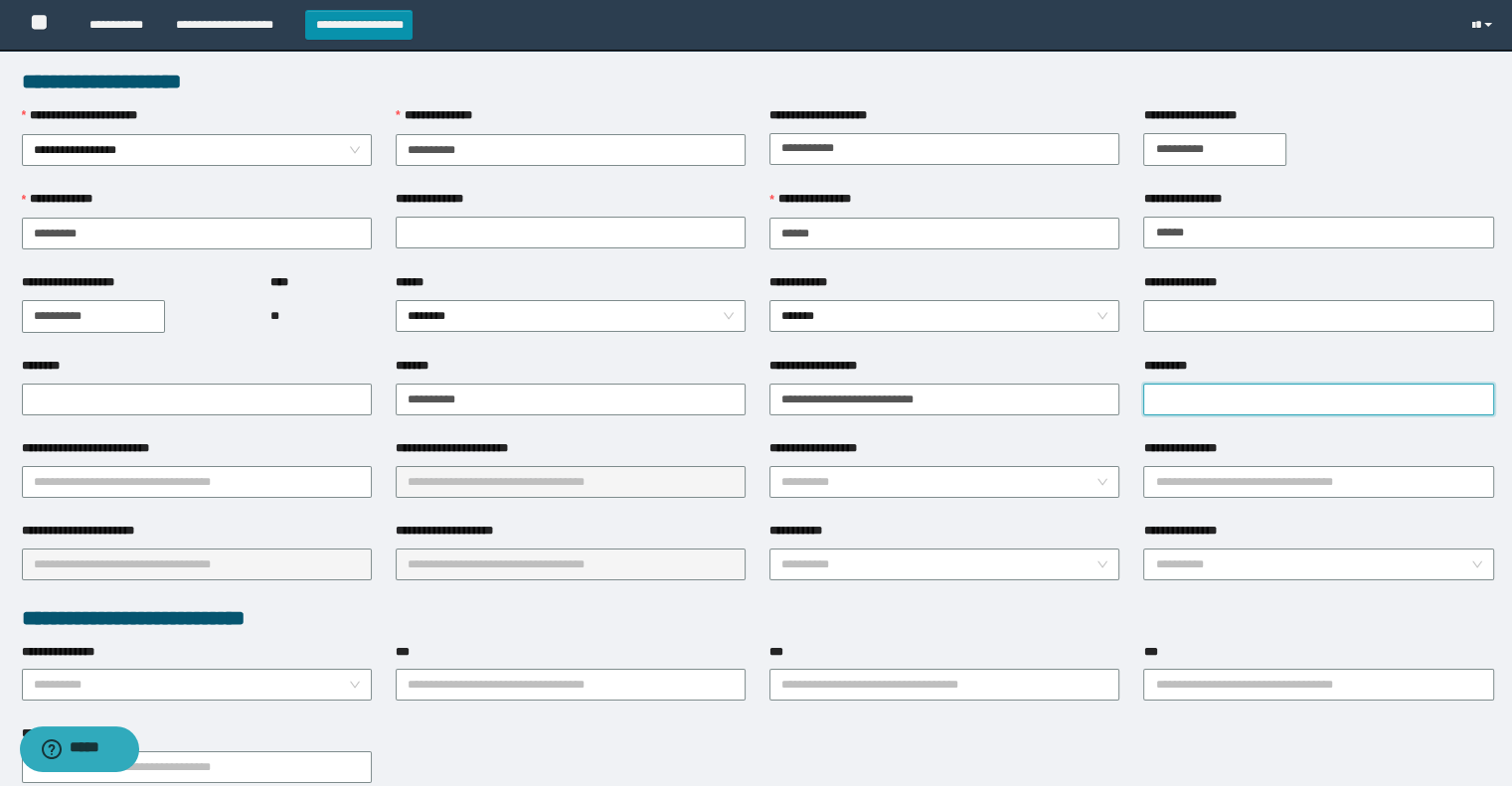 click on "*********" at bounding box center [1318, 399] 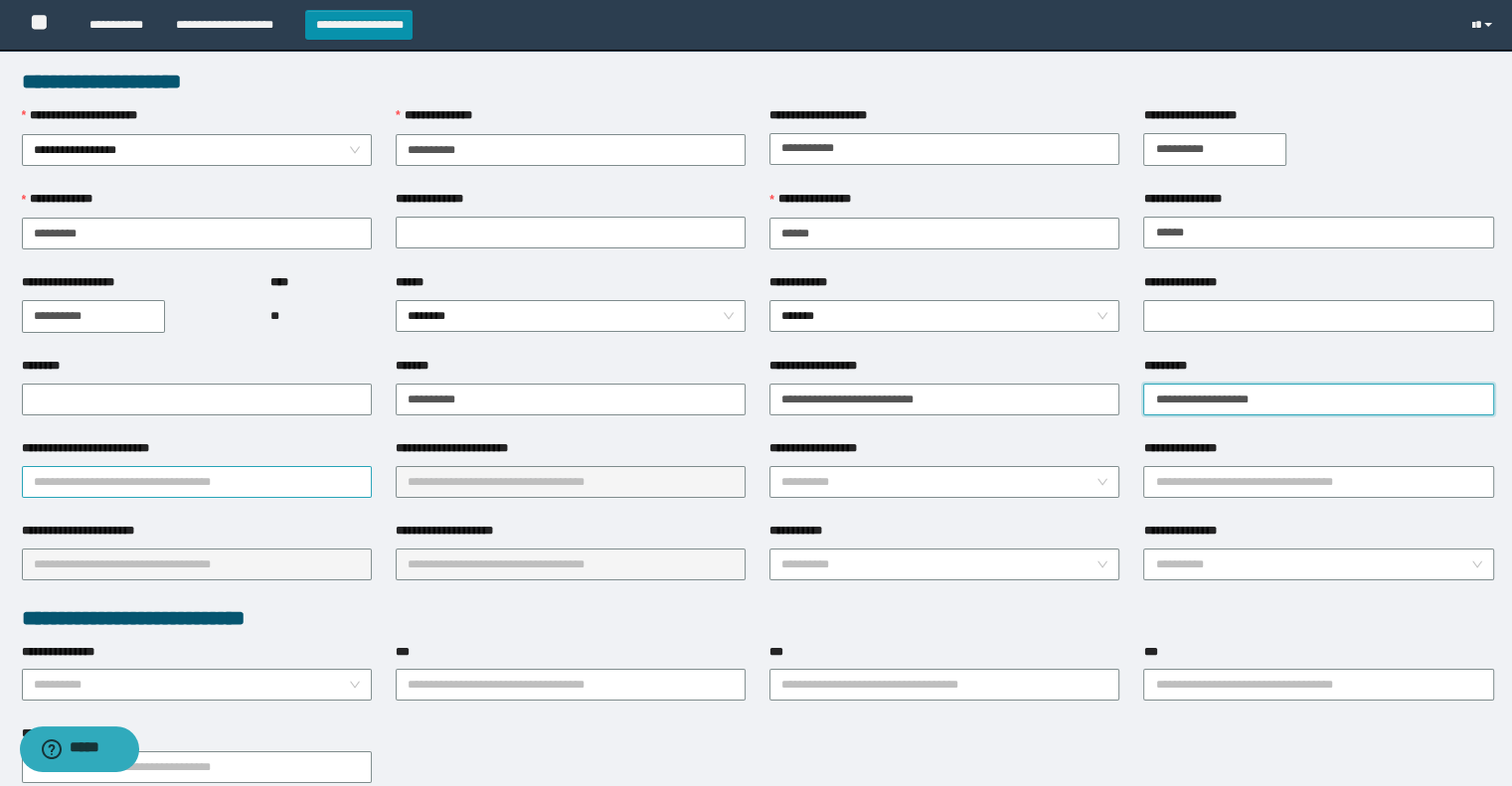type on "**********" 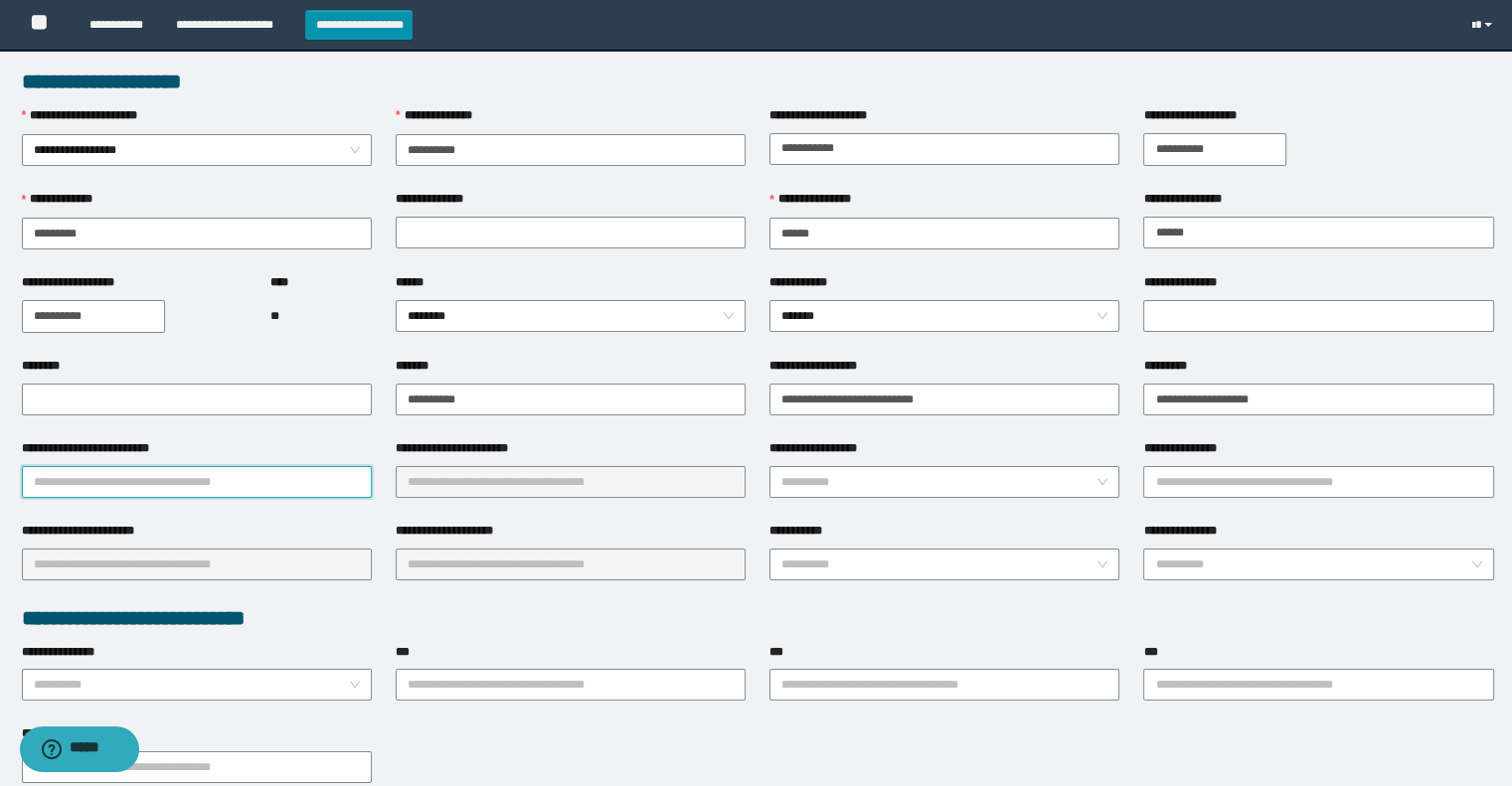 click on "**********" at bounding box center (197, 482) 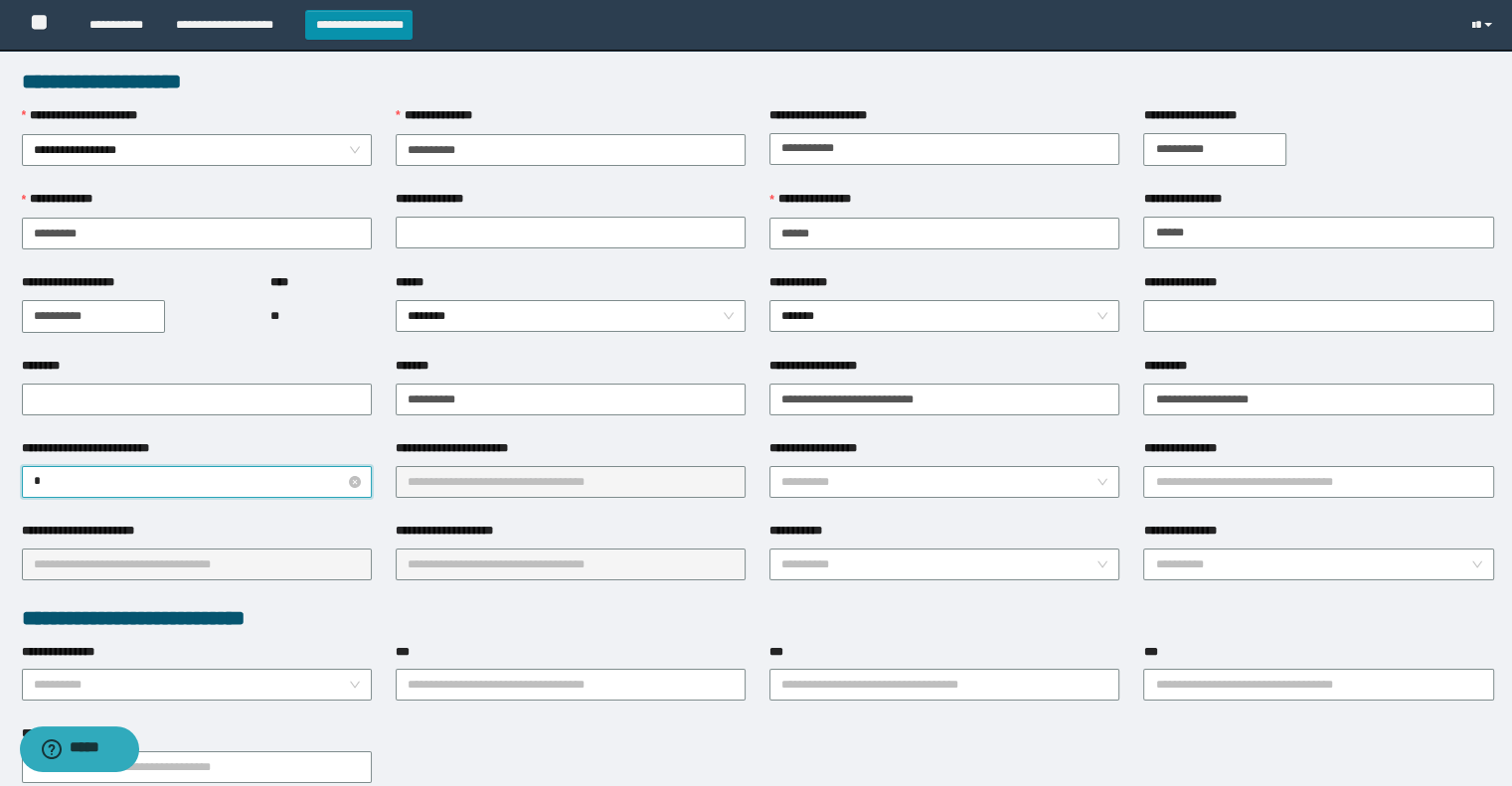 type on "**" 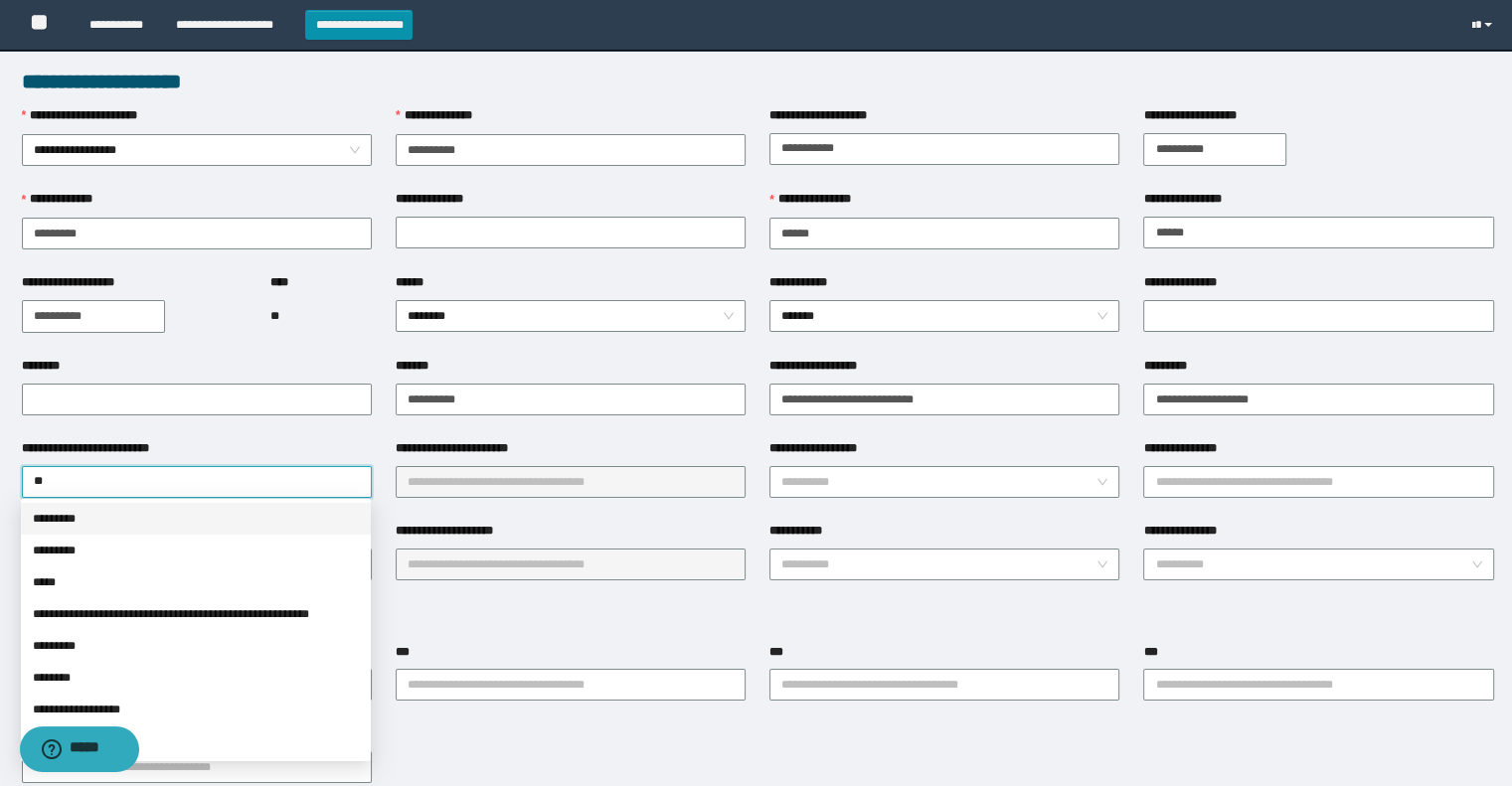 click on "*********" at bounding box center [196, 519] 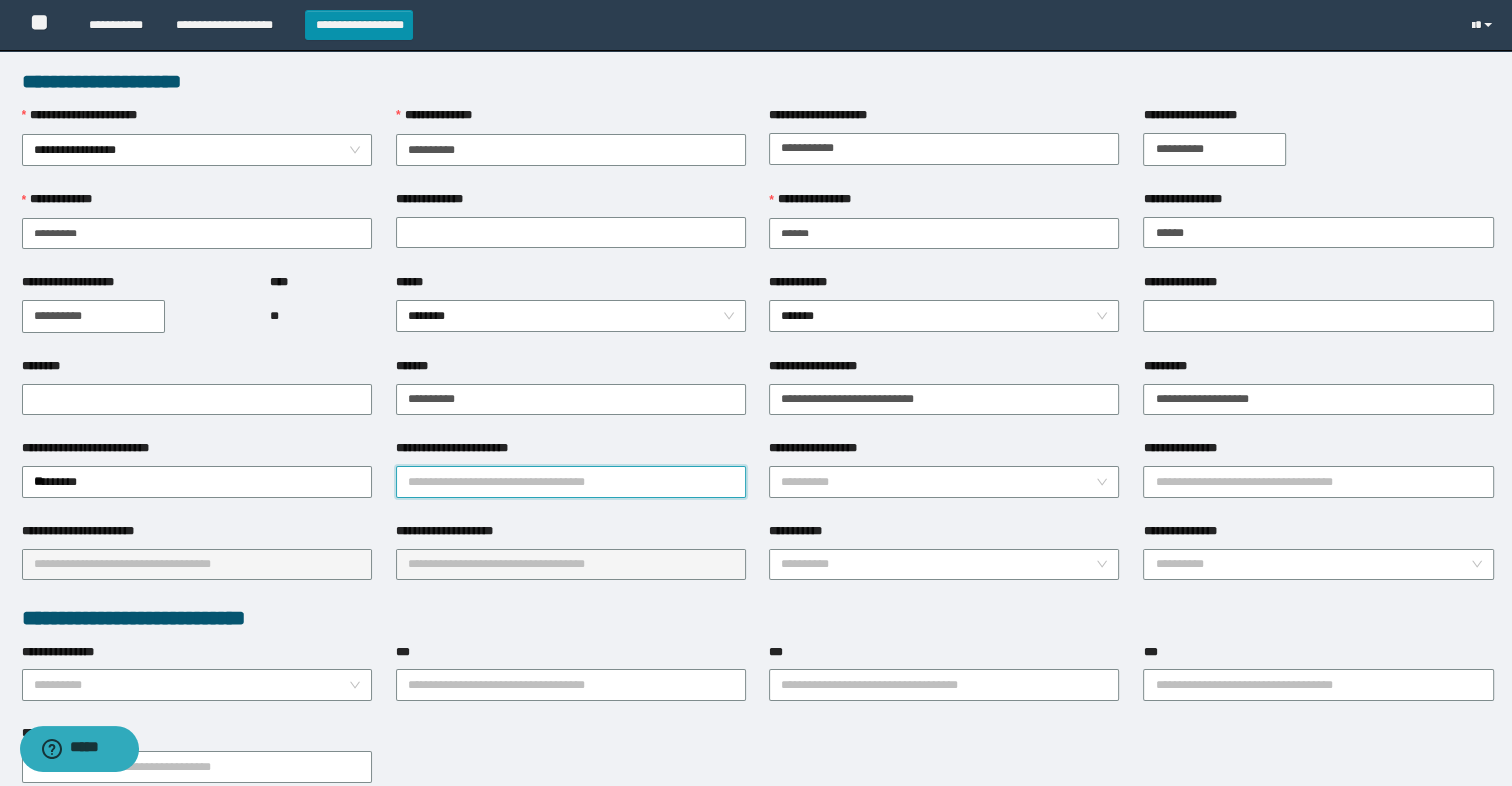 click on "**********" at bounding box center [571, 482] 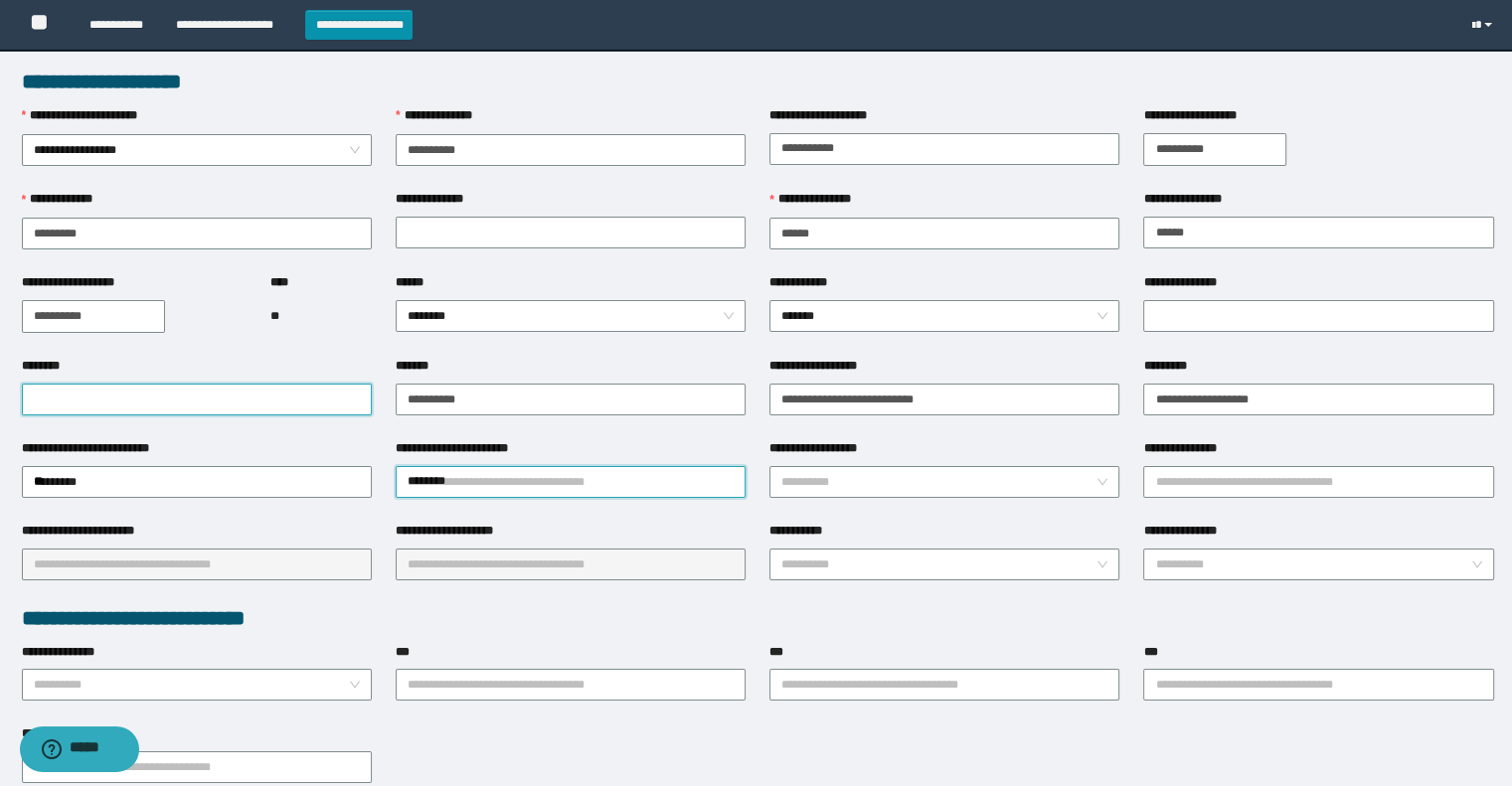 type on "**********" 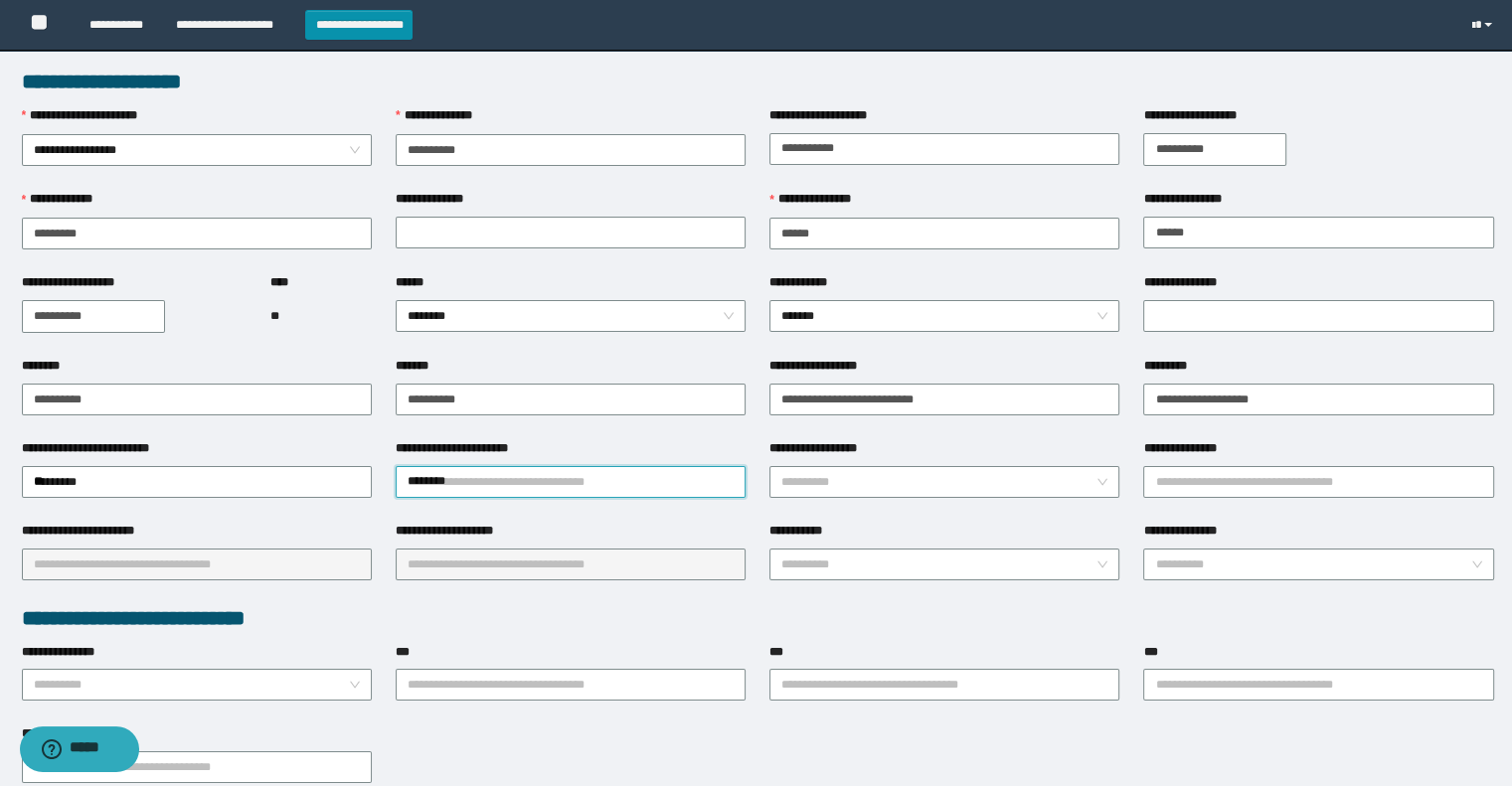 type on "********" 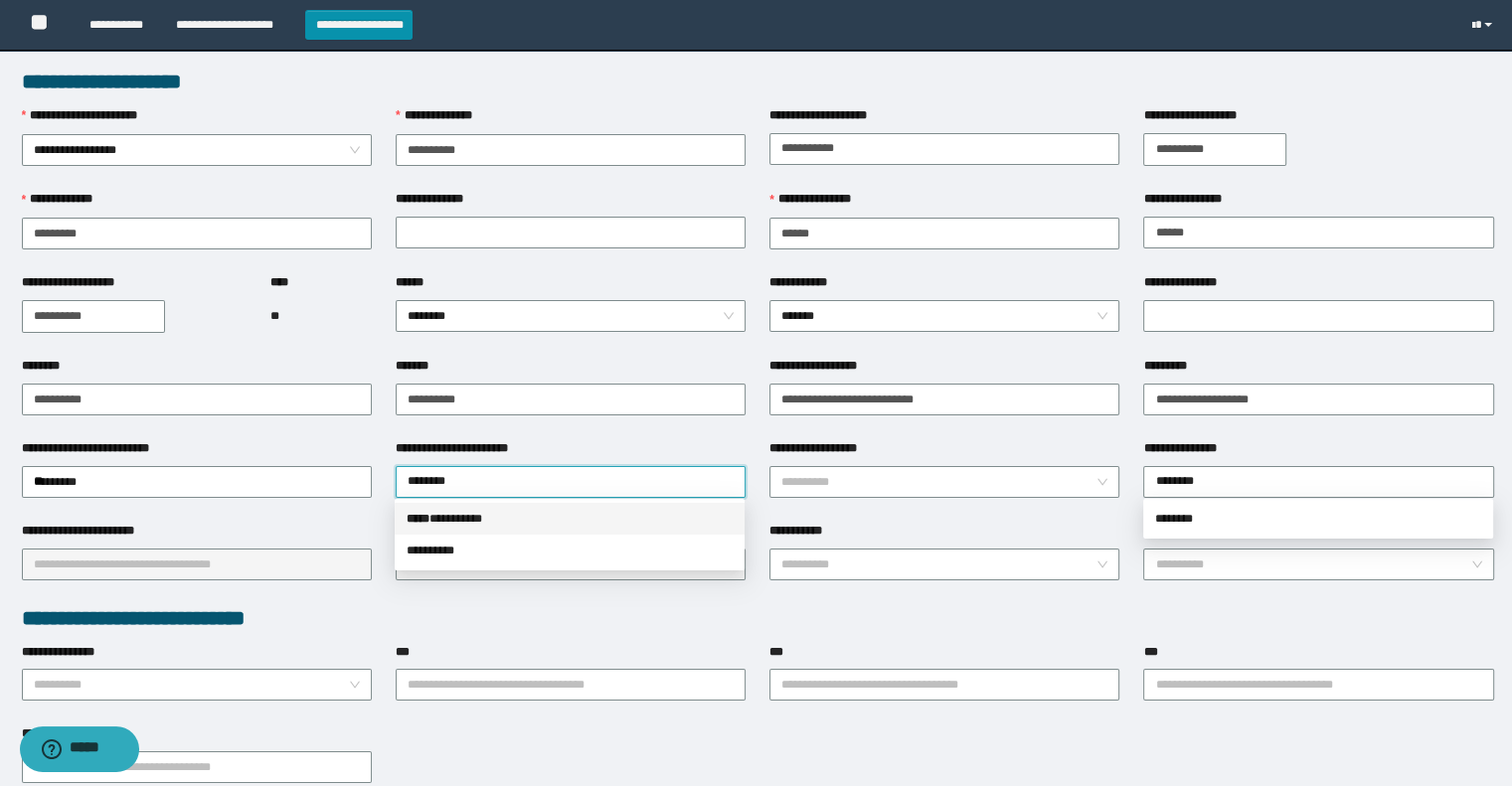 click on "***** * ********" at bounding box center (570, 519) 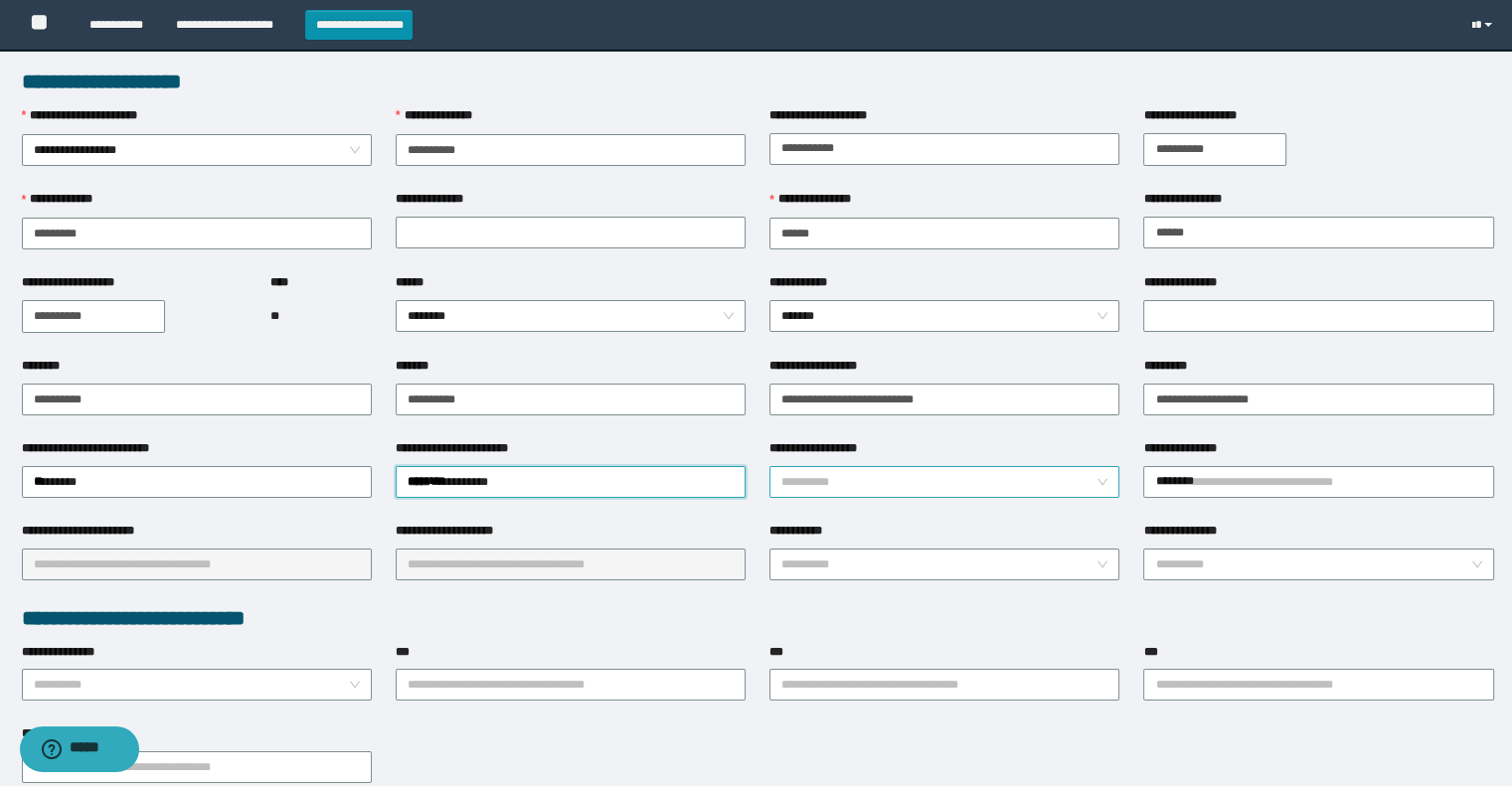 click on "**********" at bounding box center (938, 482) 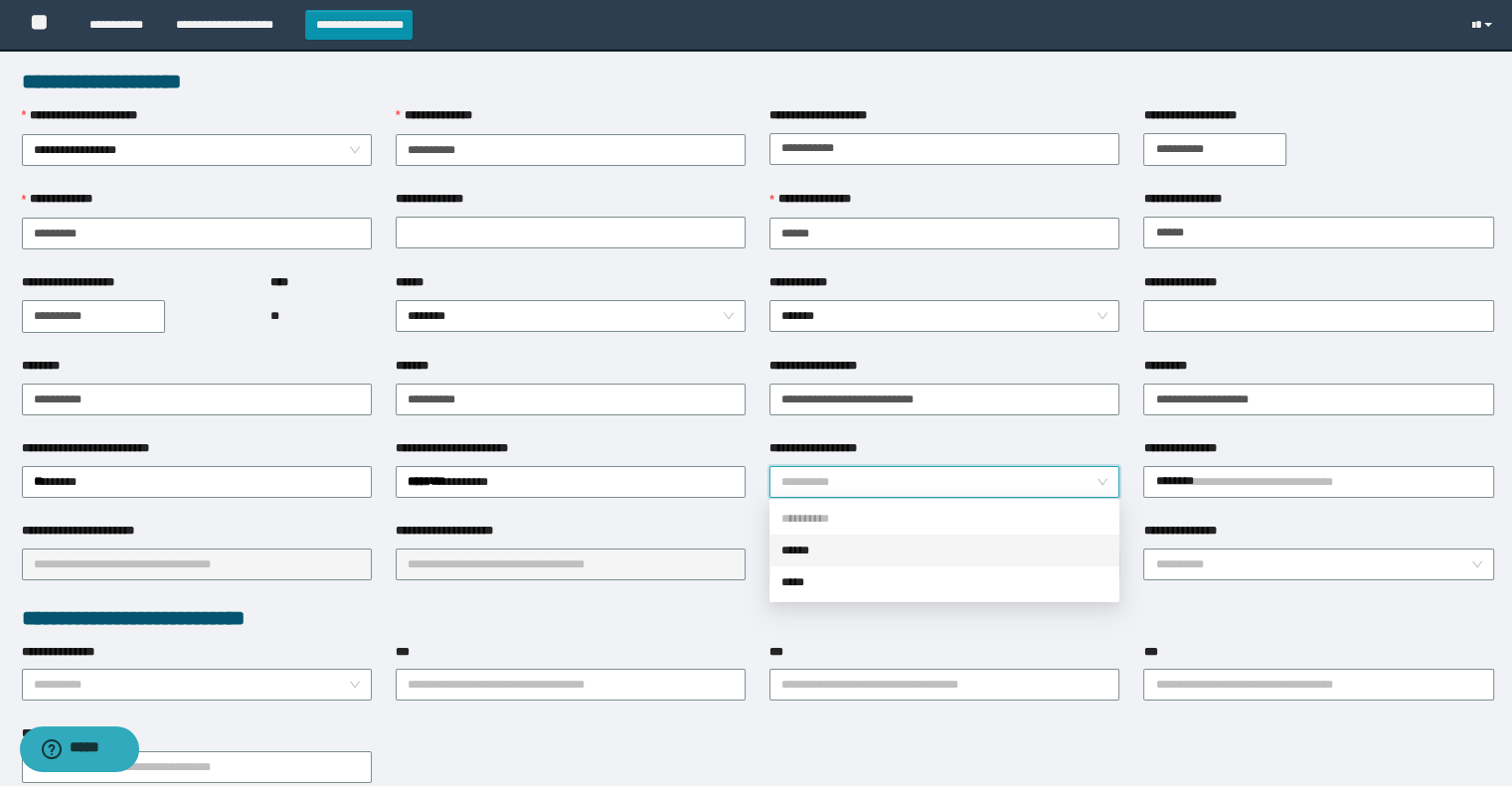 click on "******" at bounding box center (944, 550) 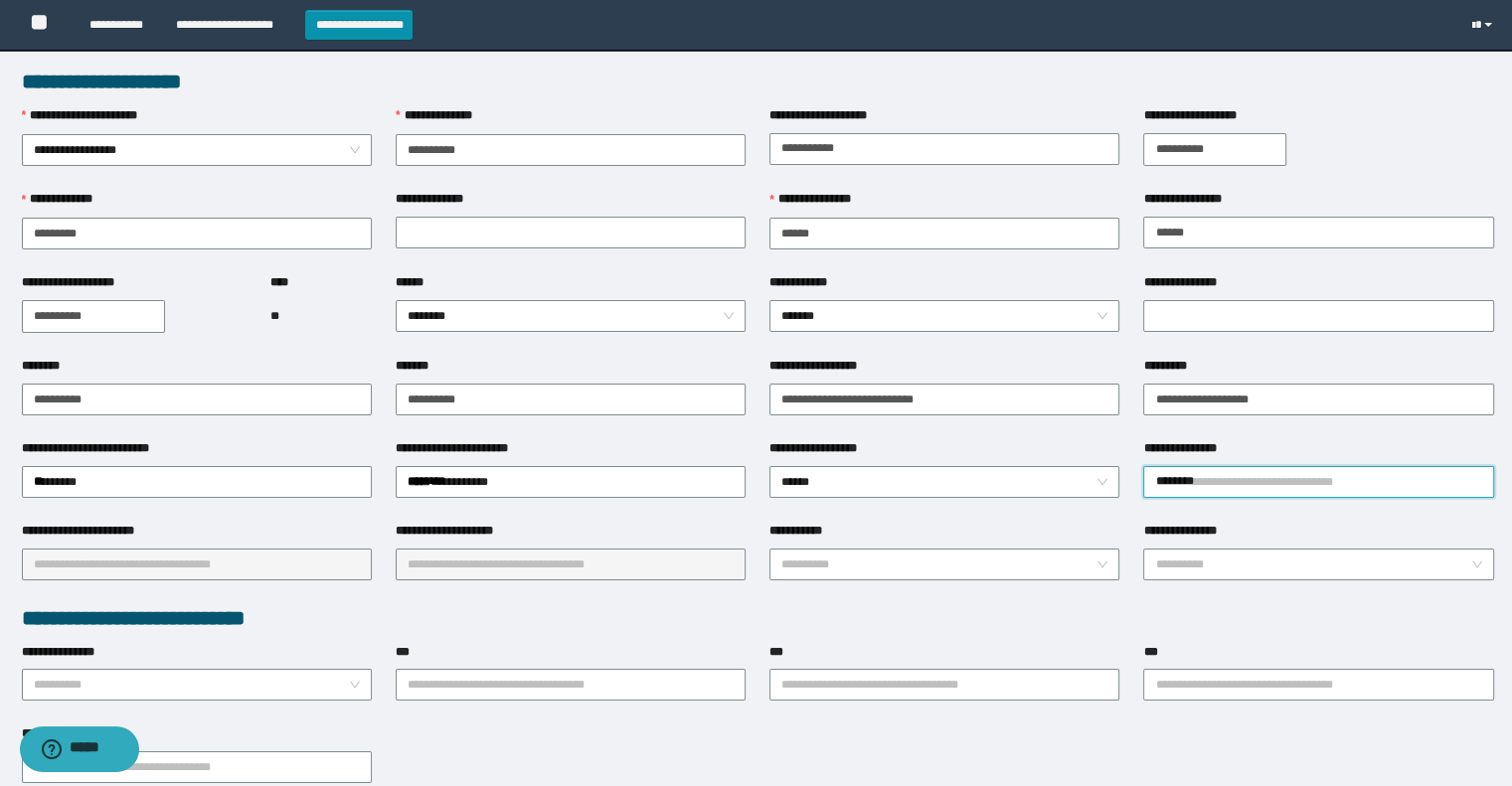 click on "********" at bounding box center (1318, 482) 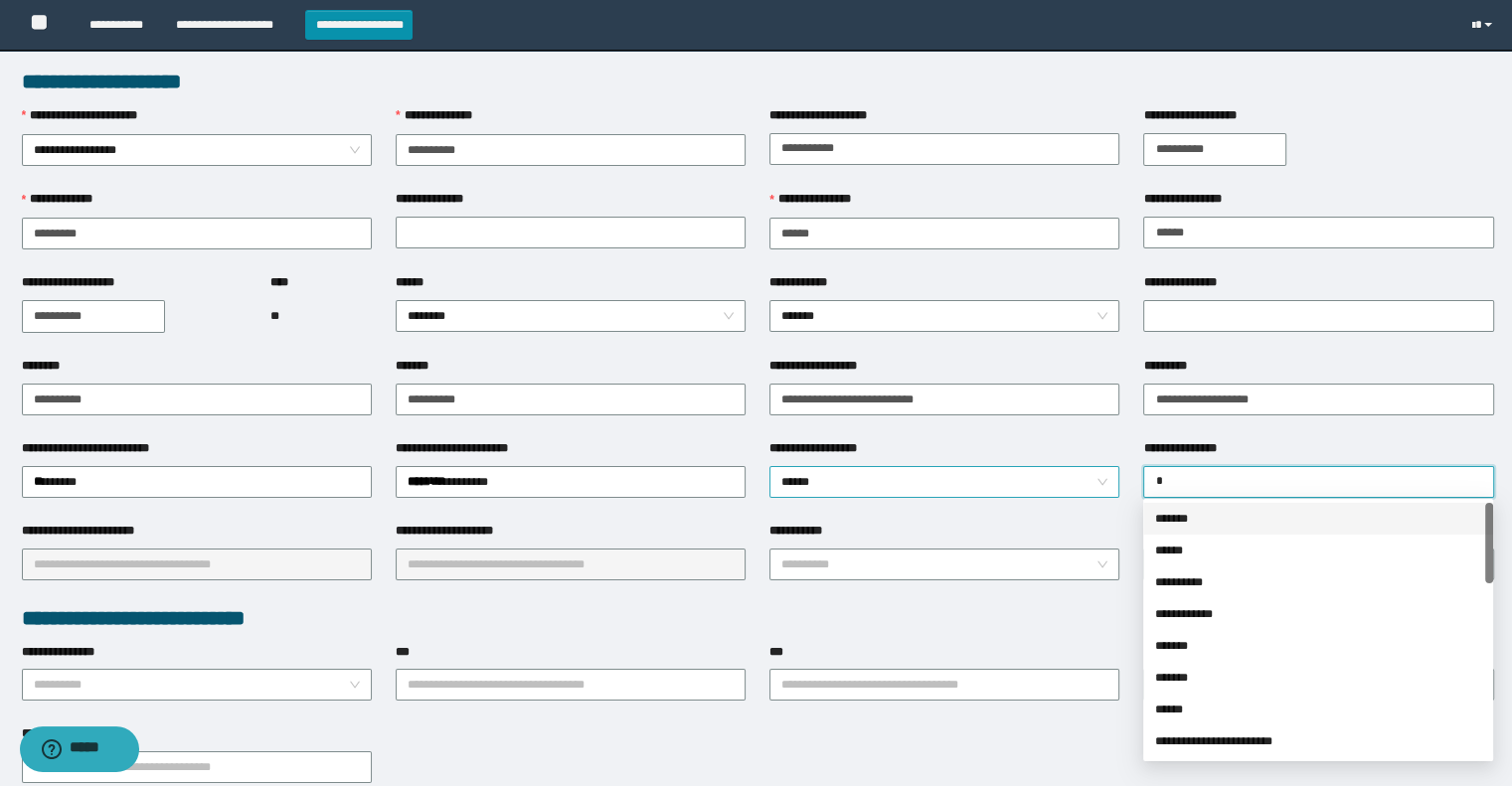 drag, startPoint x: 1210, startPoint y: 512, endPoint x: 1111, endPoint y: 485, distance: 102.61579 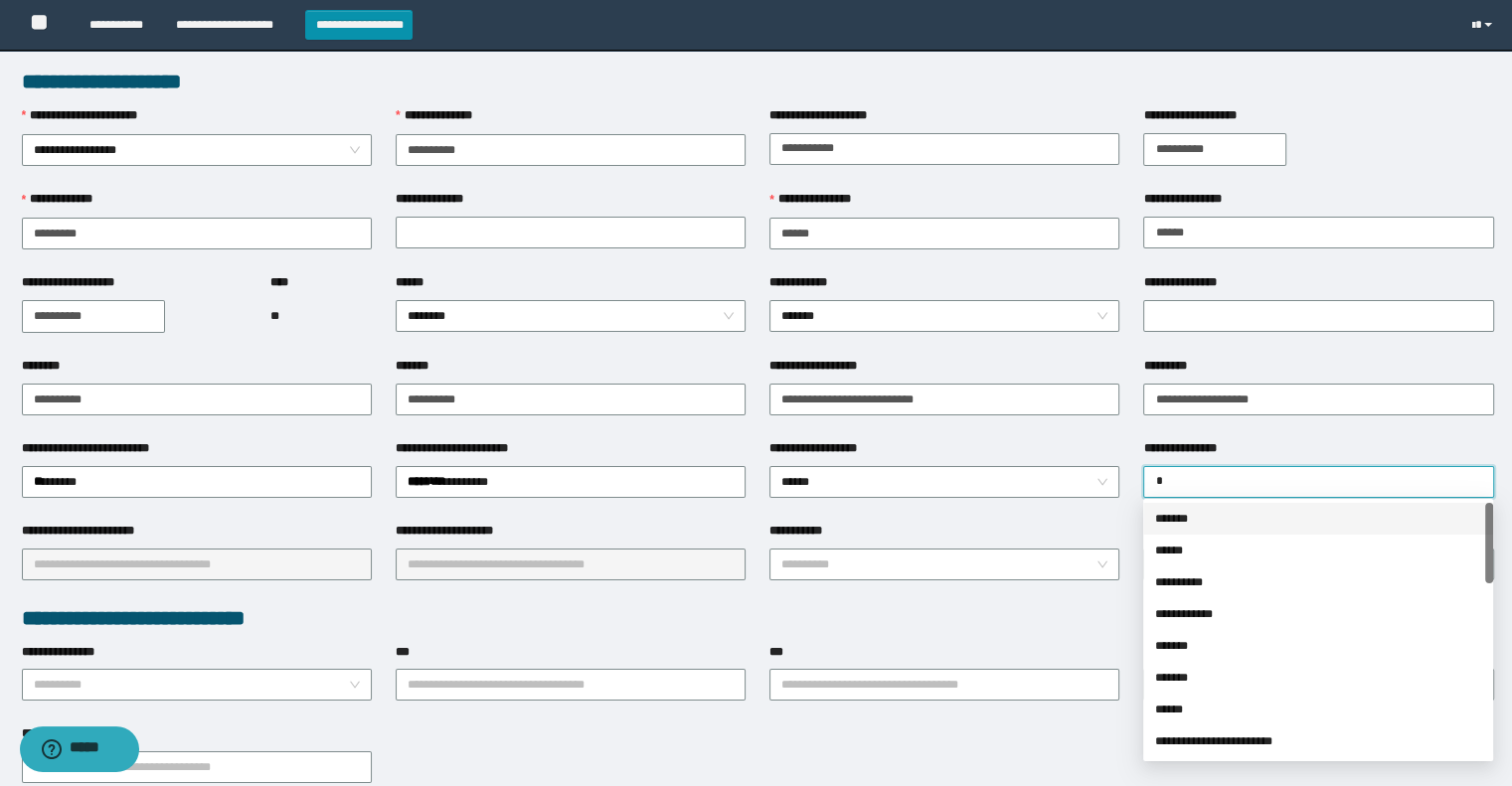 type on "**" 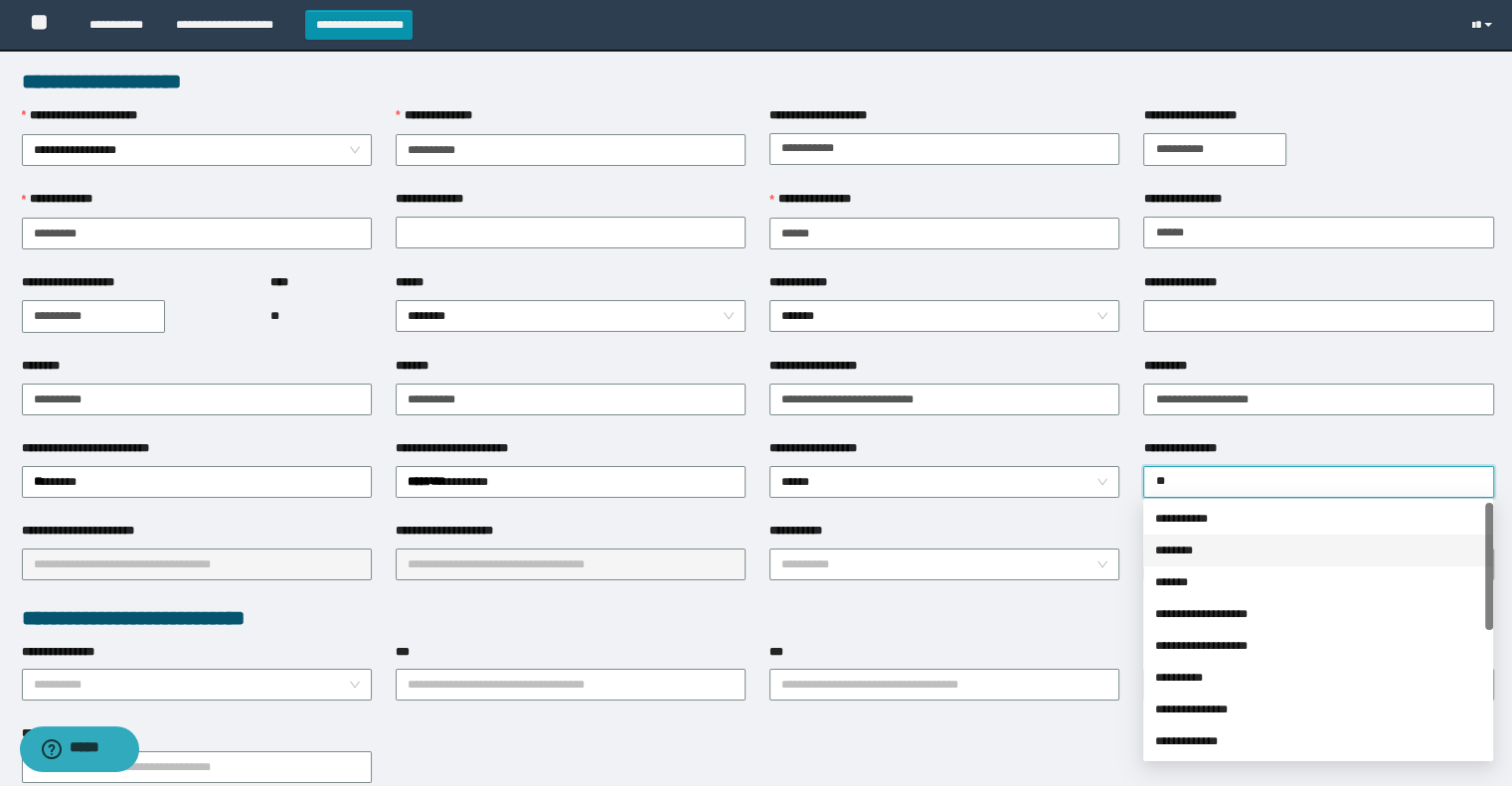 click on "********" at bounding box center [1318, 550] 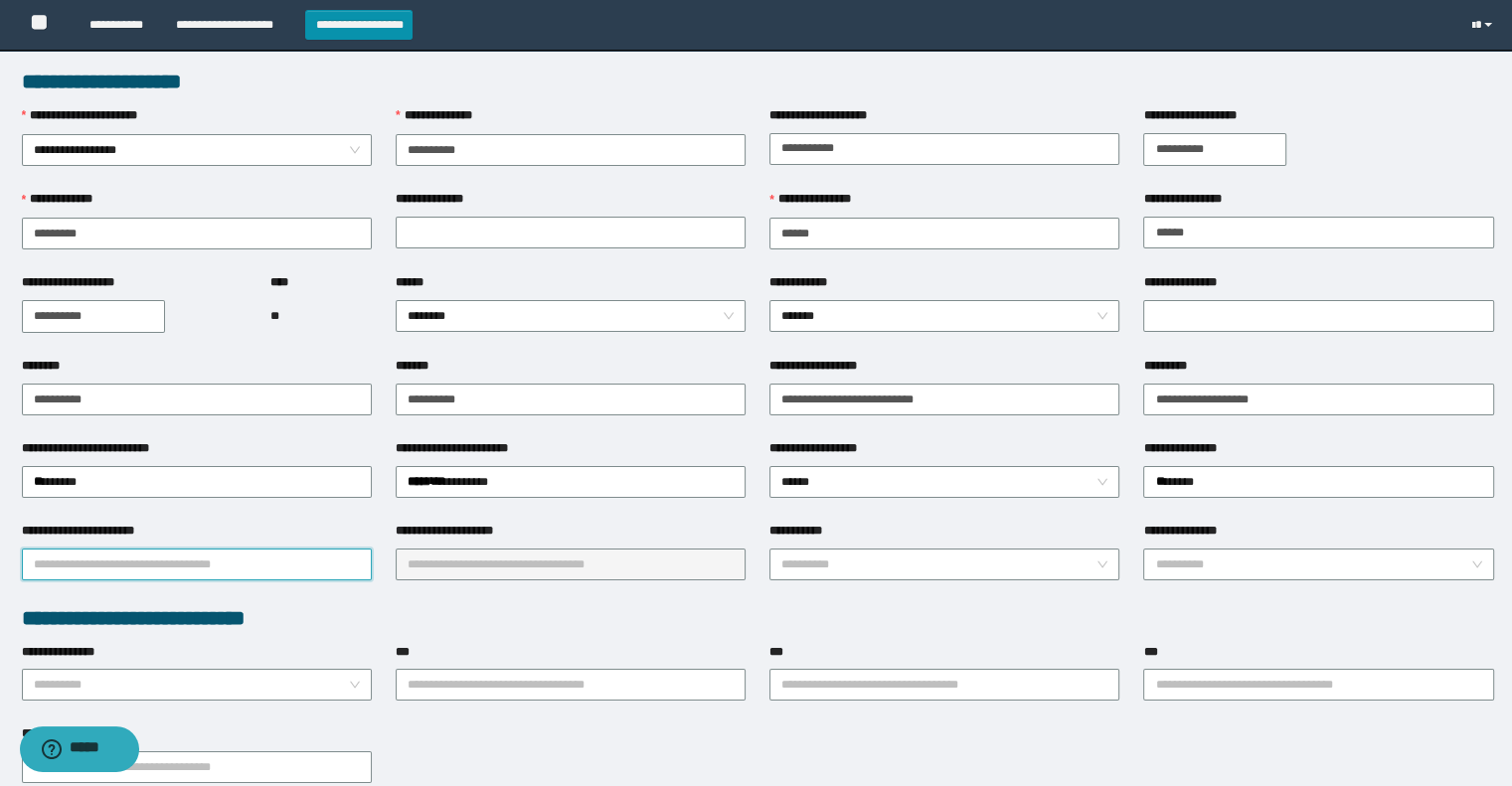 click on "**********" at bounding box center [197, 564] 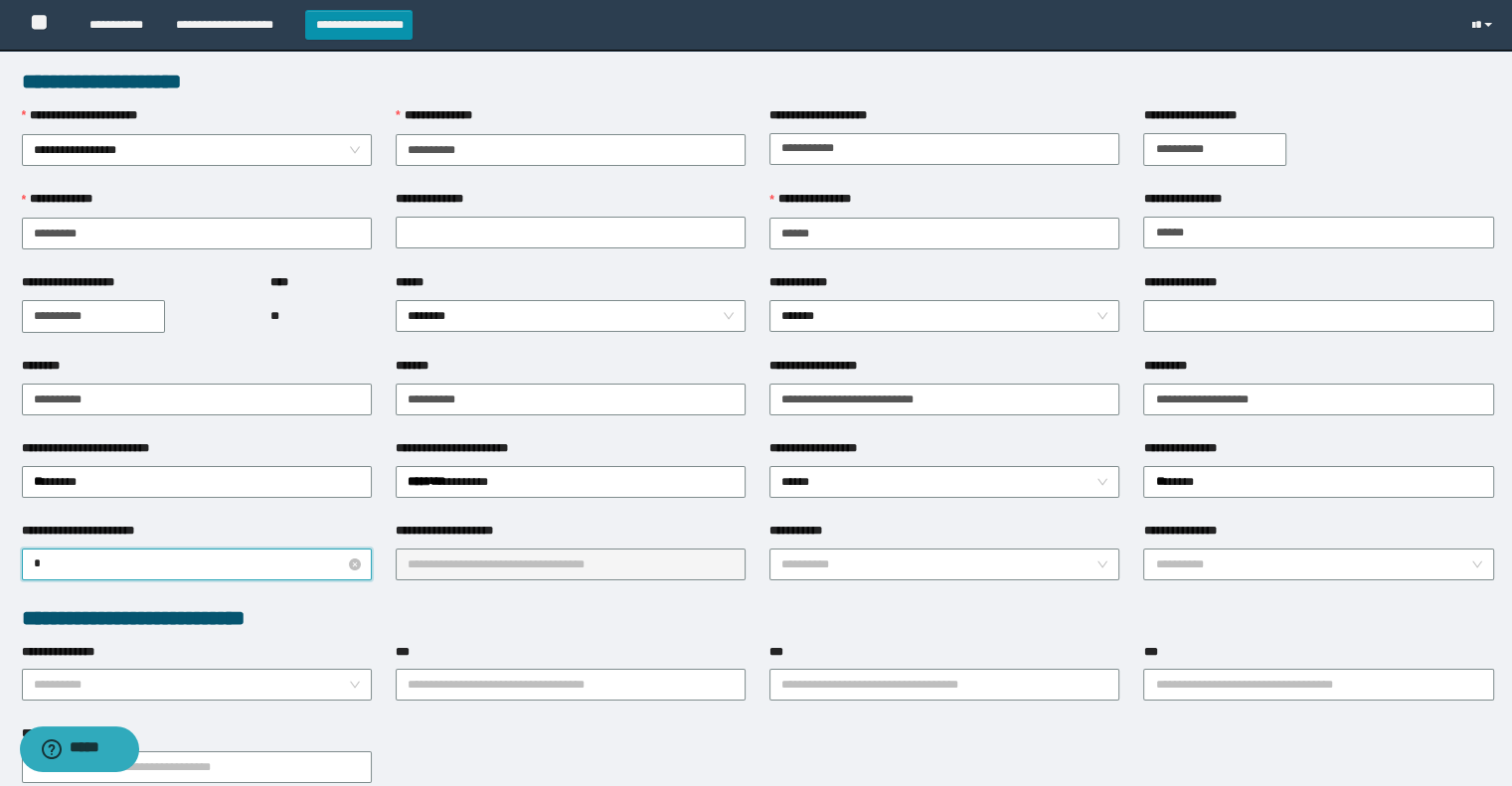 type on "**" 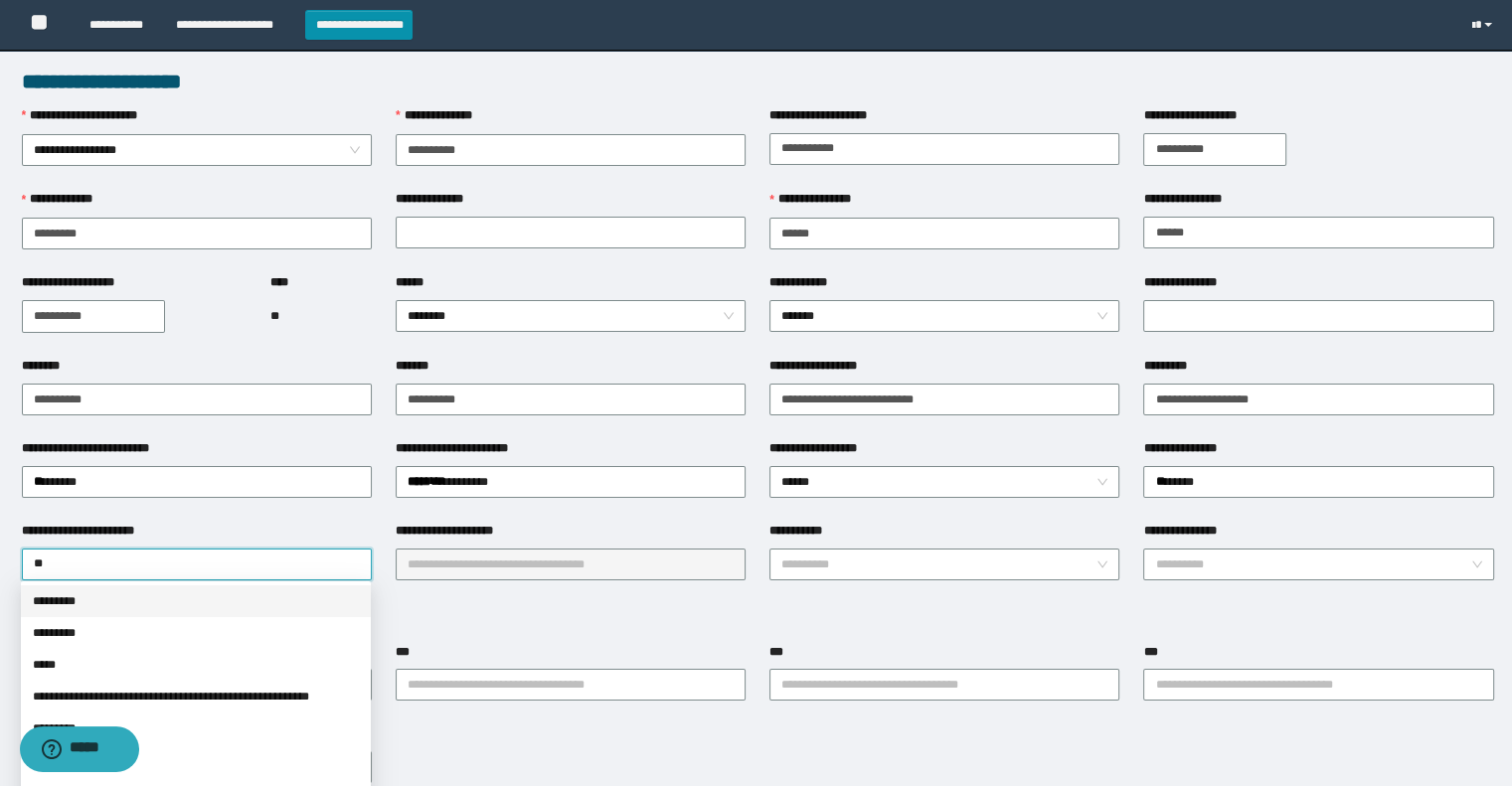 click on "*********" at bounding box center [196, 601] 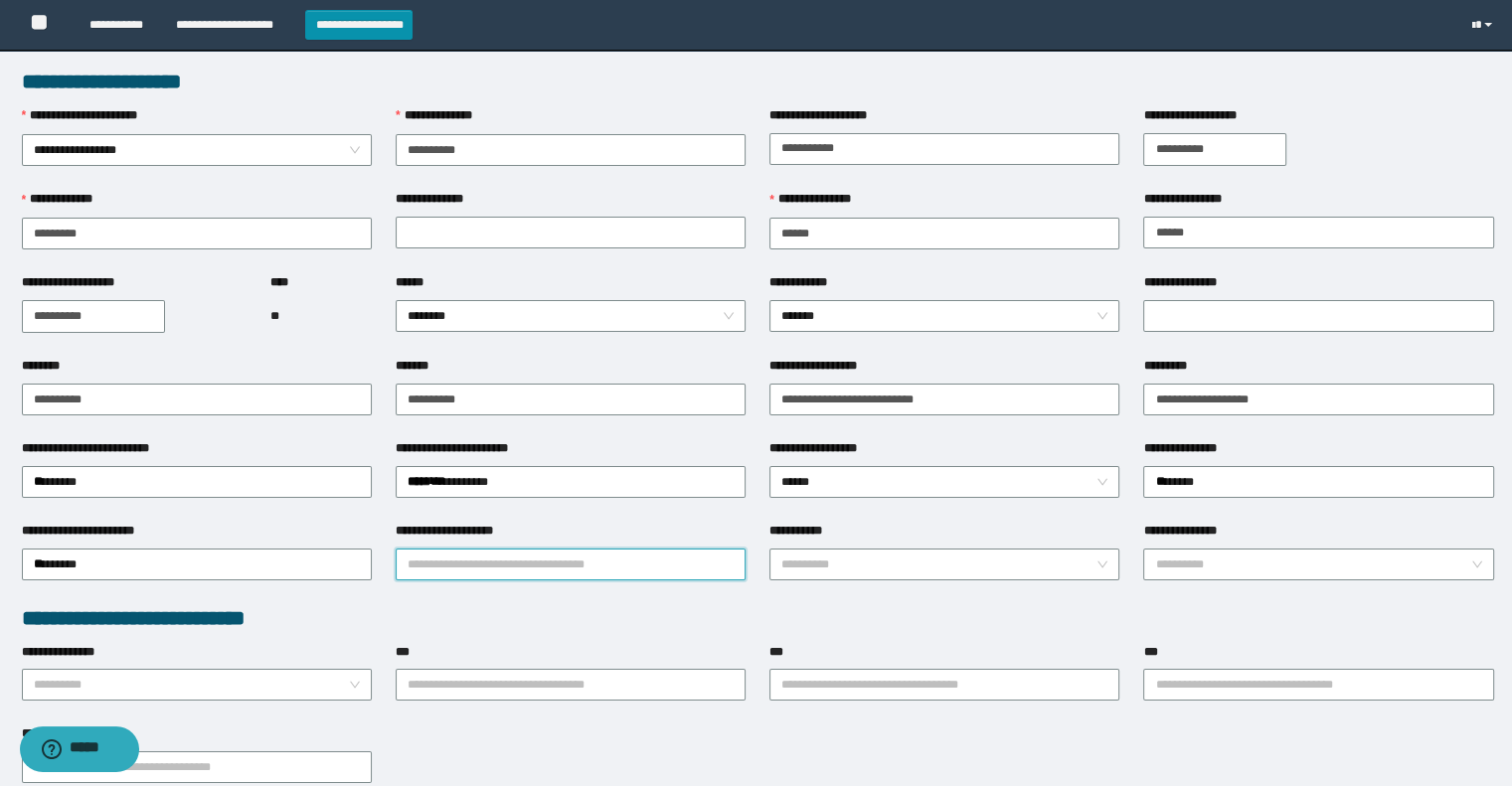 click on "**********" at bounding box center [571, 564] 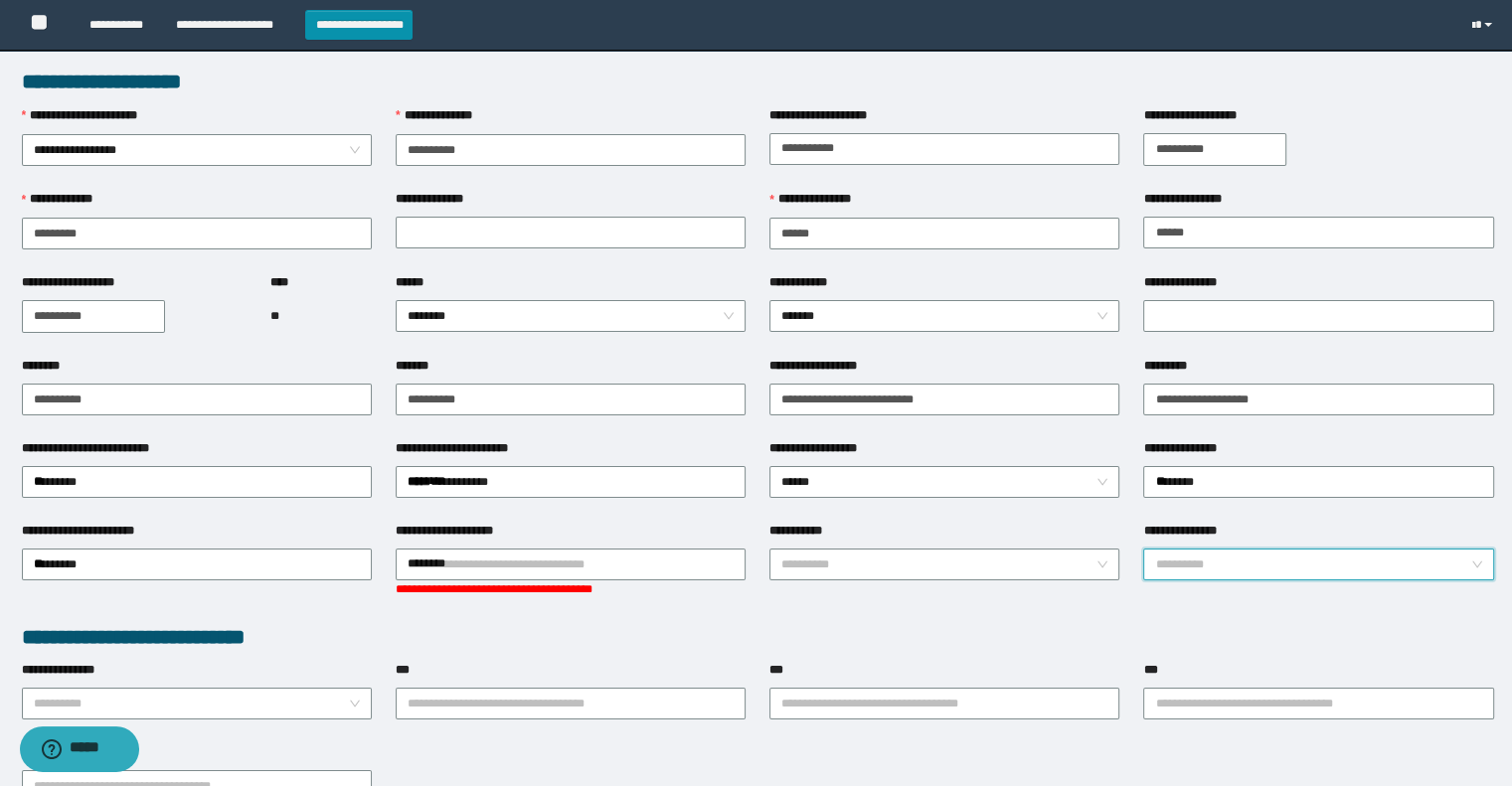 click on "**********" at bounding box center (1312, 564) 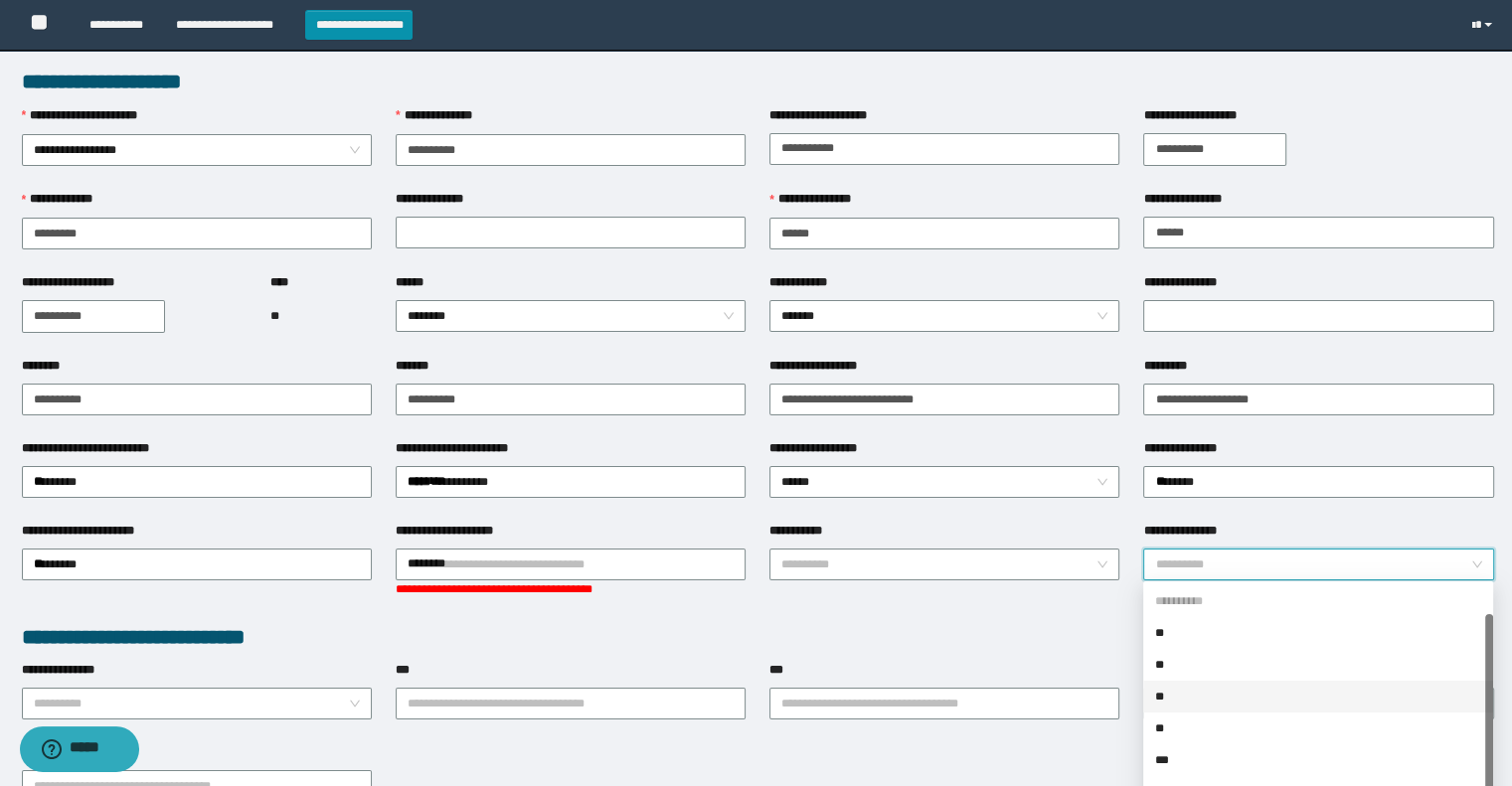 scroll, scrollTop: 32, scrollLeft: 0, axis: vertical 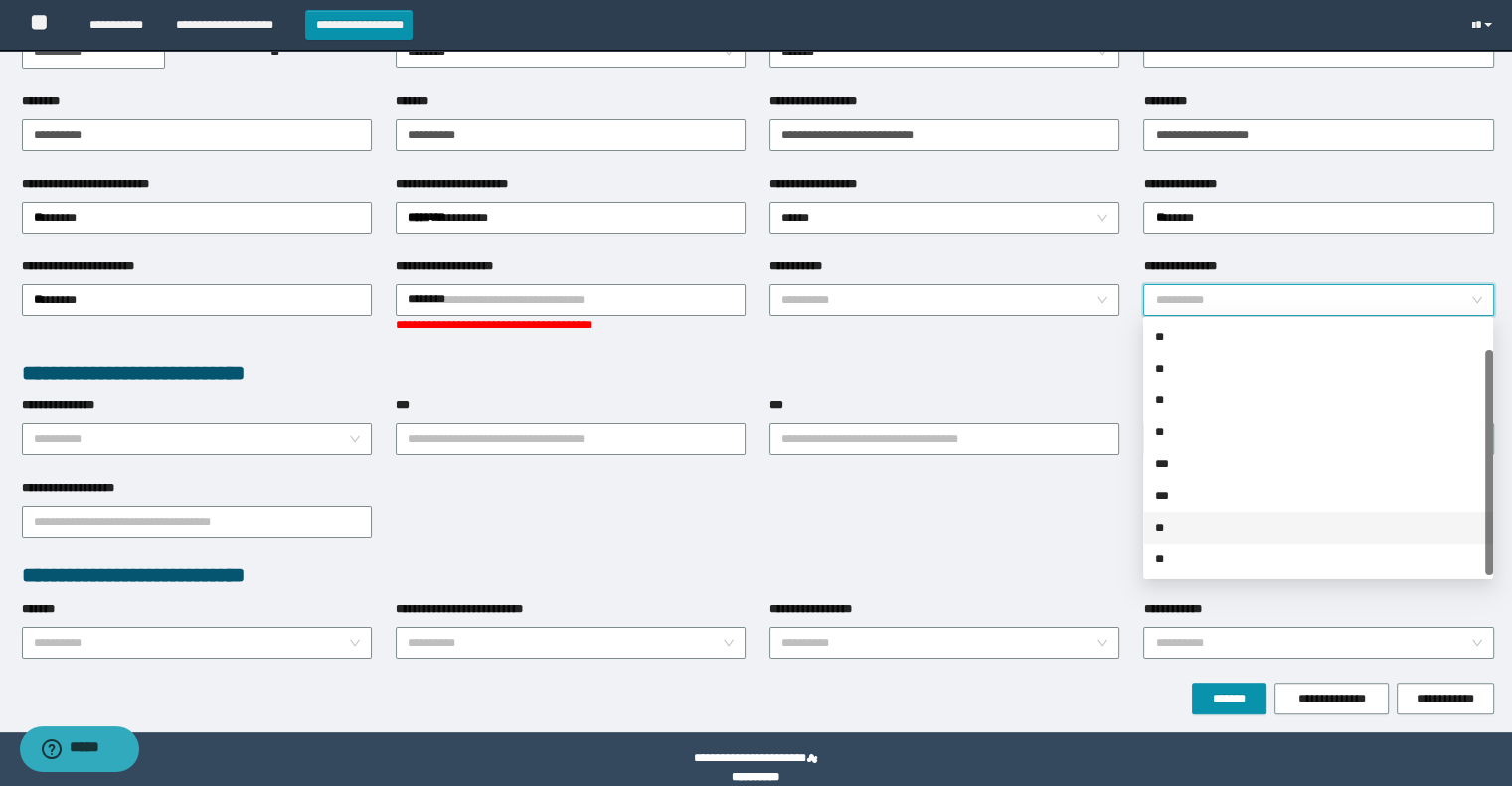 click on "**" at bounding box center [1318, 528] 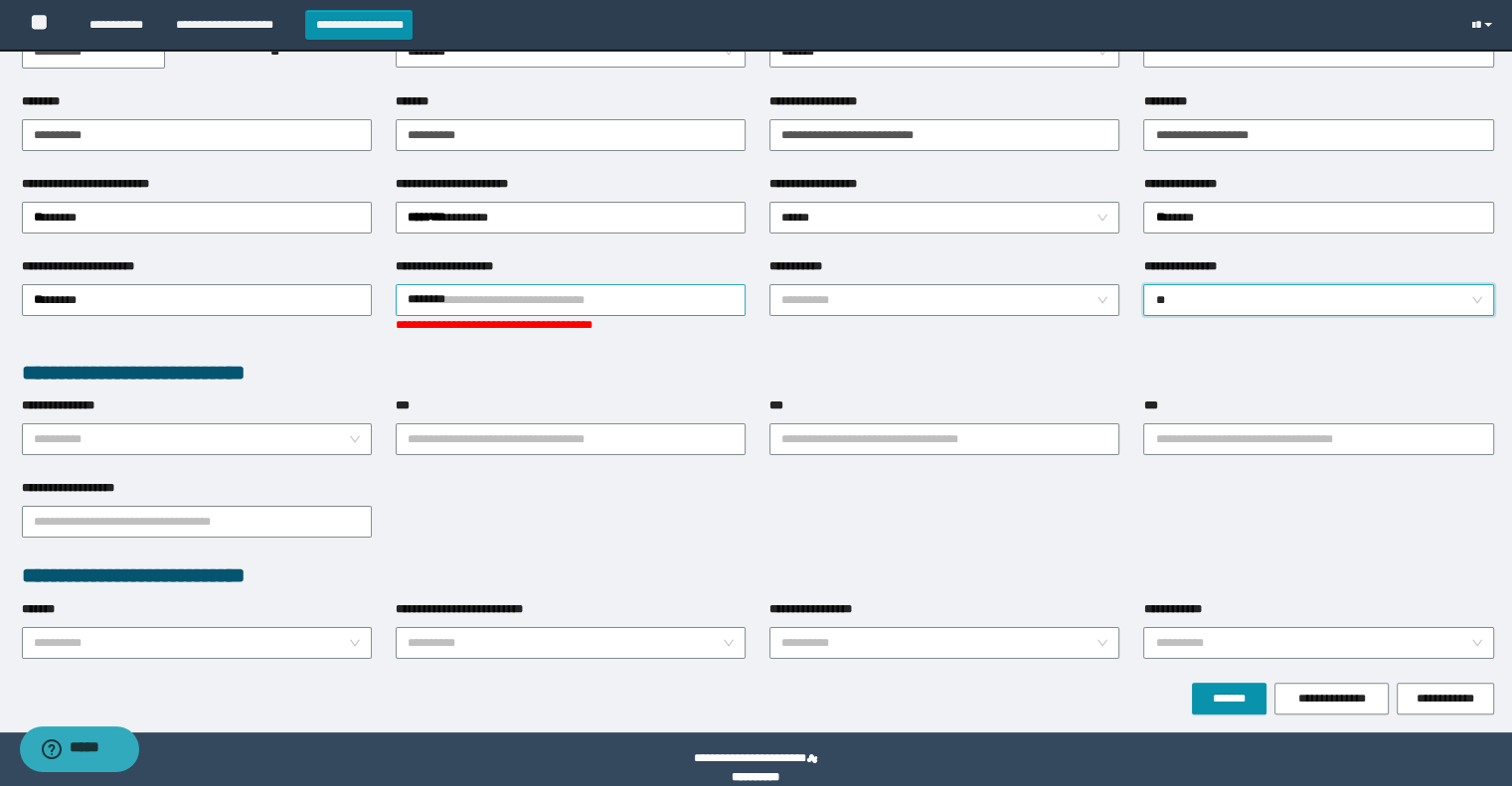 click on "********" at bounding box center (571, 300) 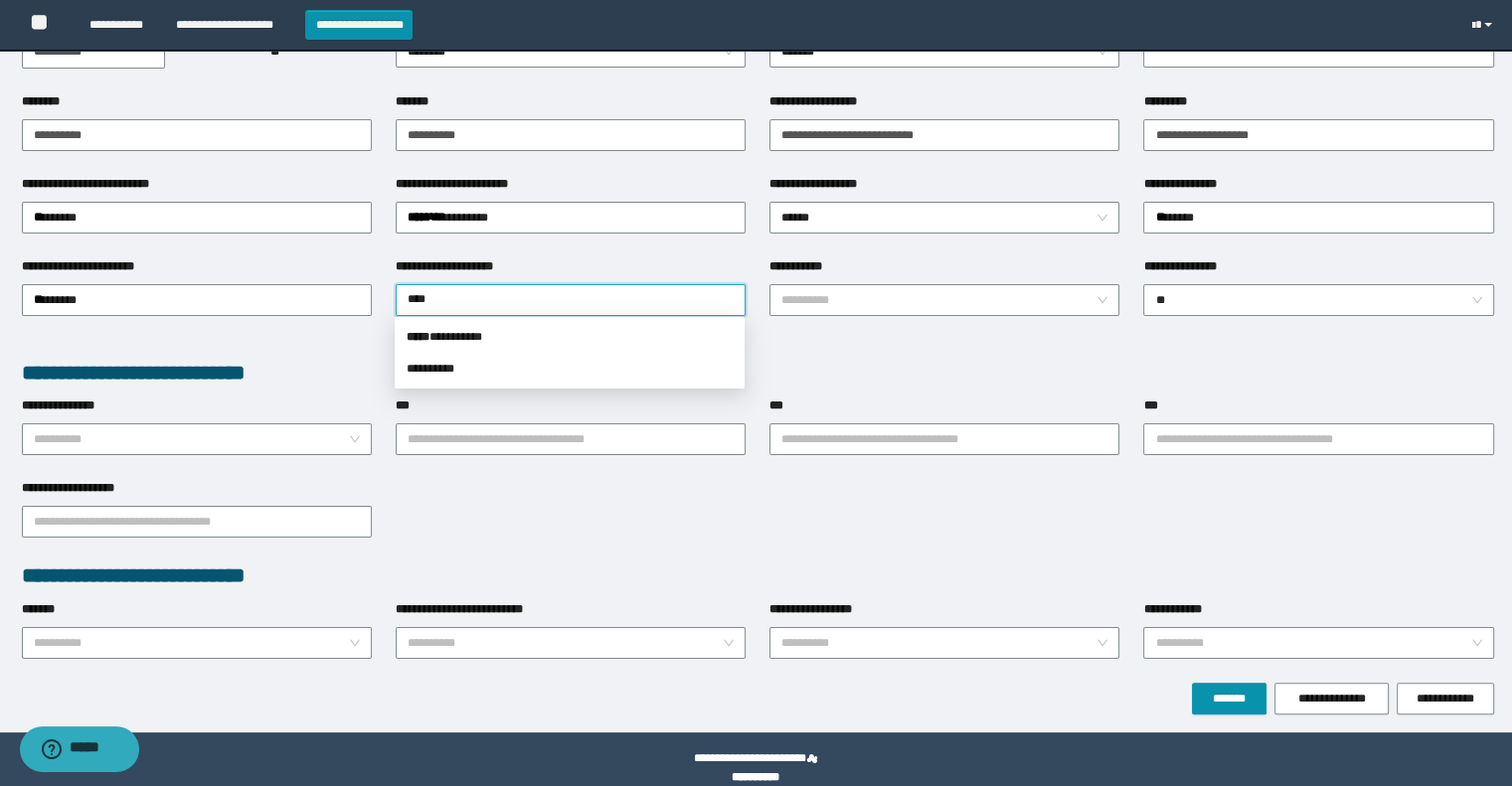 type on "*****" 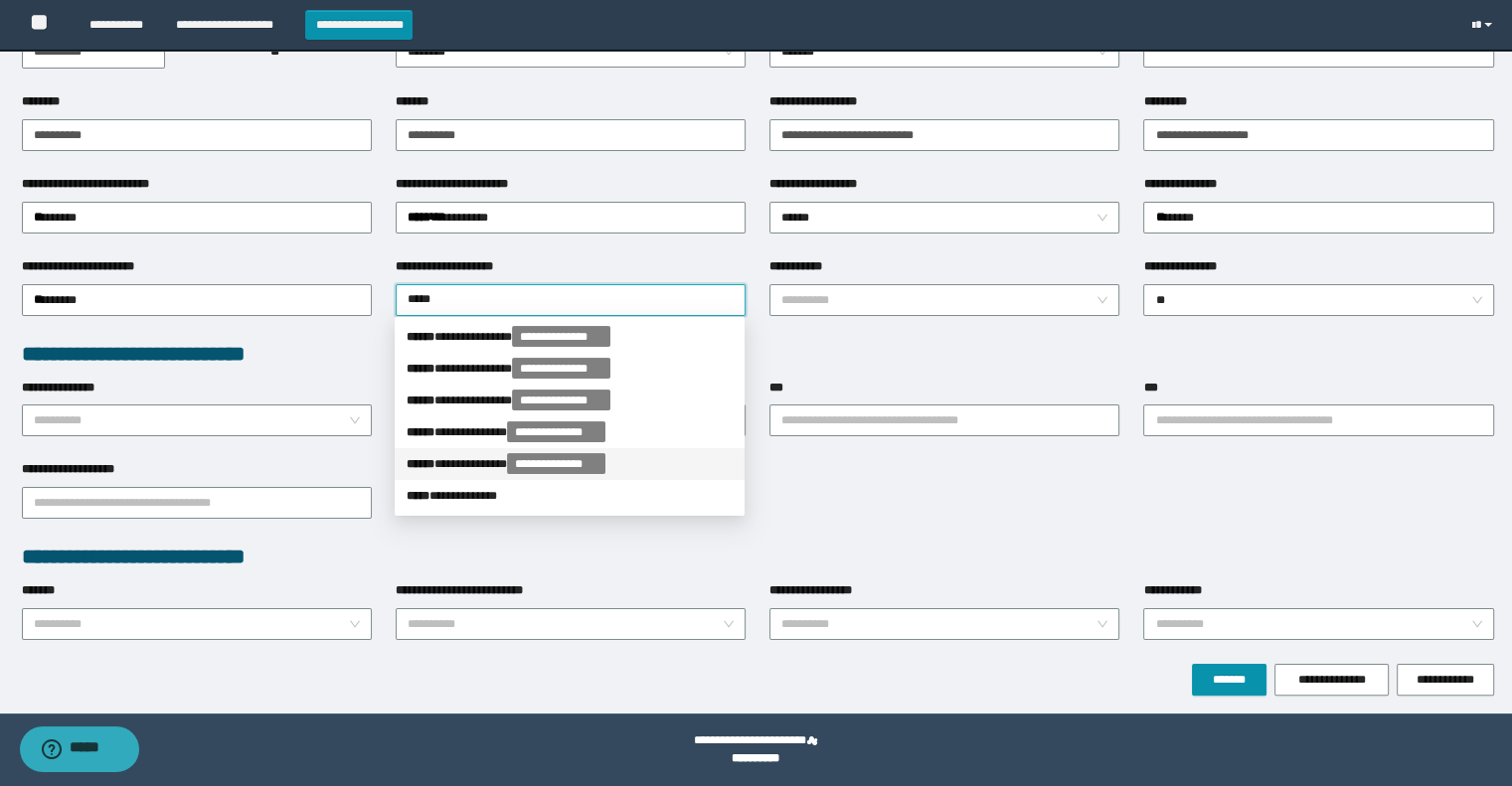 click on "**********" at bounding box center [570, 464] 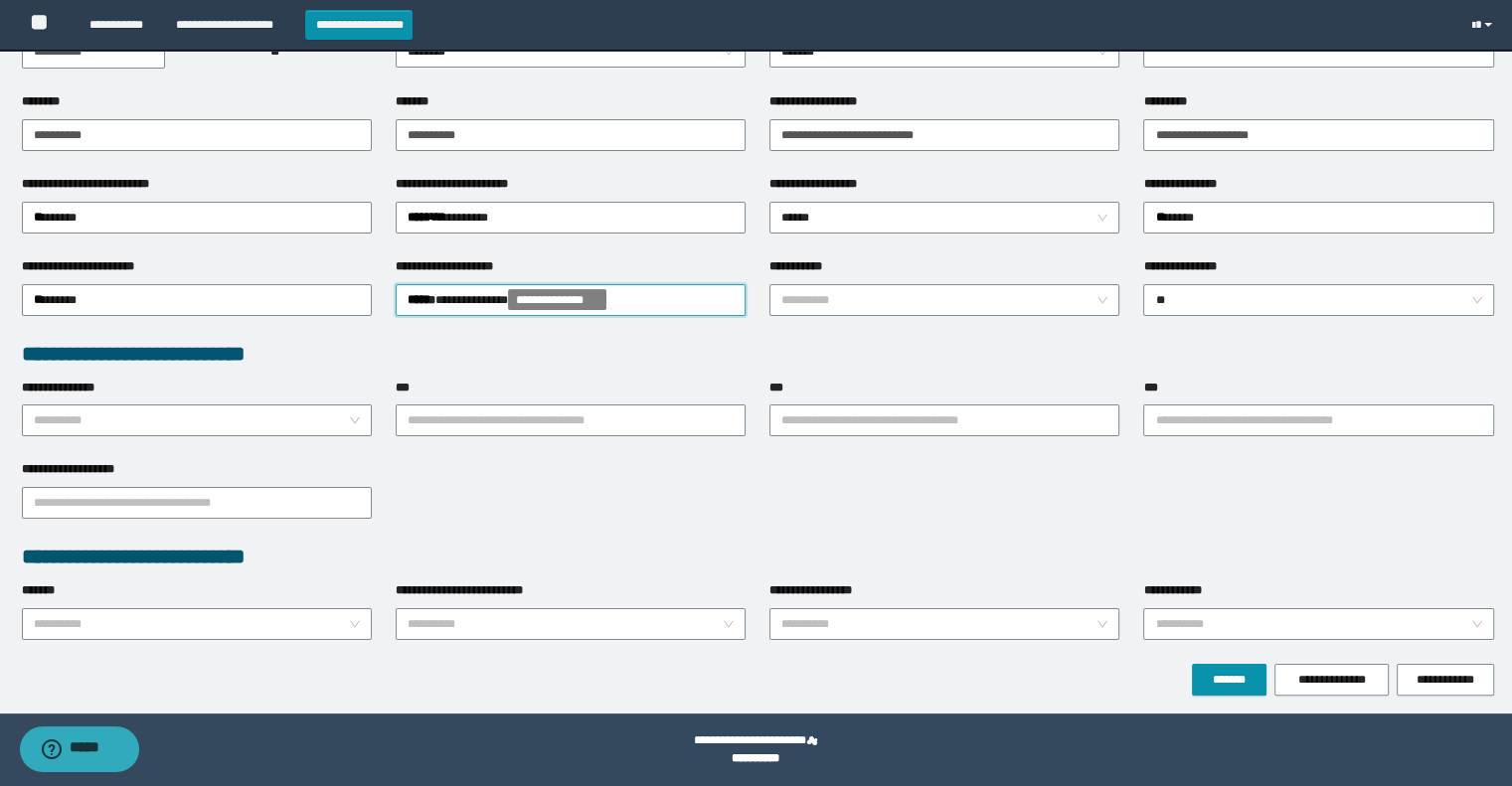 scroll, scrollTop: 266, scrollLeft: 0, axis: vertical 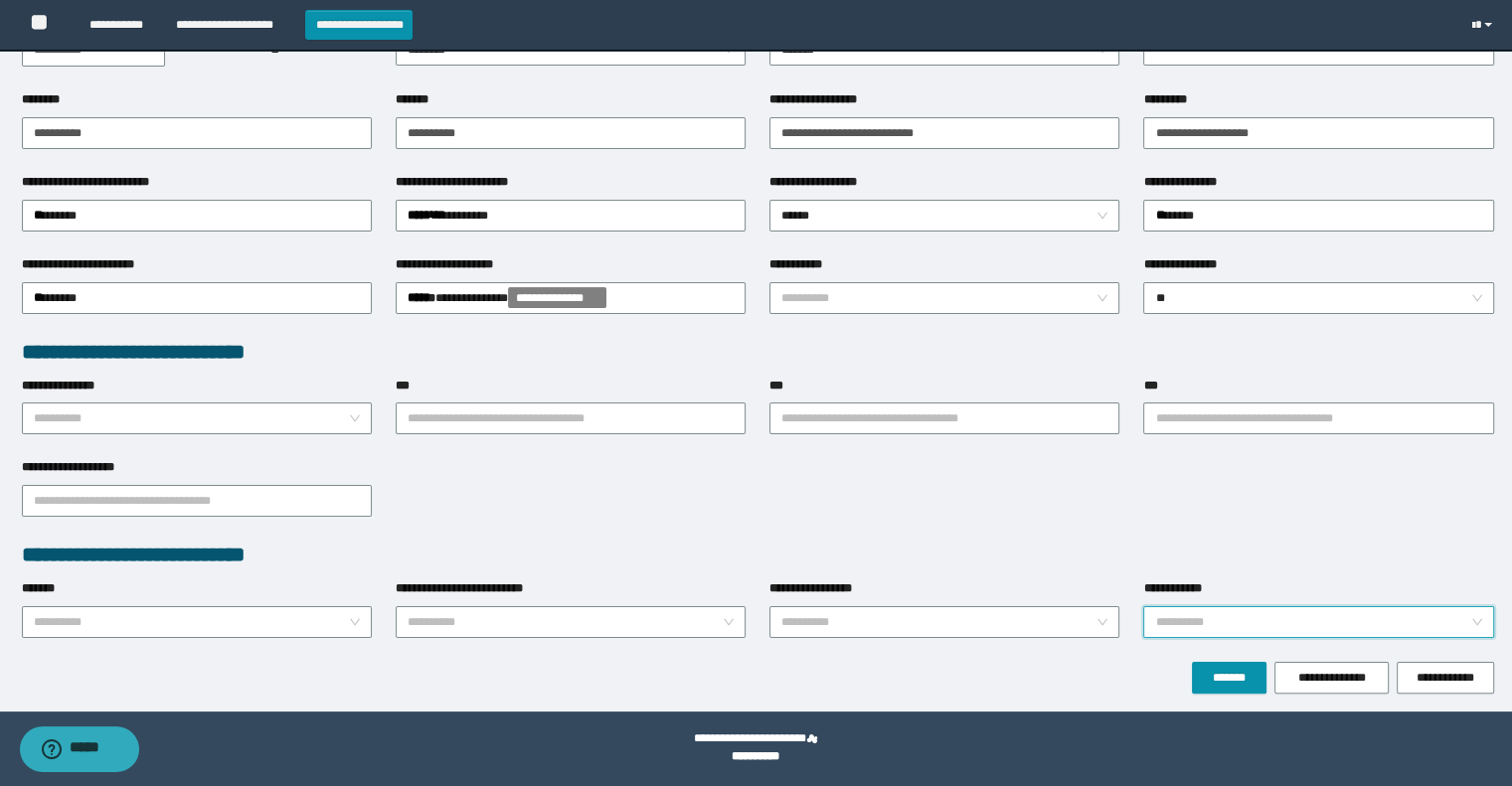 click on "**********" at bounding box center (1312, 622) 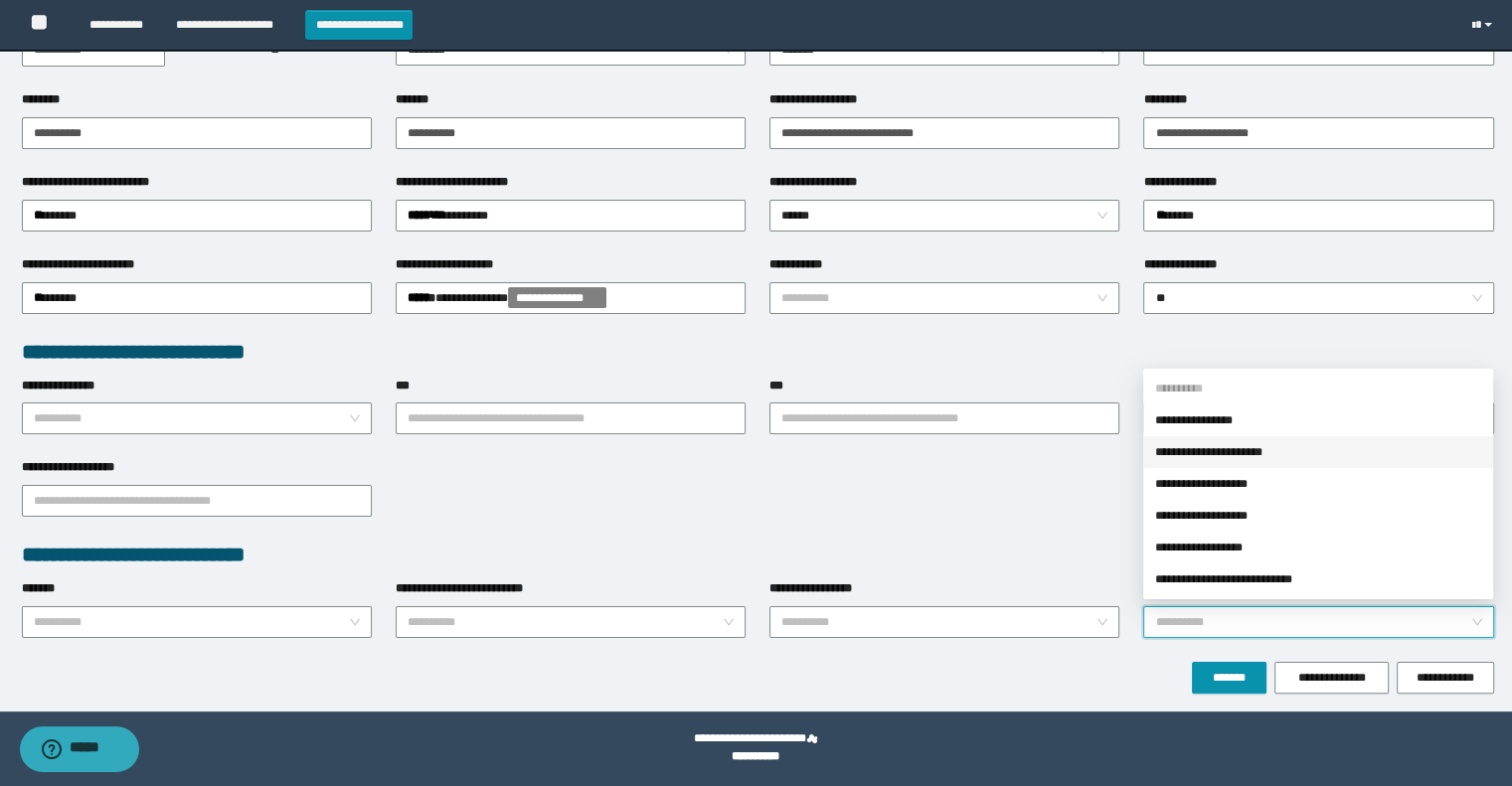click on "**********" at bounding box center [757, 499] 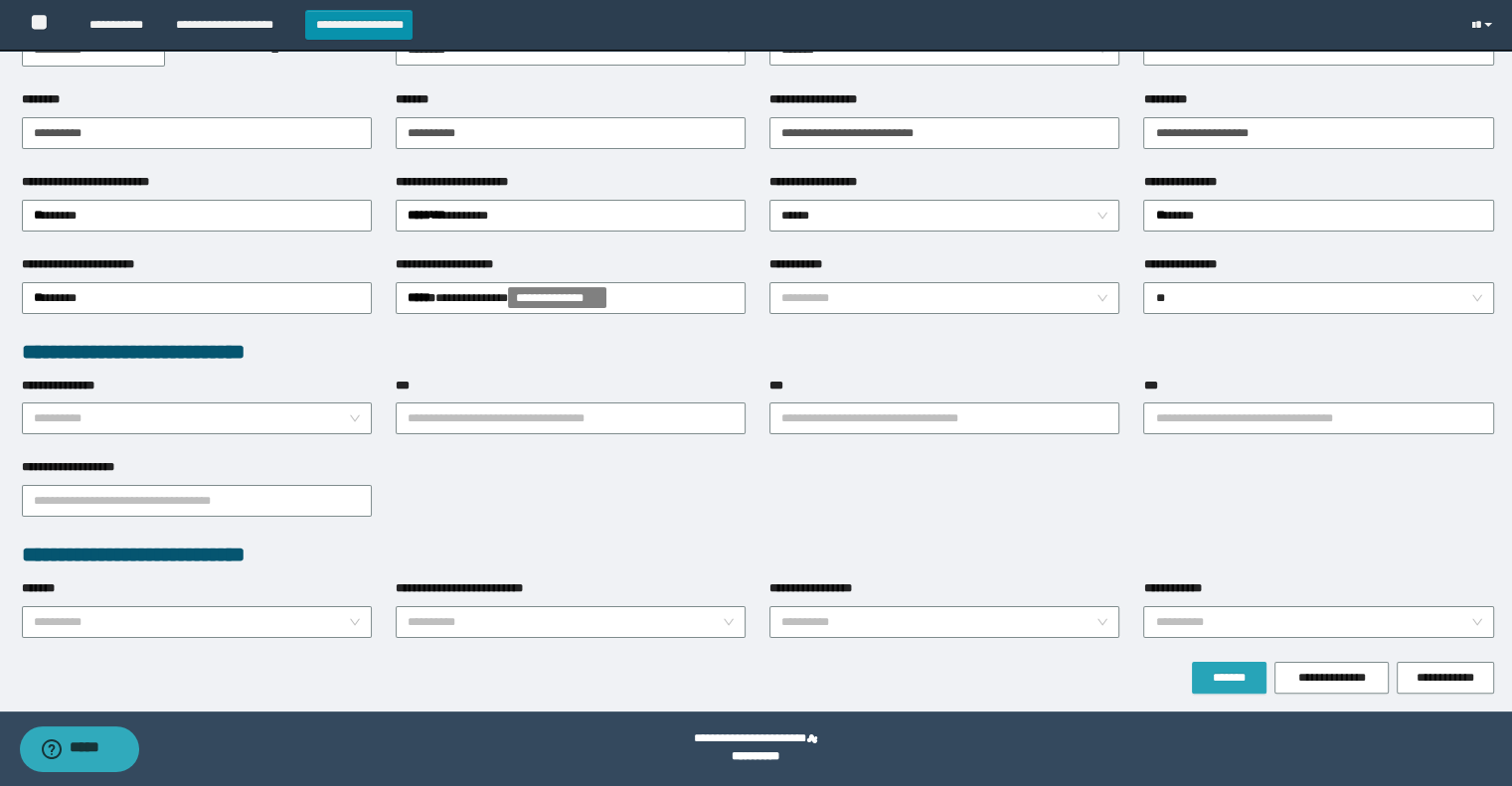 click on "*******" at bounding box center [1229, 678] 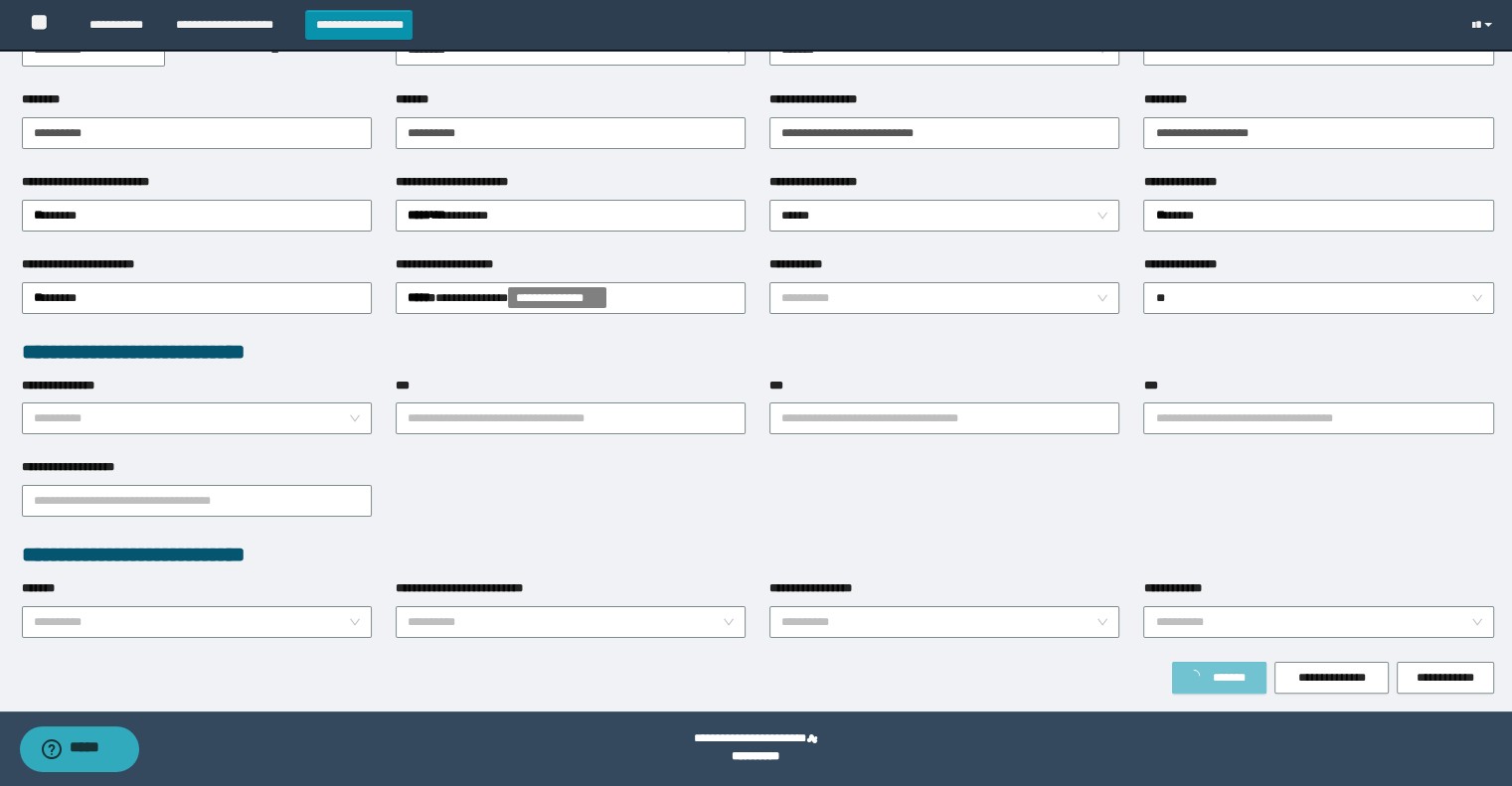 scroll, scrollTop: 318, scrollLeft: 0, axis: vertical 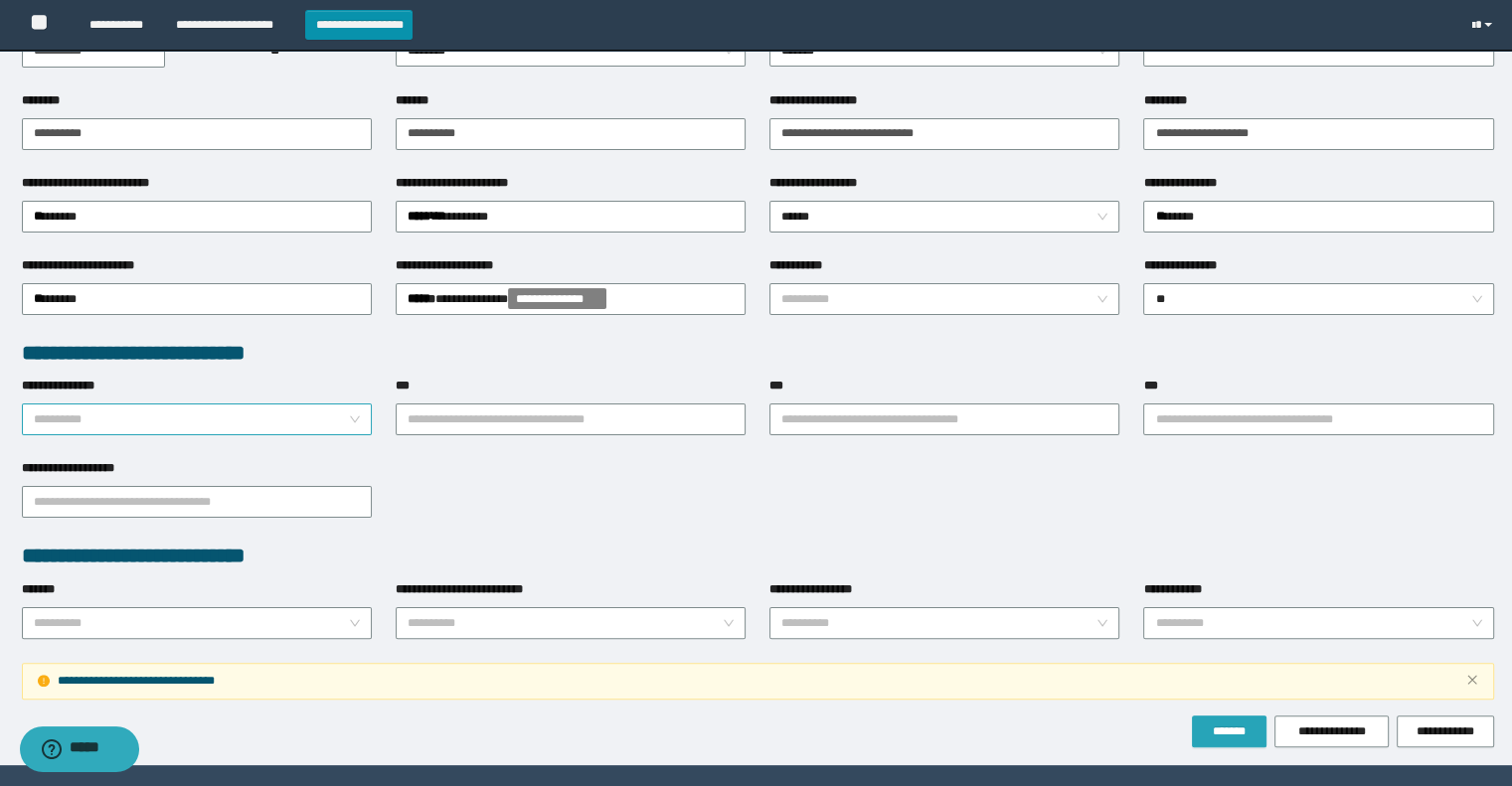 click on "**********" at bounding box center [197, 419] 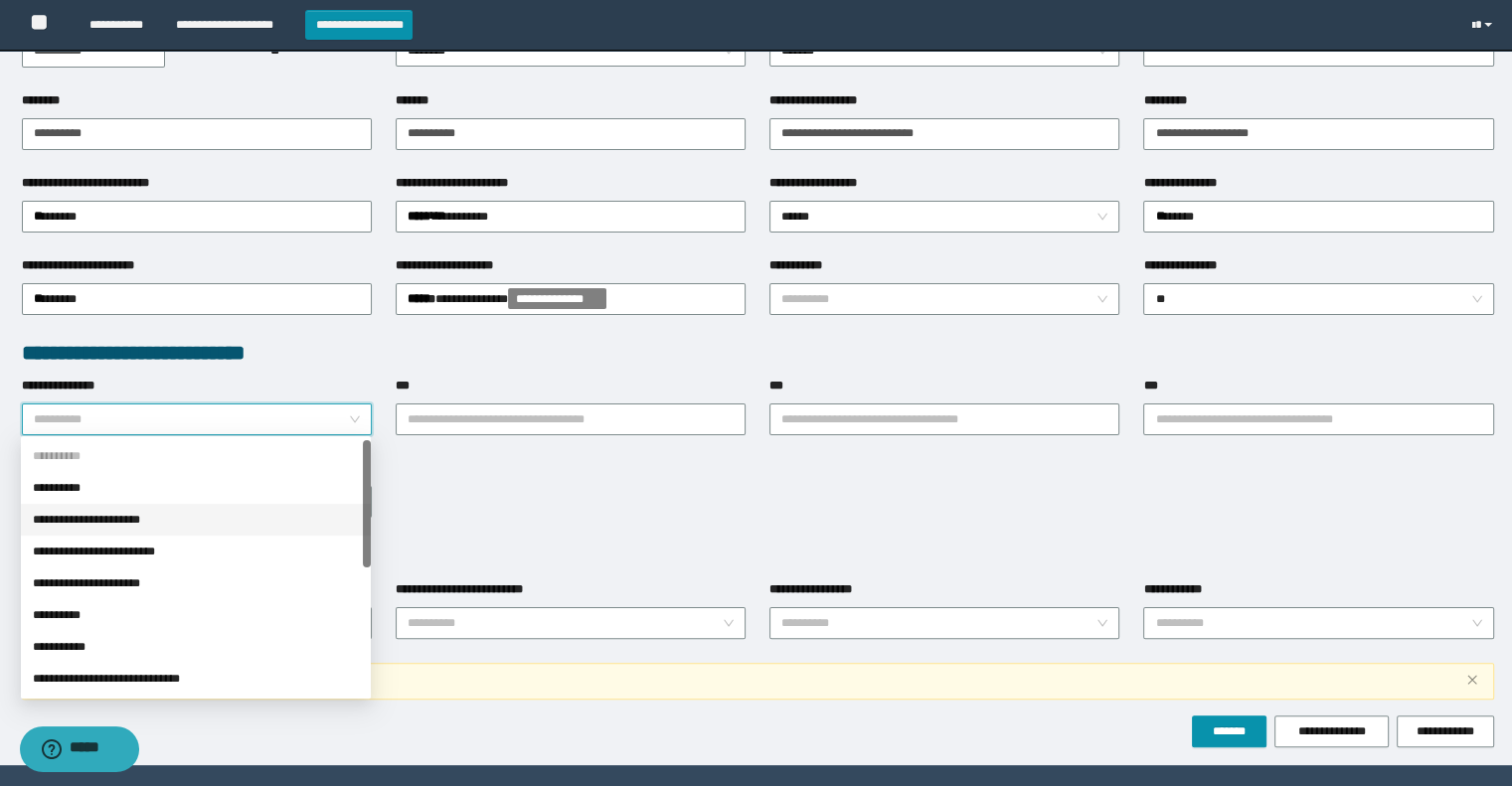click on "**********" at bounding box center [196, 520] 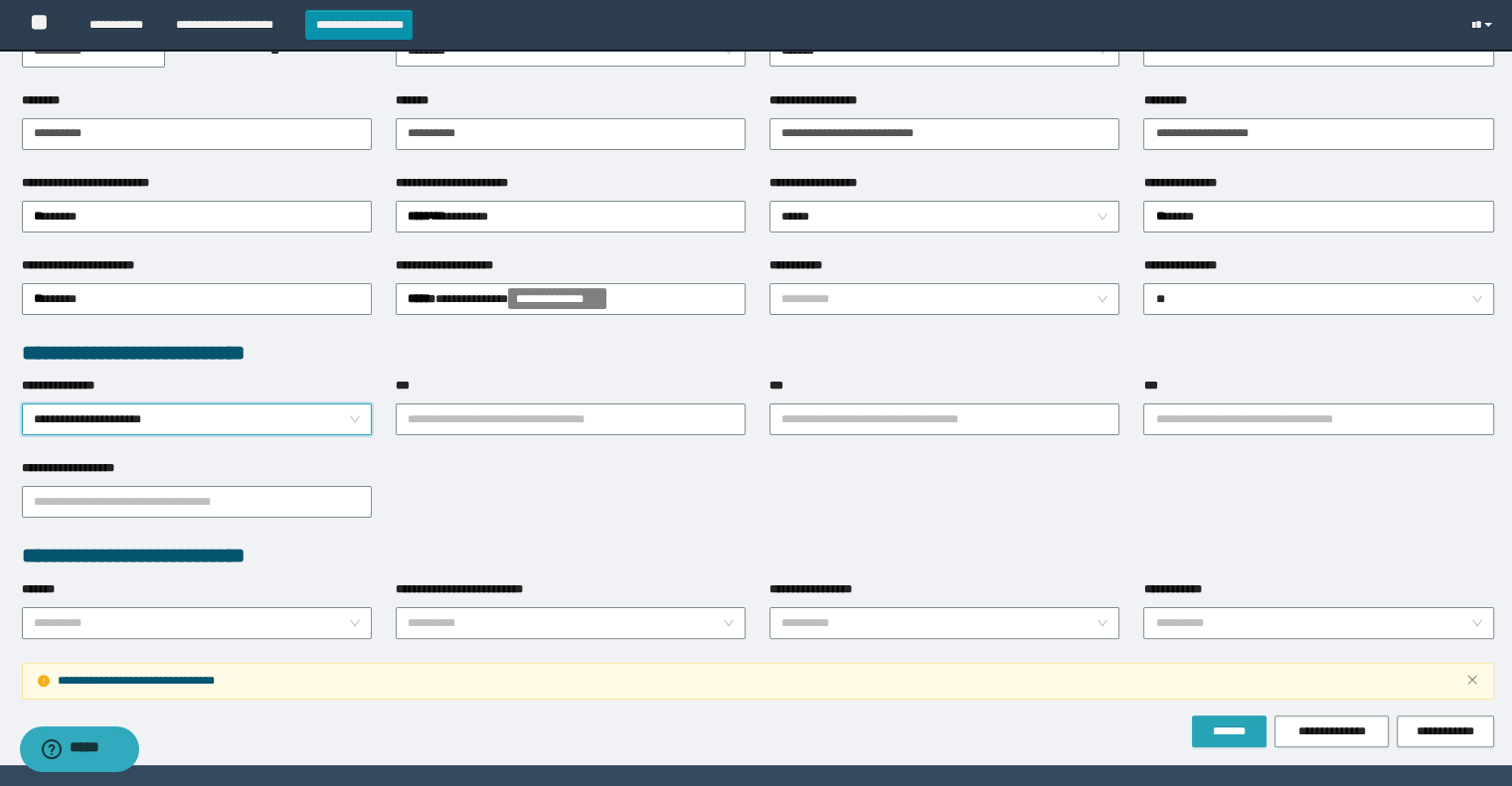 click on "*******" at bounding box center [1229, 731] 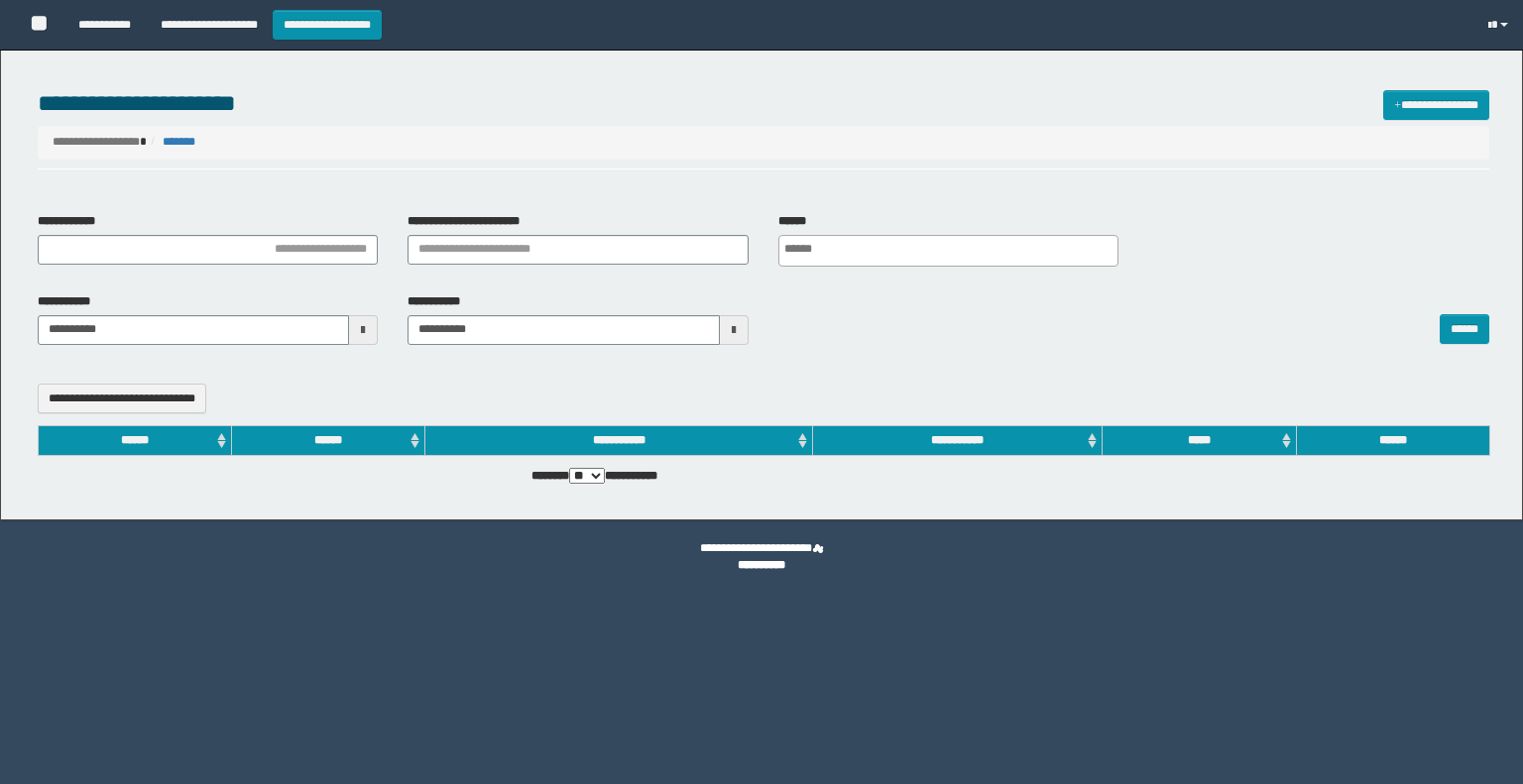 select 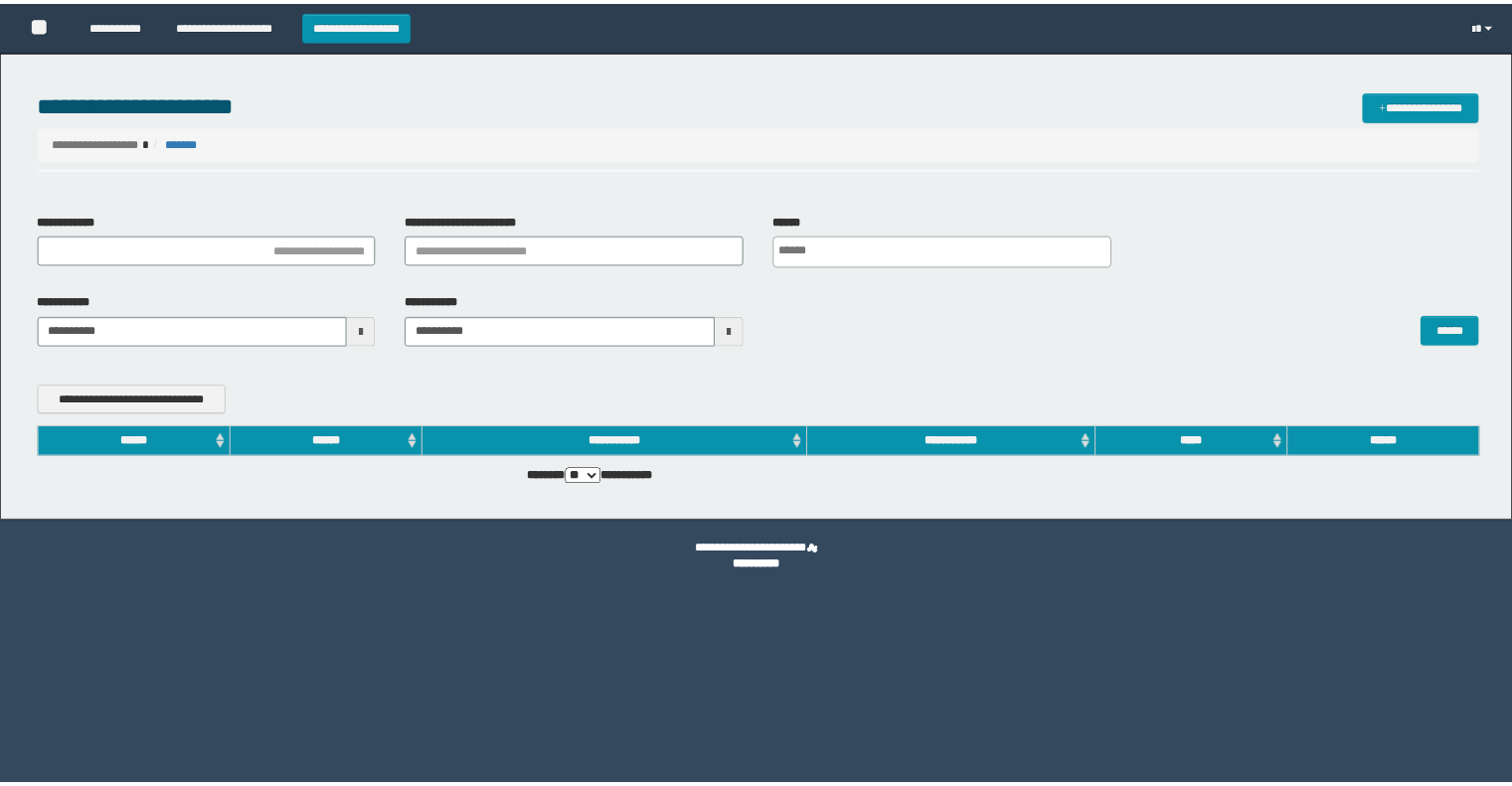 scroll, scrollTop: 0, scrollLeft: 0, axis: both 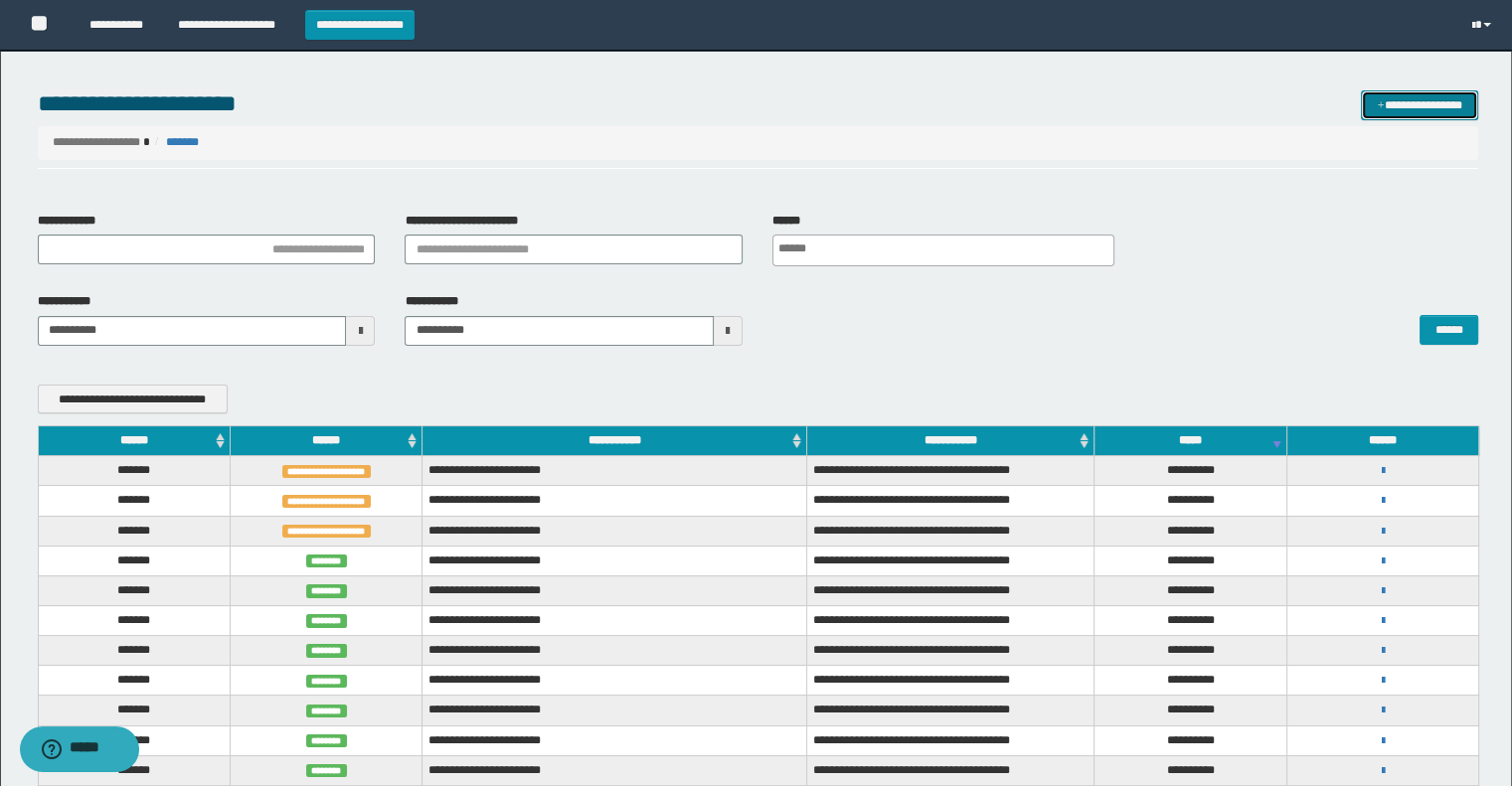 click on "**********" at bounding box center [1420, 105] 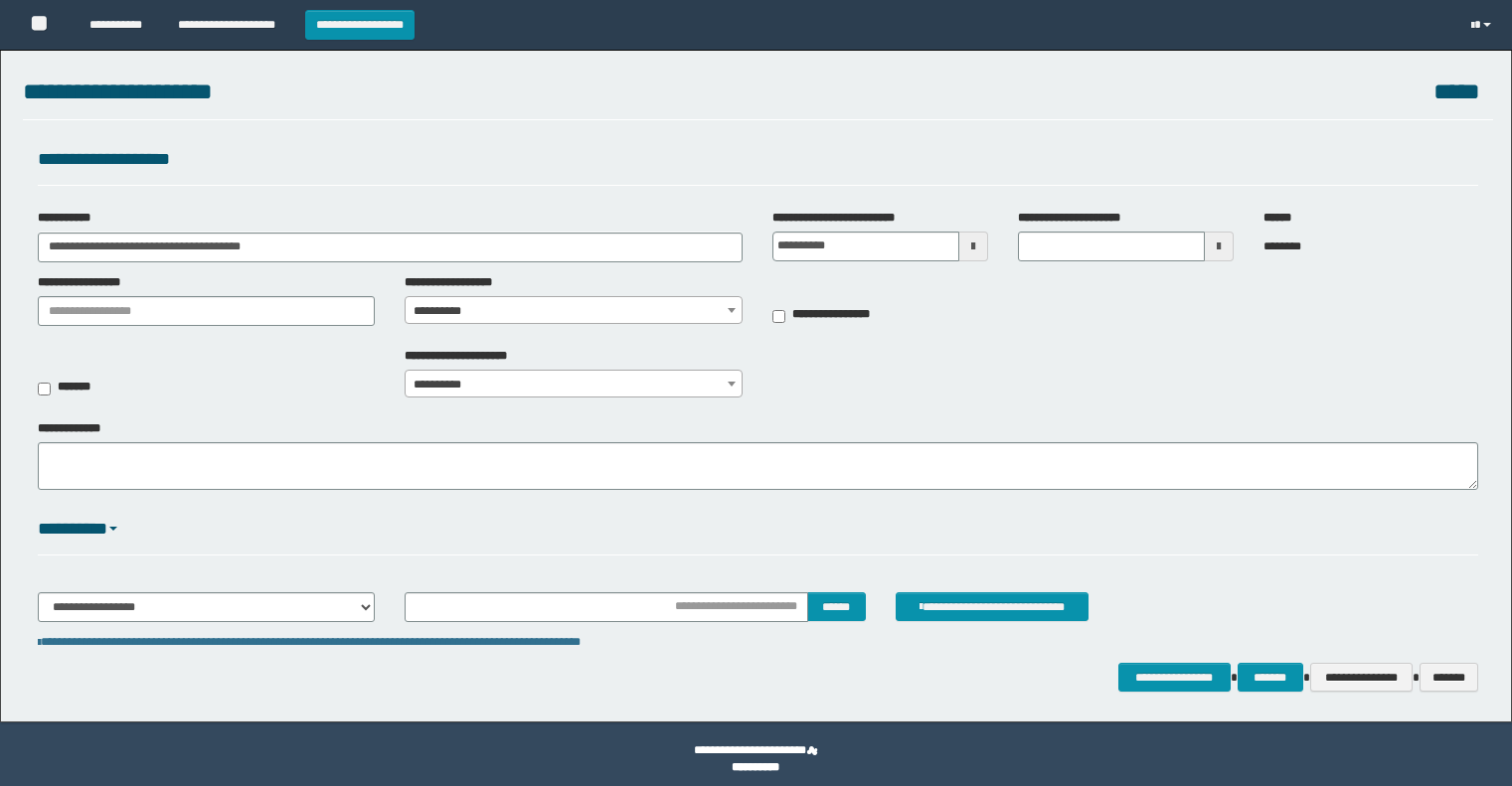 scroll, scrollTop: 0, scrollLeft: 0, axis: both 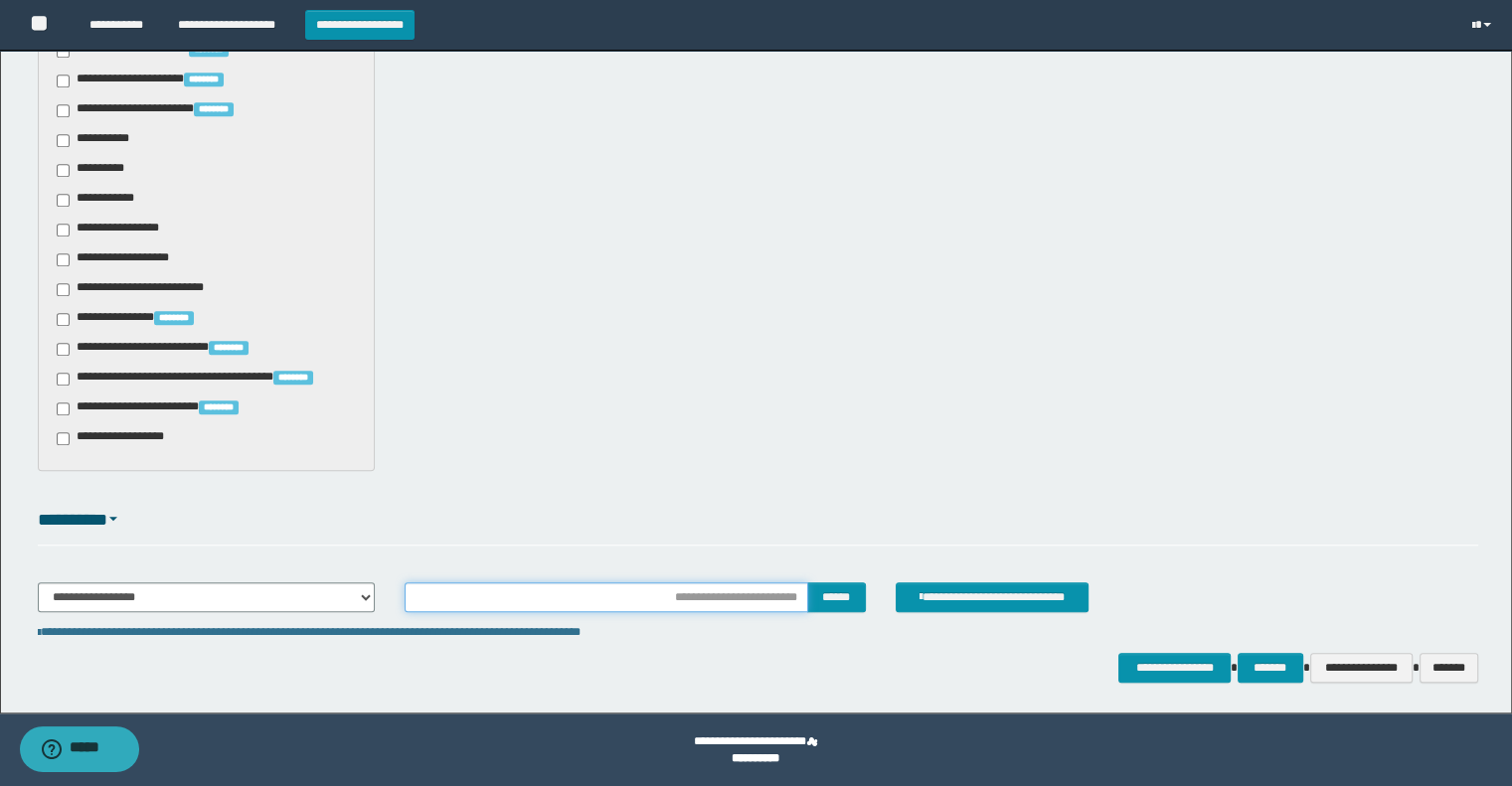 click at bounding box center (605, 597) 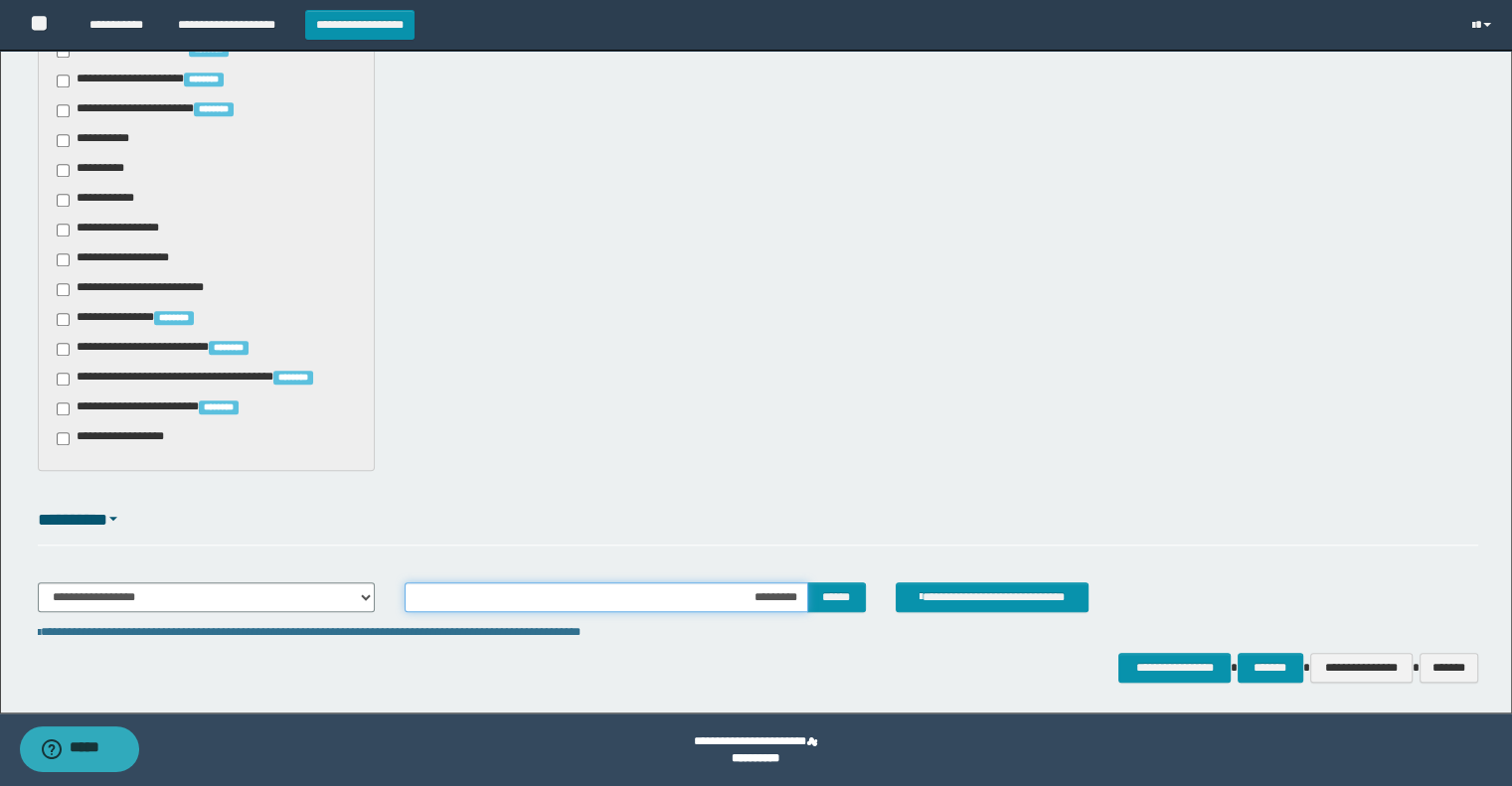 type on "**********" 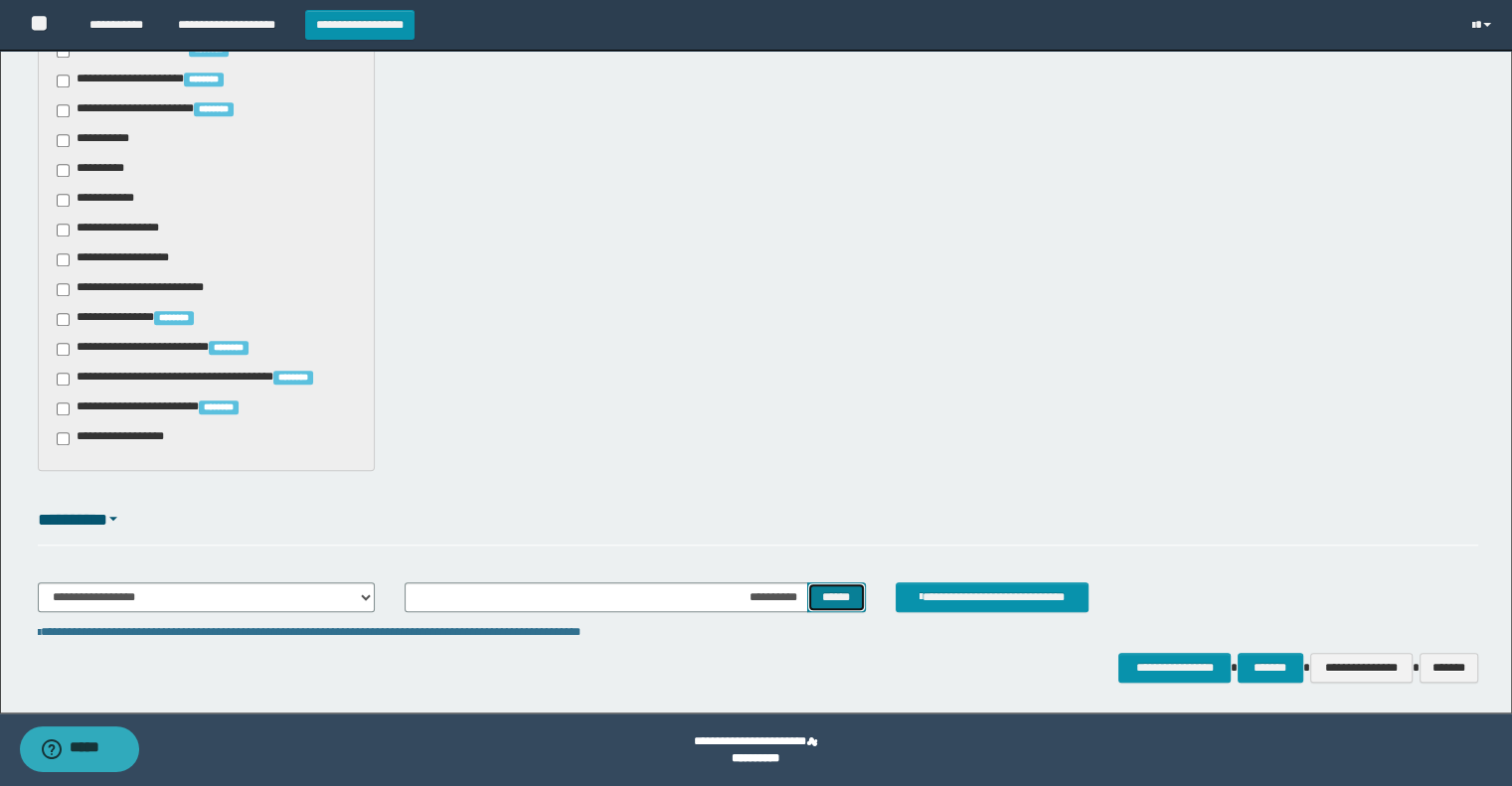 click on "******" at bounding box center [836, 597] 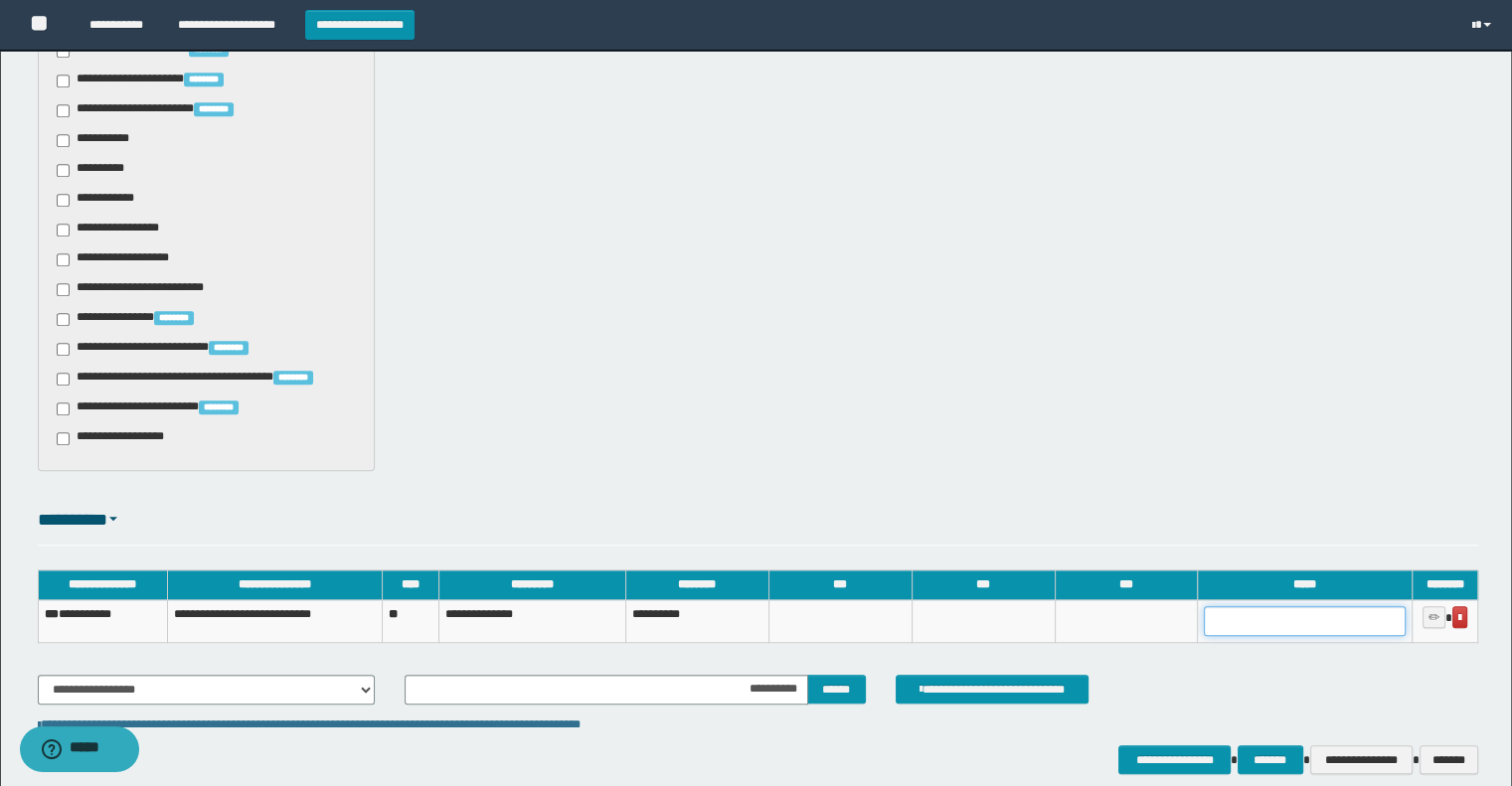 click at bounding box center (1304, 621) 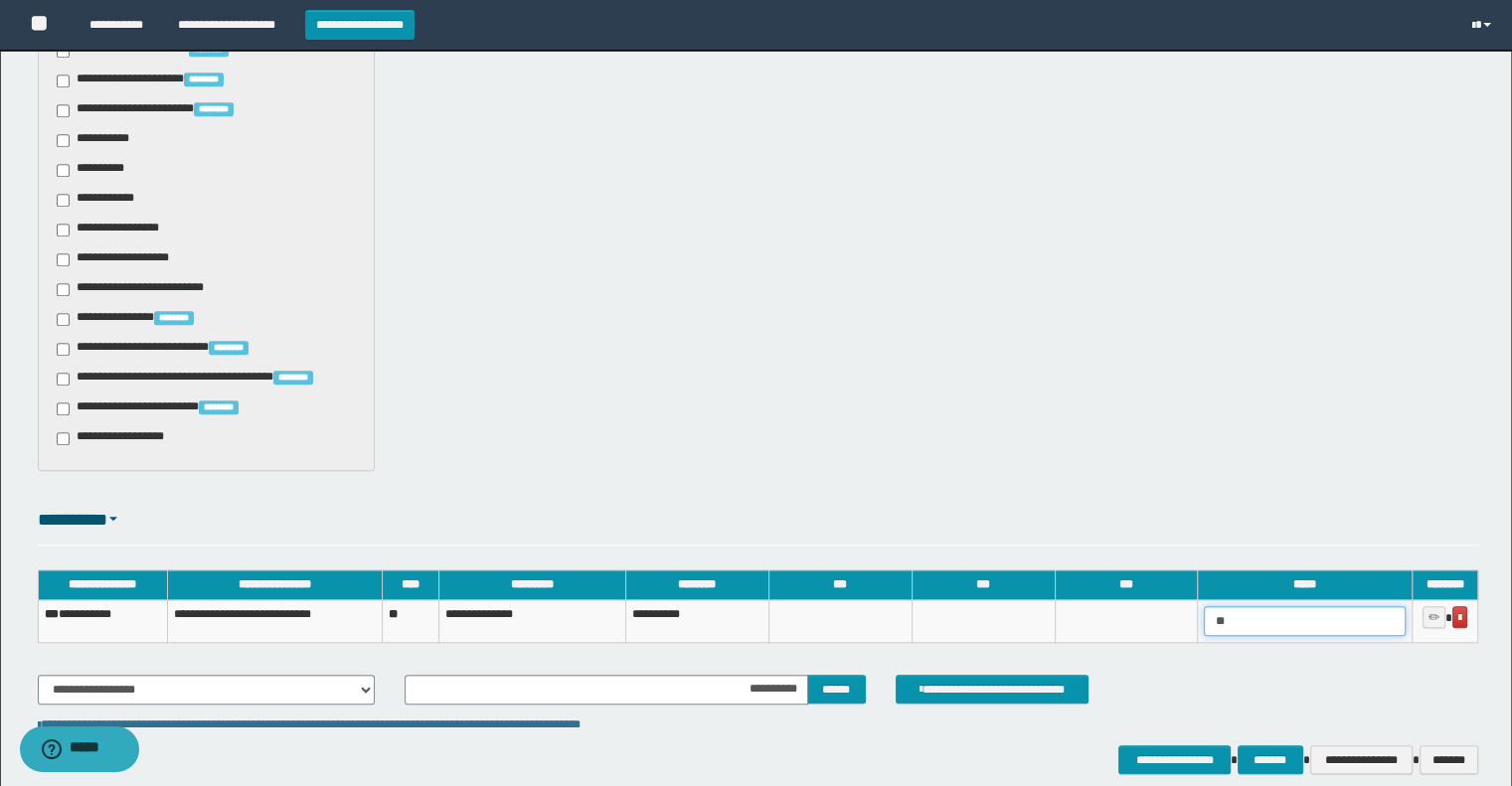 type on "*" 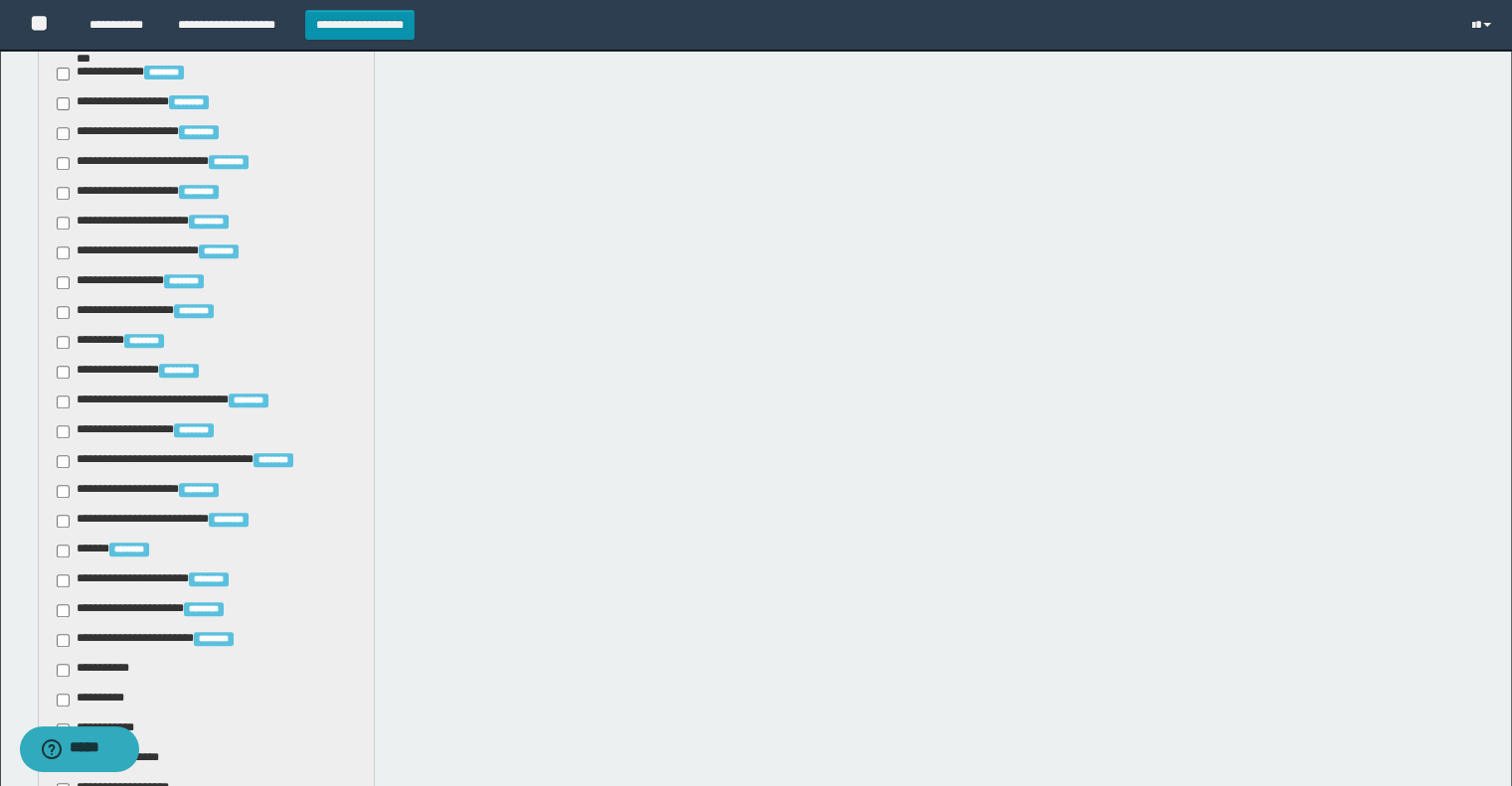 scroll, scrollTop: 300, scrollLeft: 0, axis: vertical 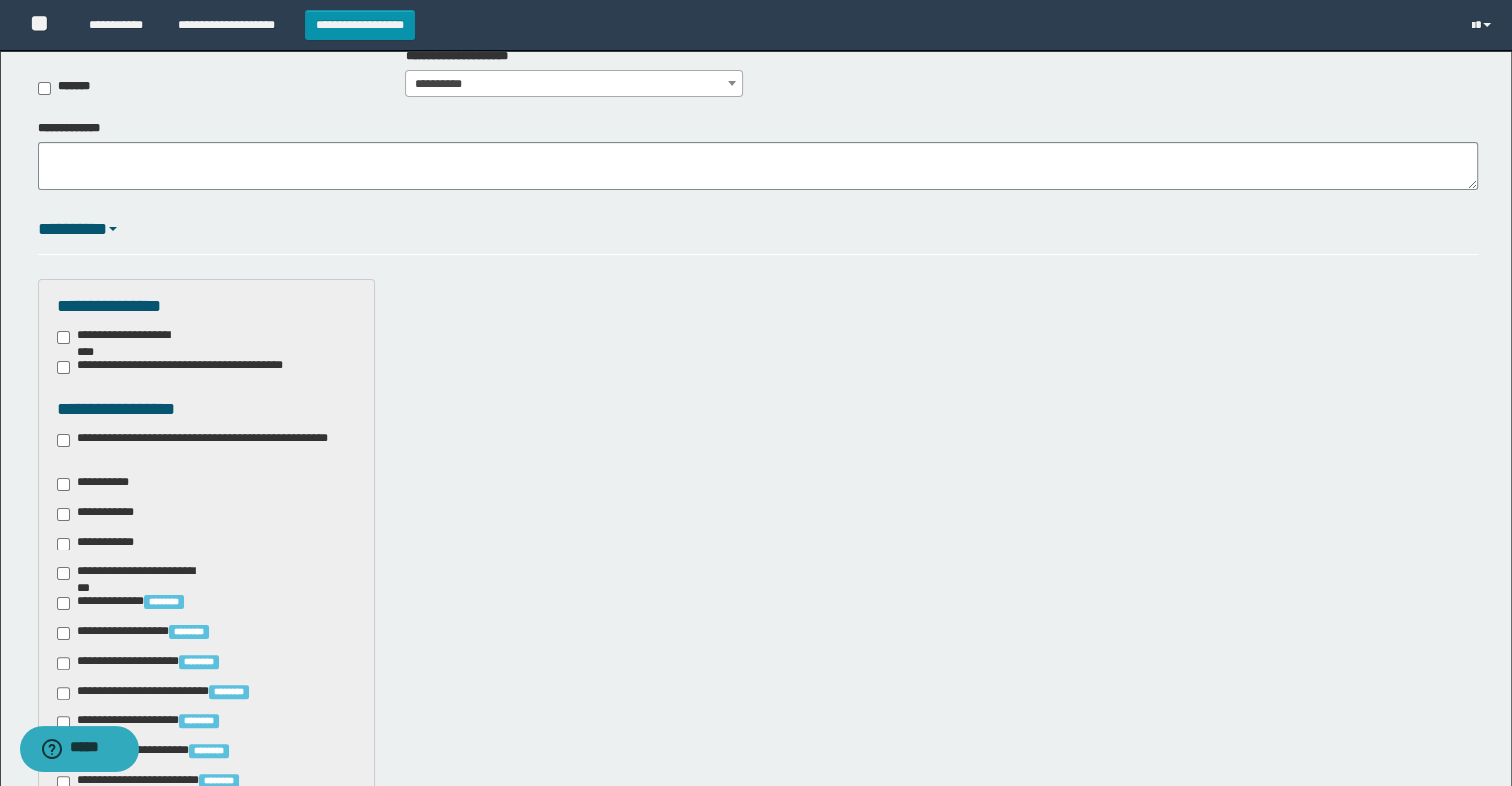 type on "**********" 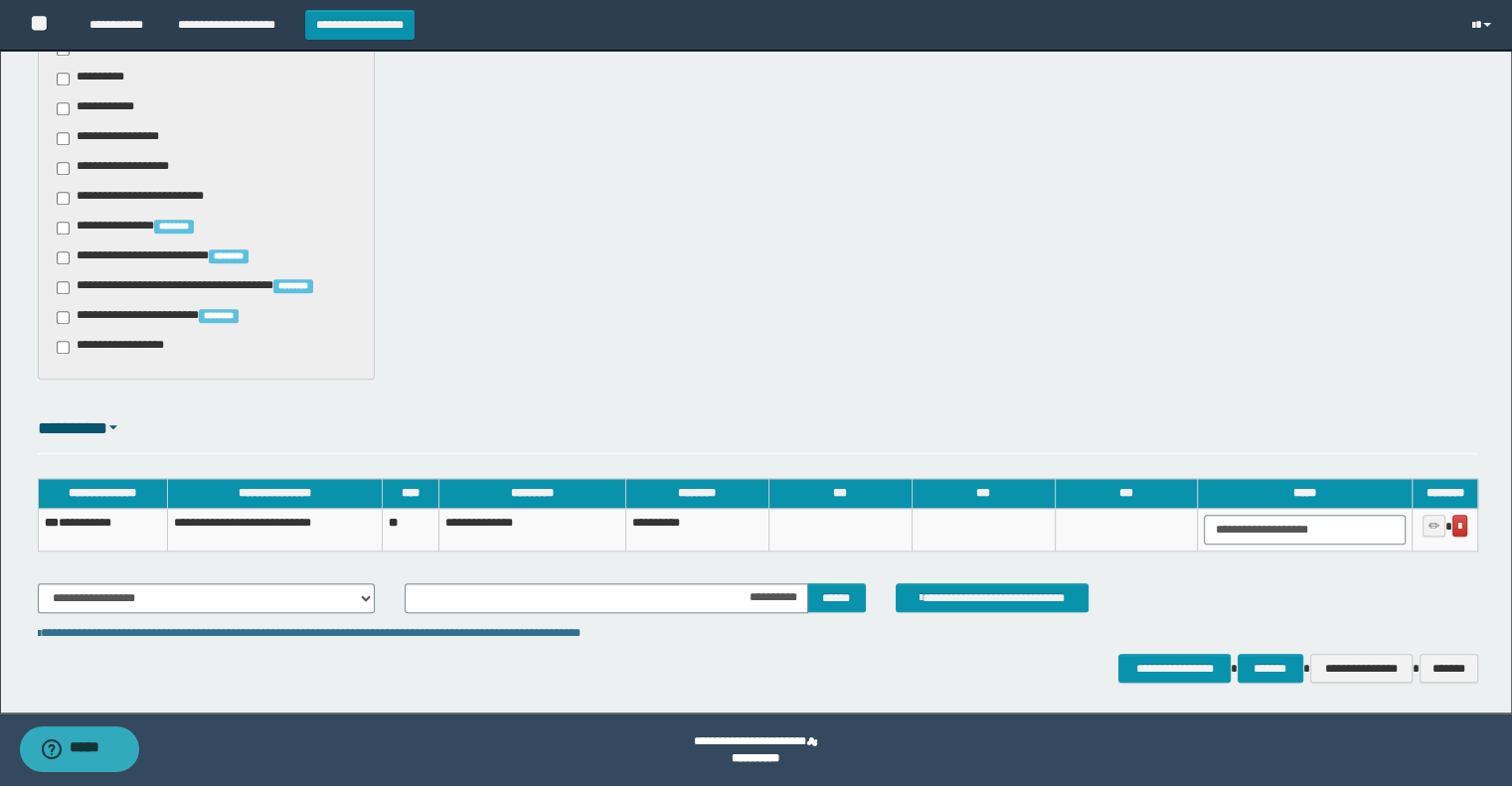 scroll, scrollTop: 1186, scrollLeft: 0, axis: vertical 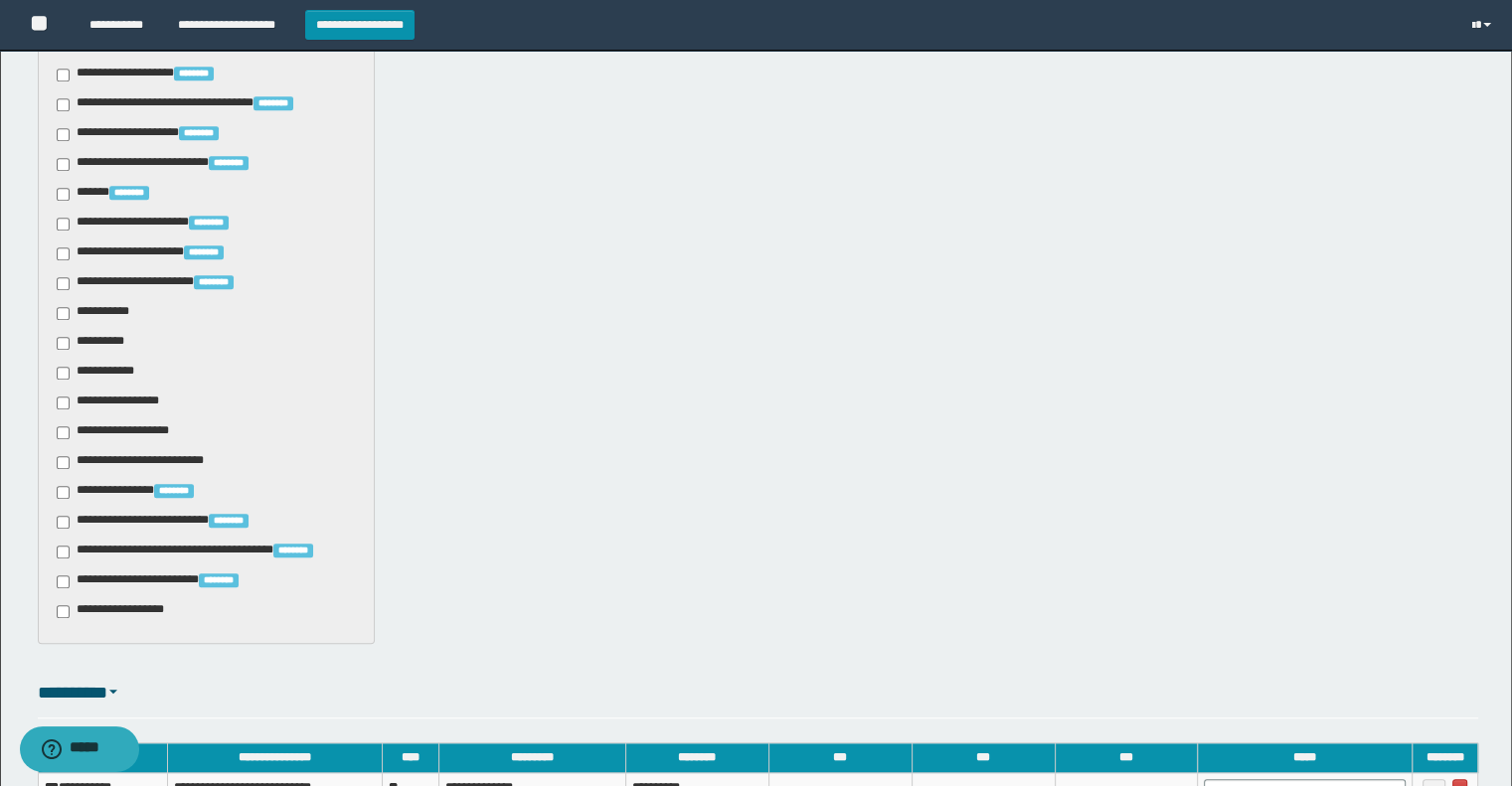 click on "**********" at bounding box center (114, 402) 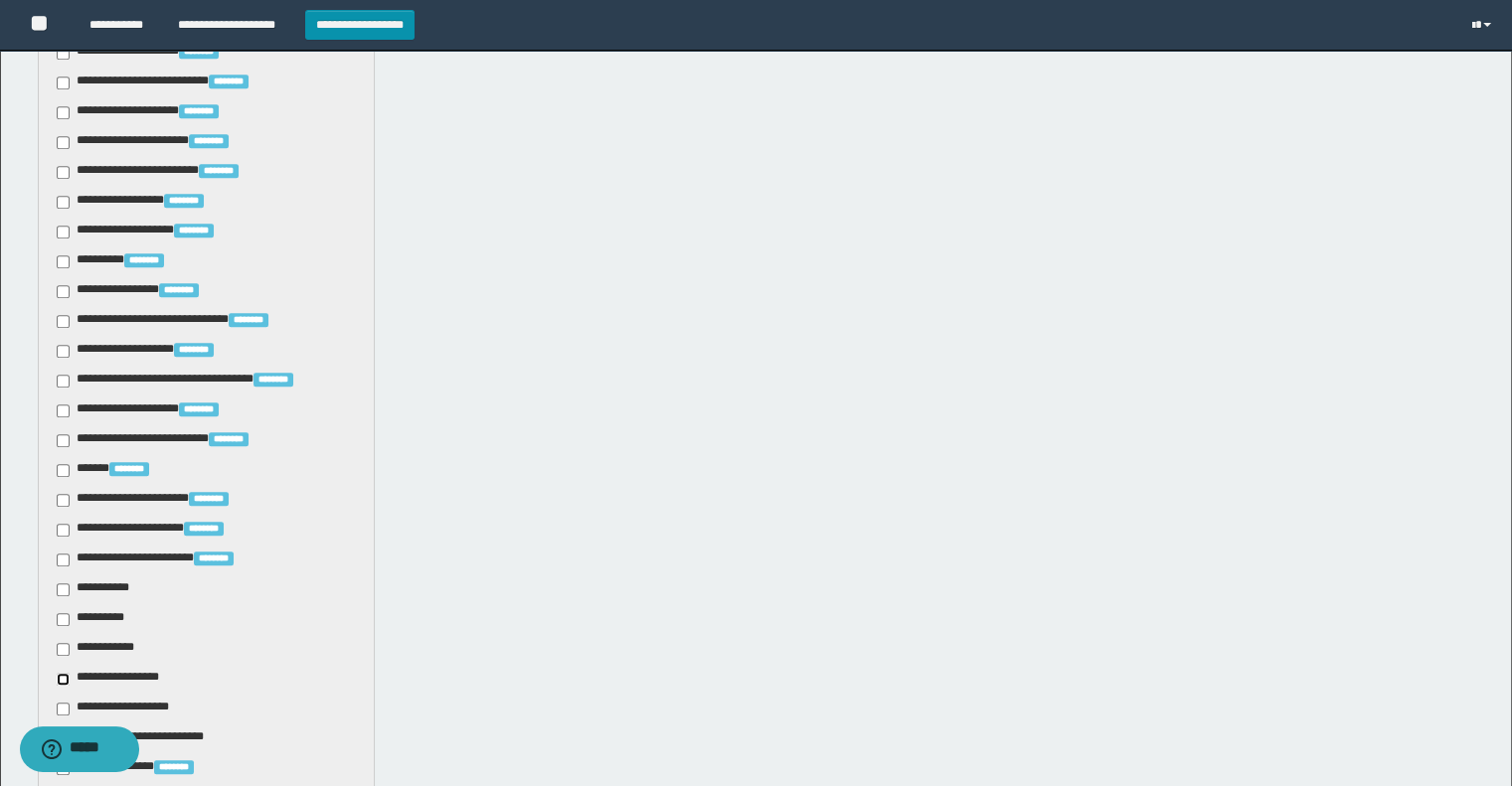 scroll, scrollTop: 656, scrollLeft: 0, axis: vertical 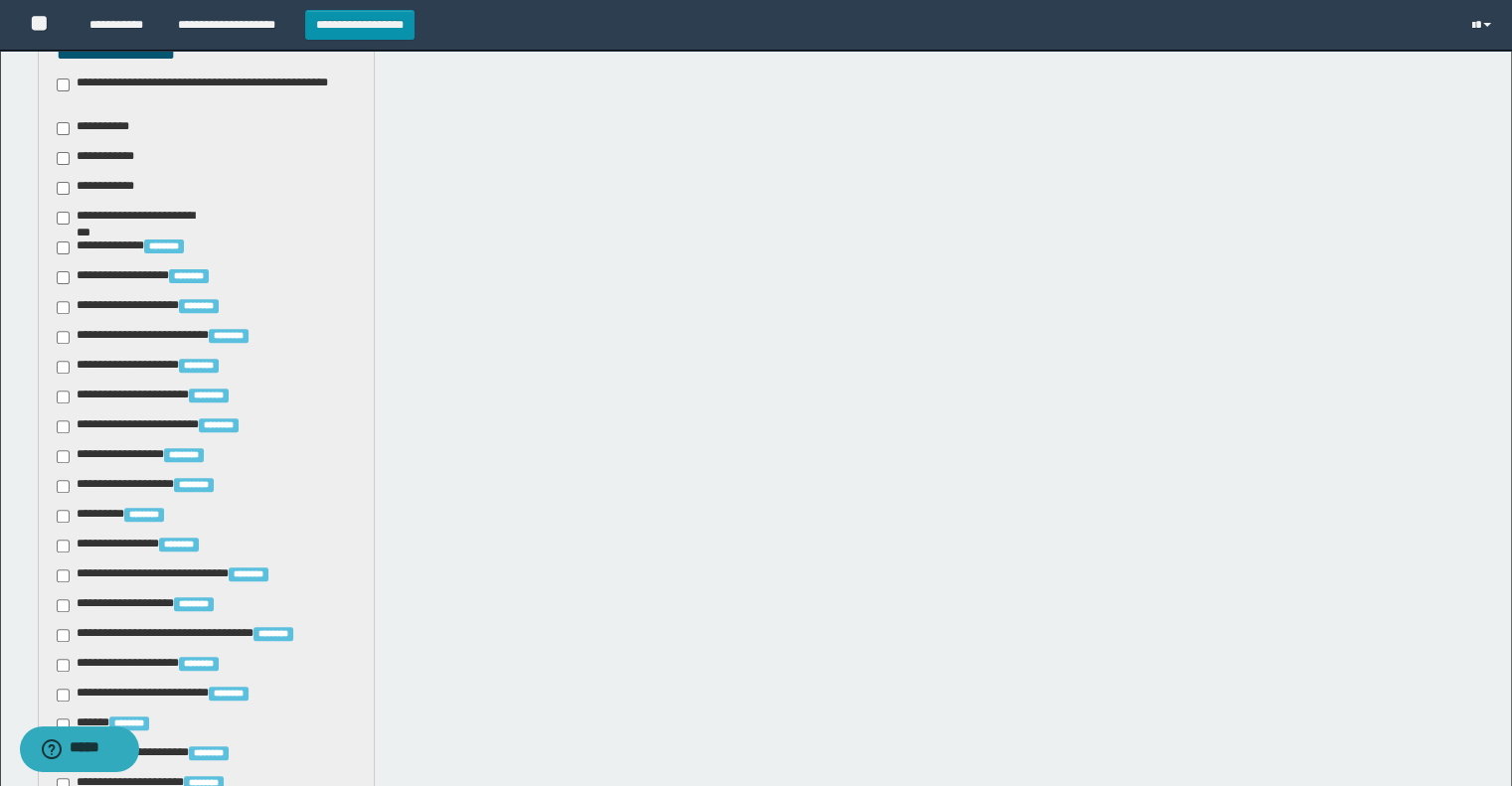 click on "**********" at bounding box center [96, 128] 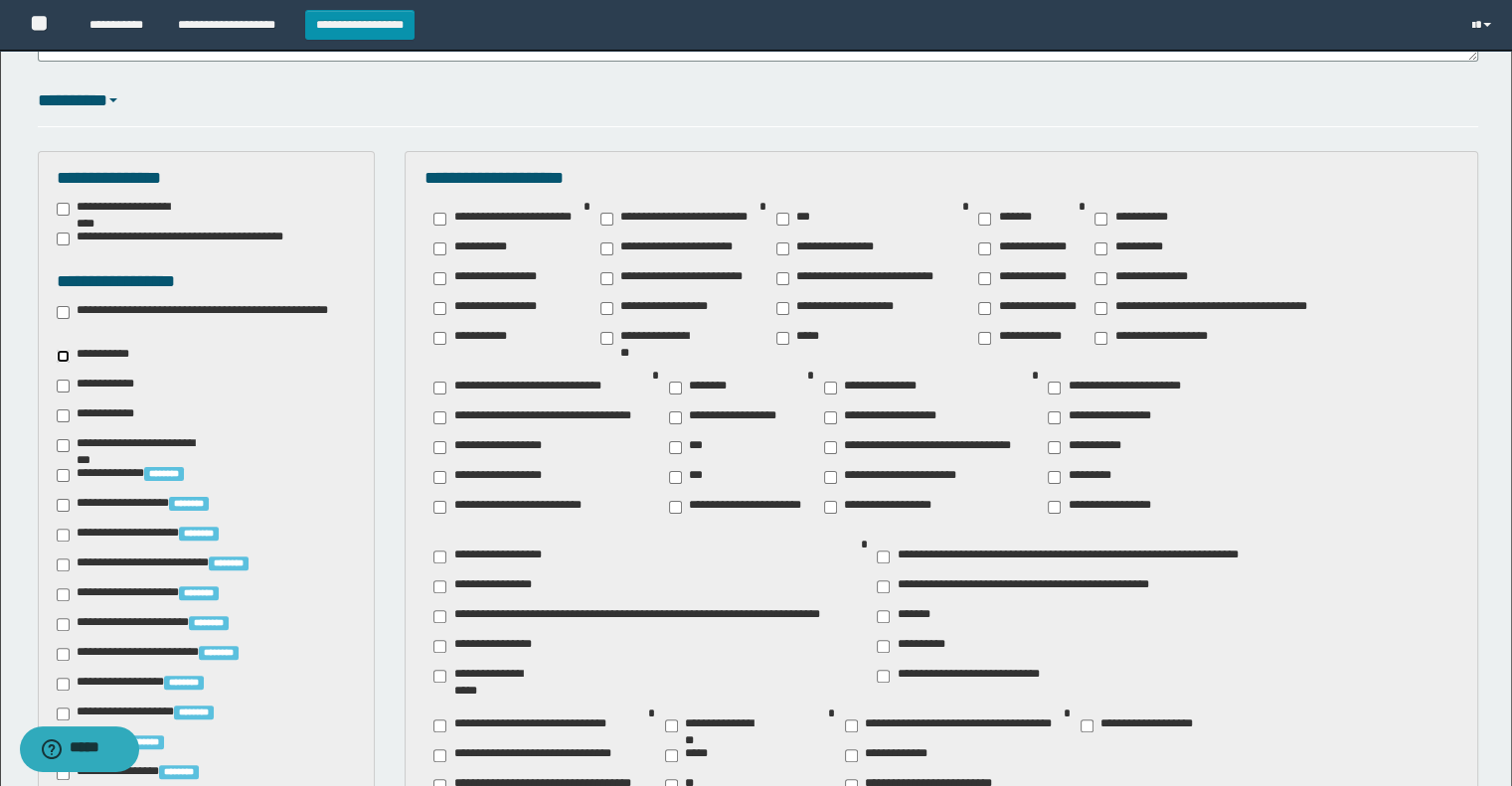 scroll, scrollTop: 392, scrollLeft: 0, axis: vertical 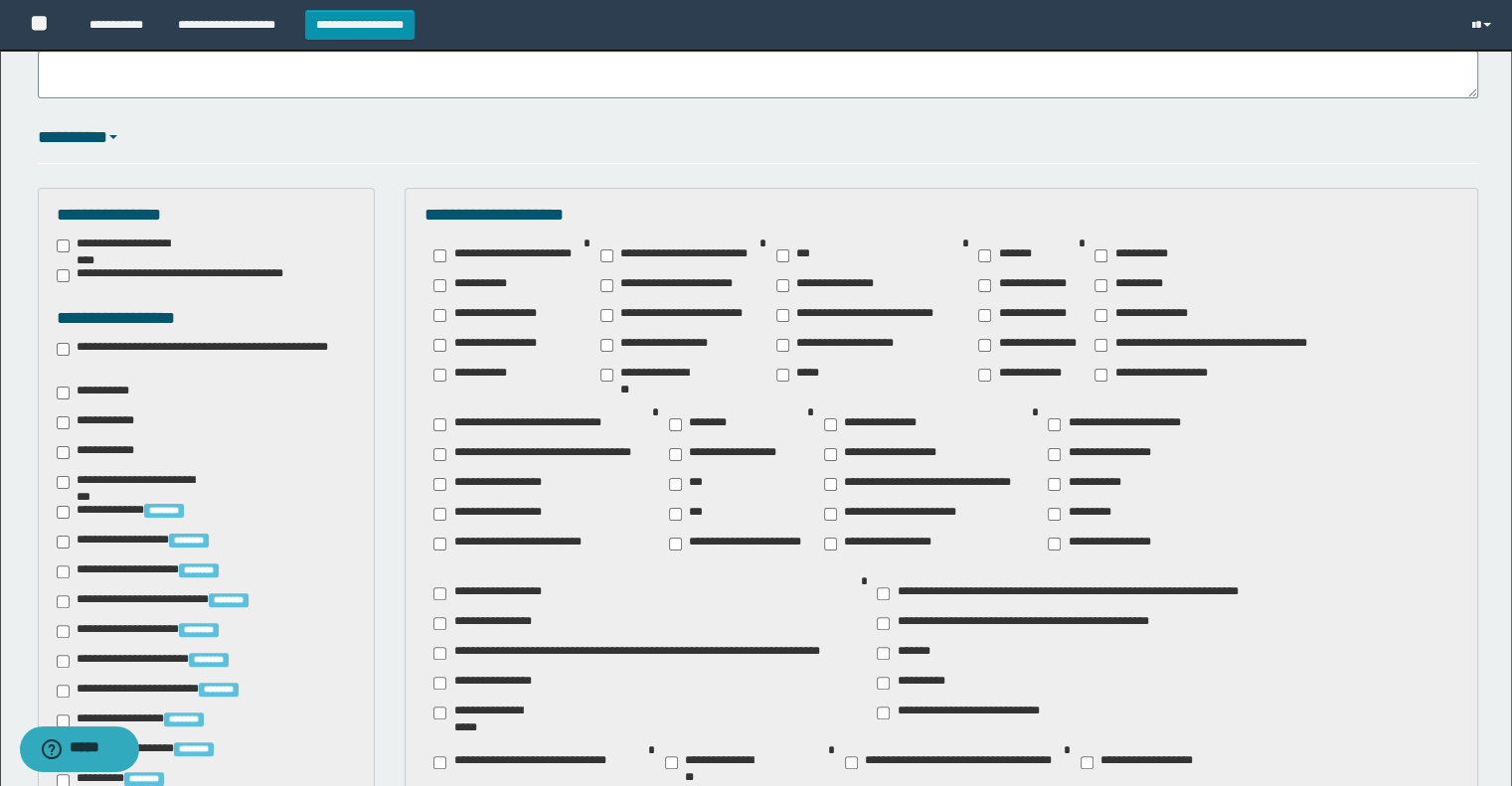 click on "**********" at bounding box center [491, 514] 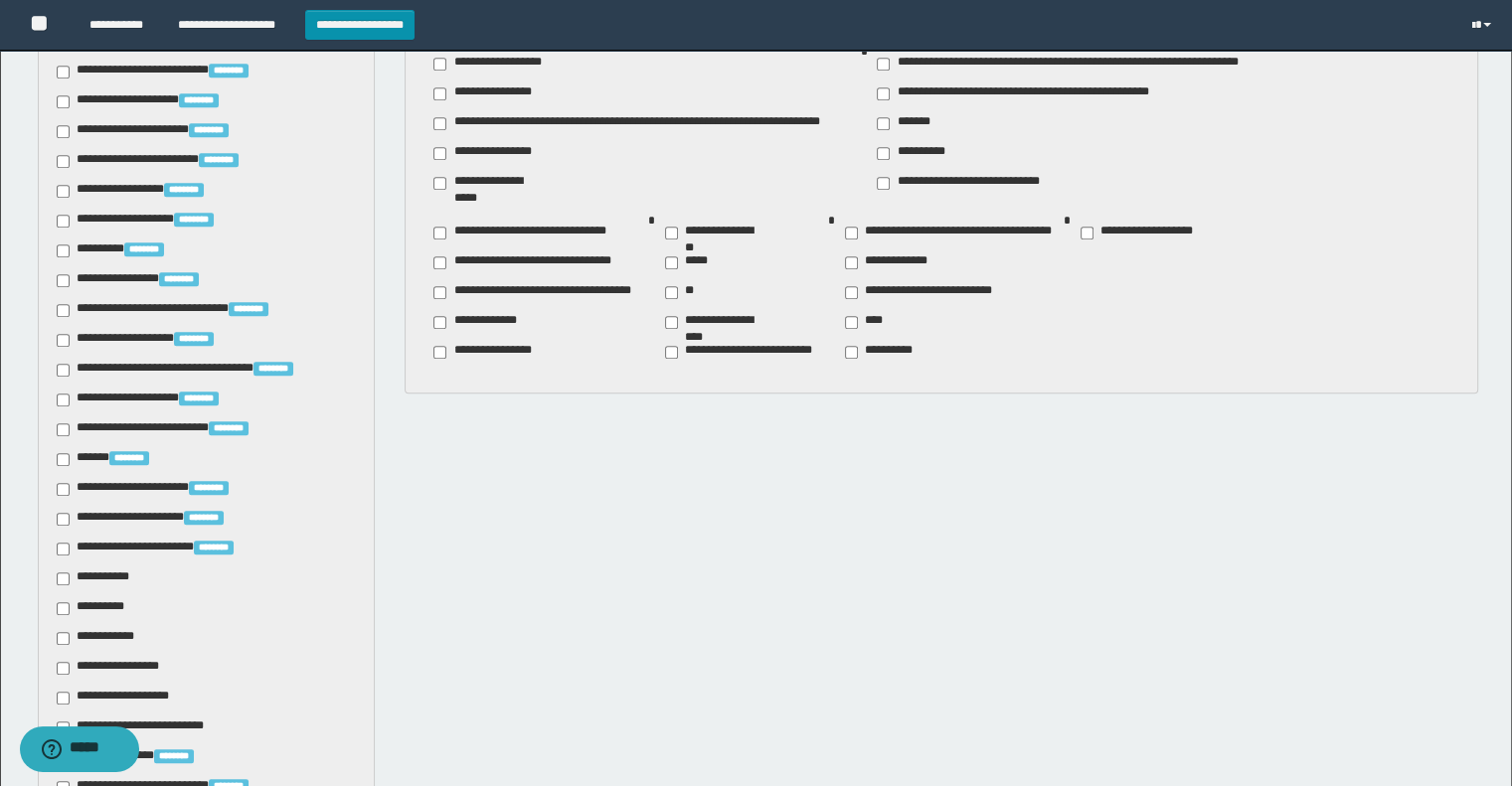 scroll, scrollTop: 1451, scrollLeft: 0, axis: vertical 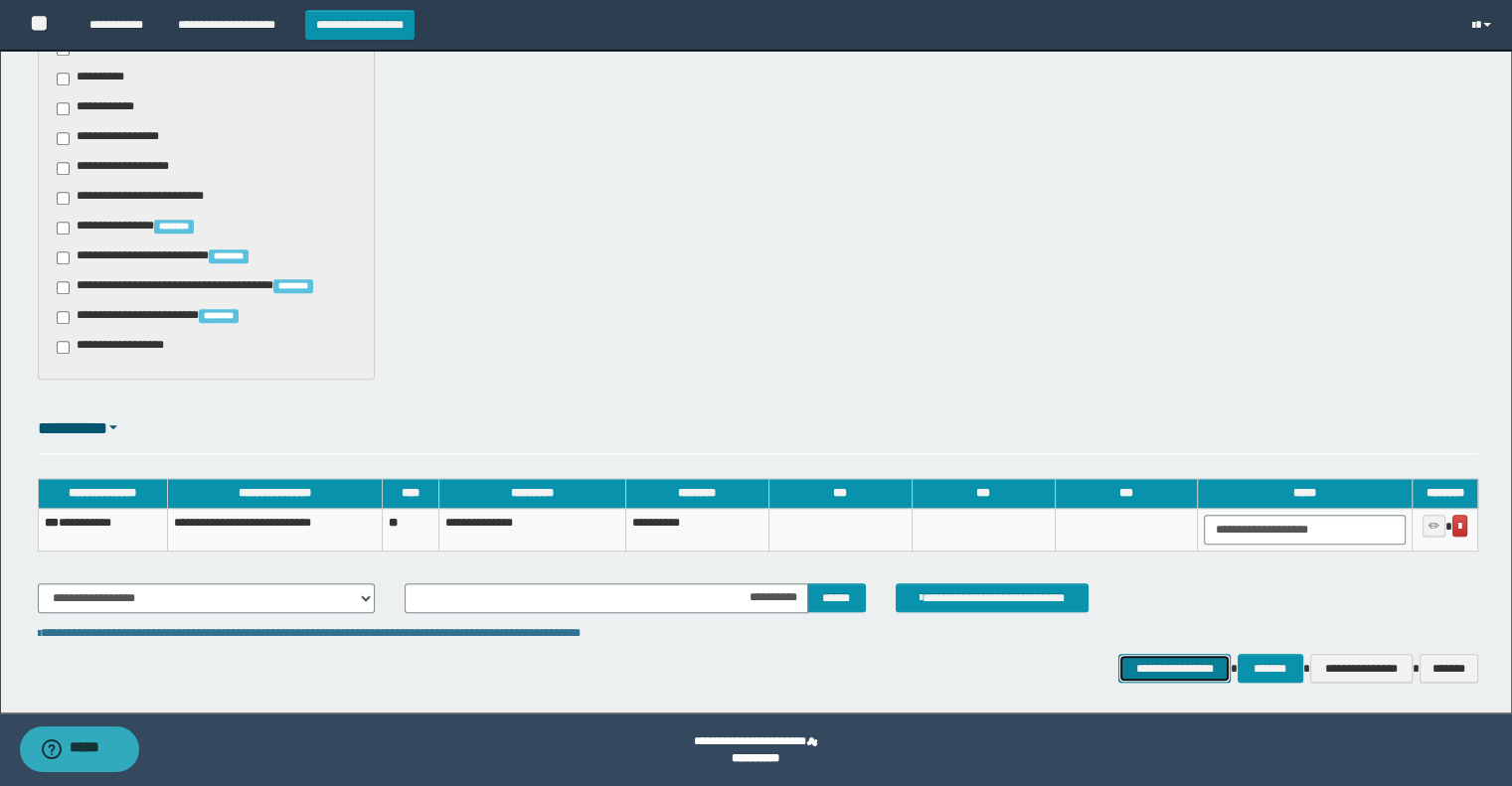 click on "**********" at bounding box center [1174, 669] 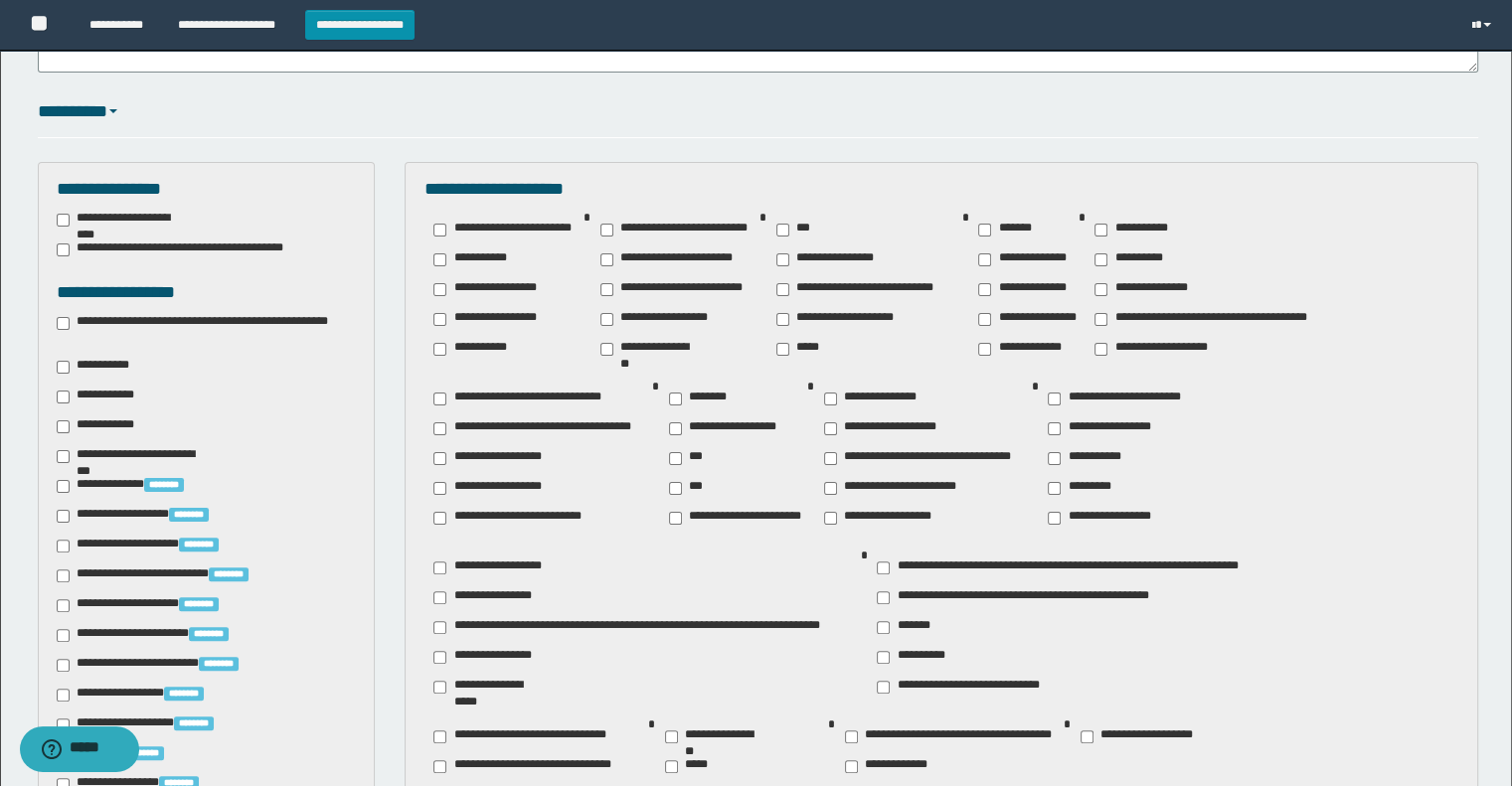 scroll, scrollTop: 126, scrollLeft: 0, axis: vertical 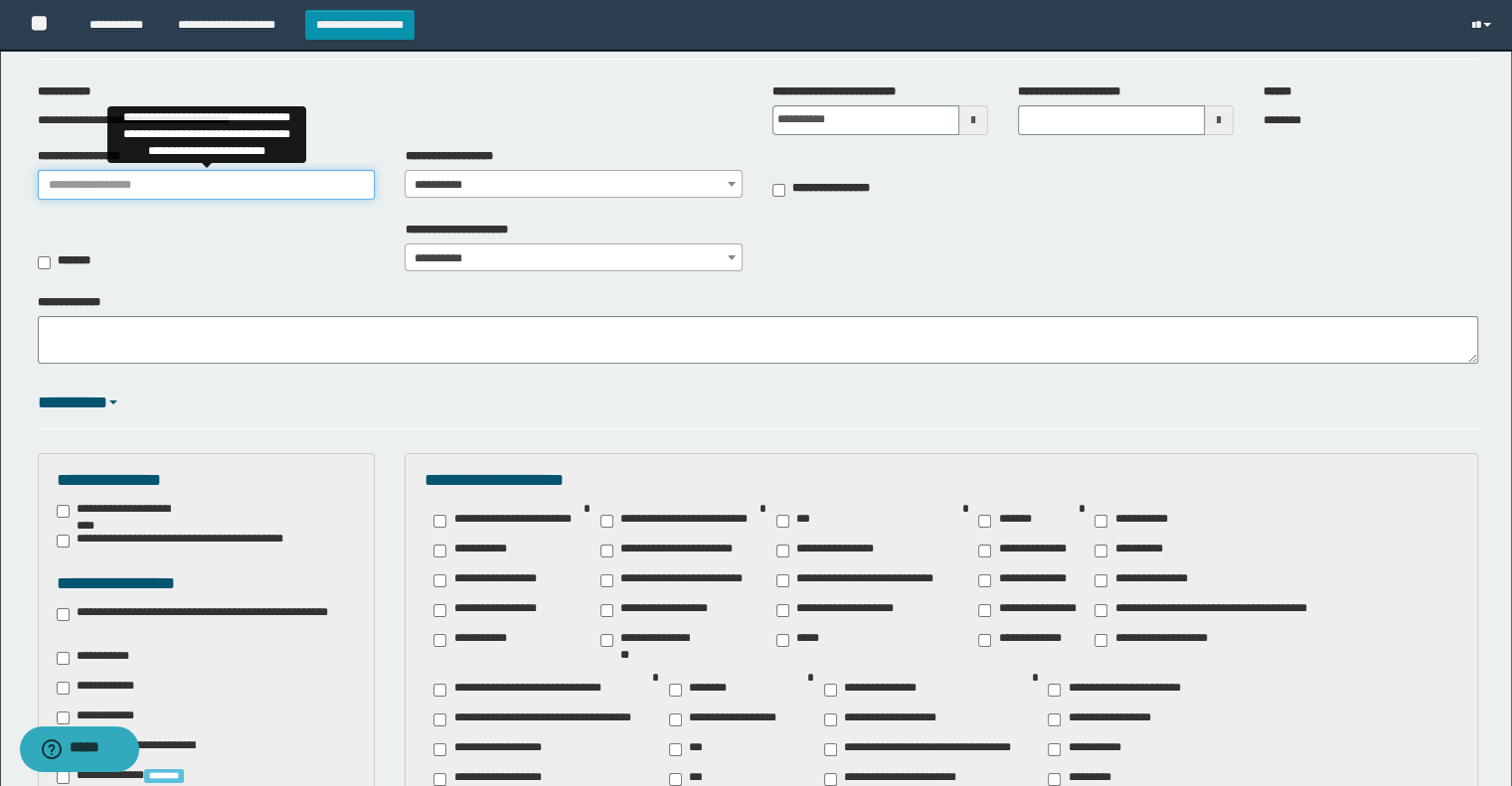 click on "**********" at bounding box center (207, 185) 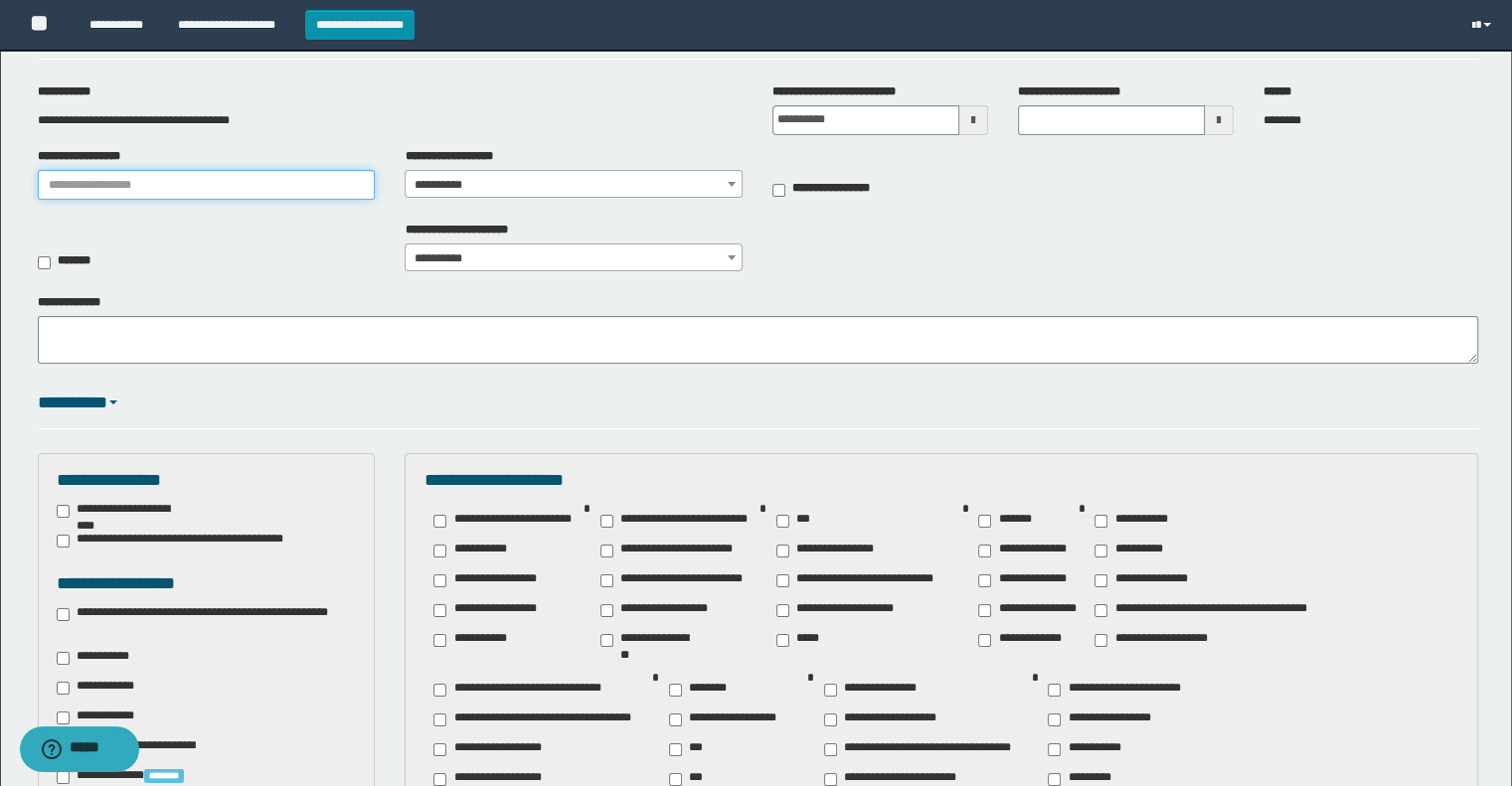 type on "**********" 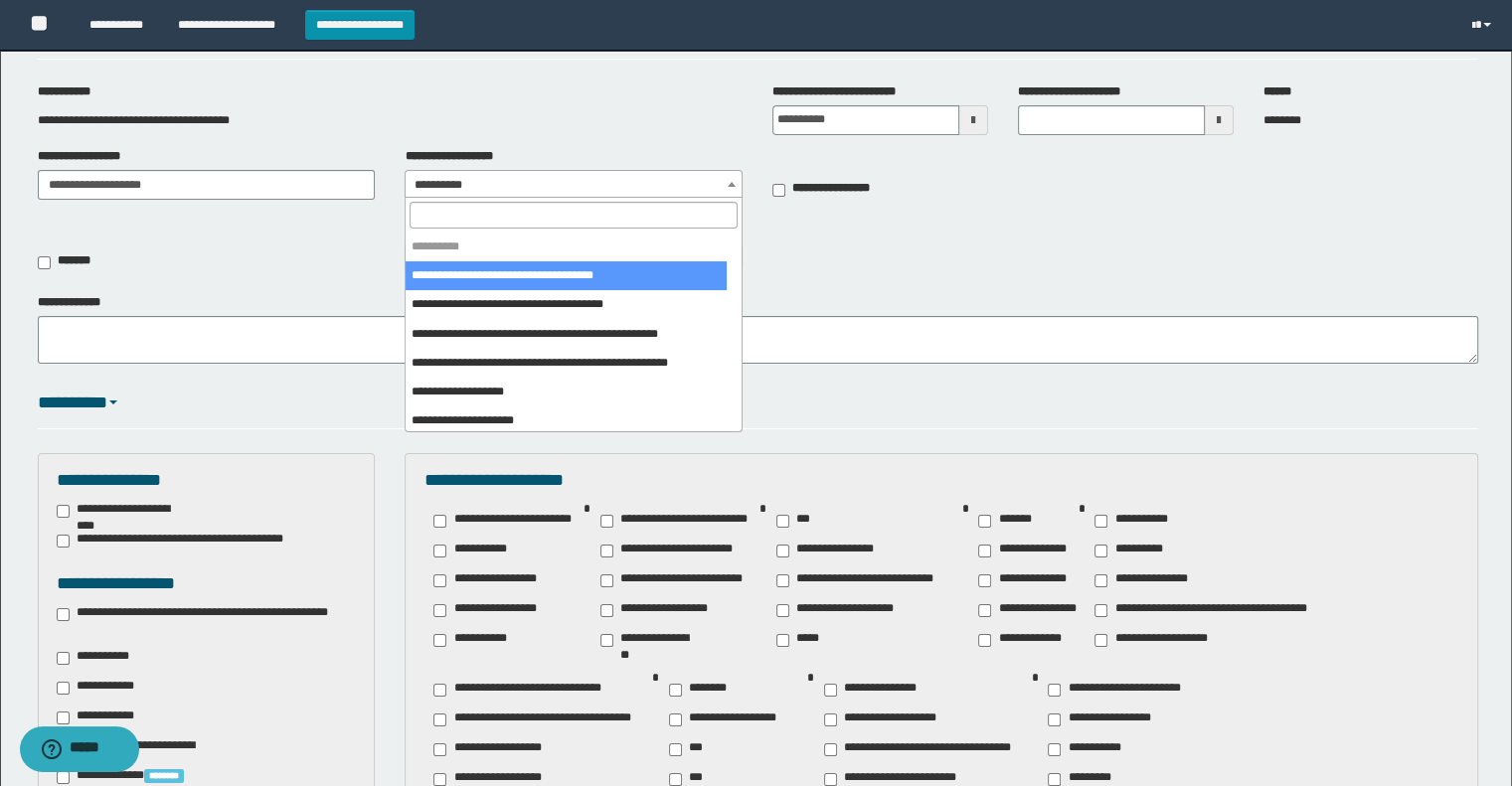 click on "**********" at bounding box center [574, 185] 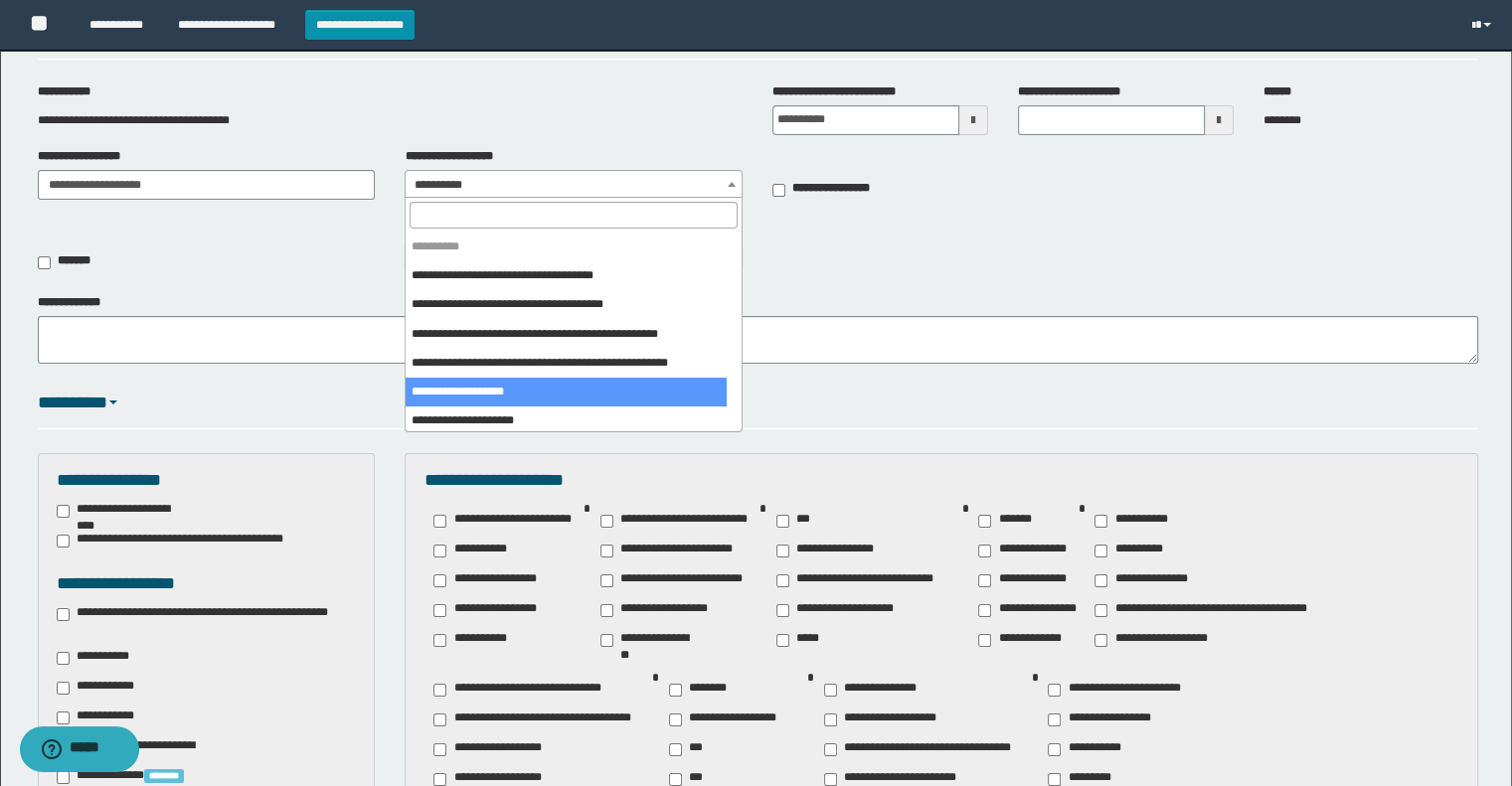 scroll, scrollTop: 264, scrollLeft: 0, axis: vertical 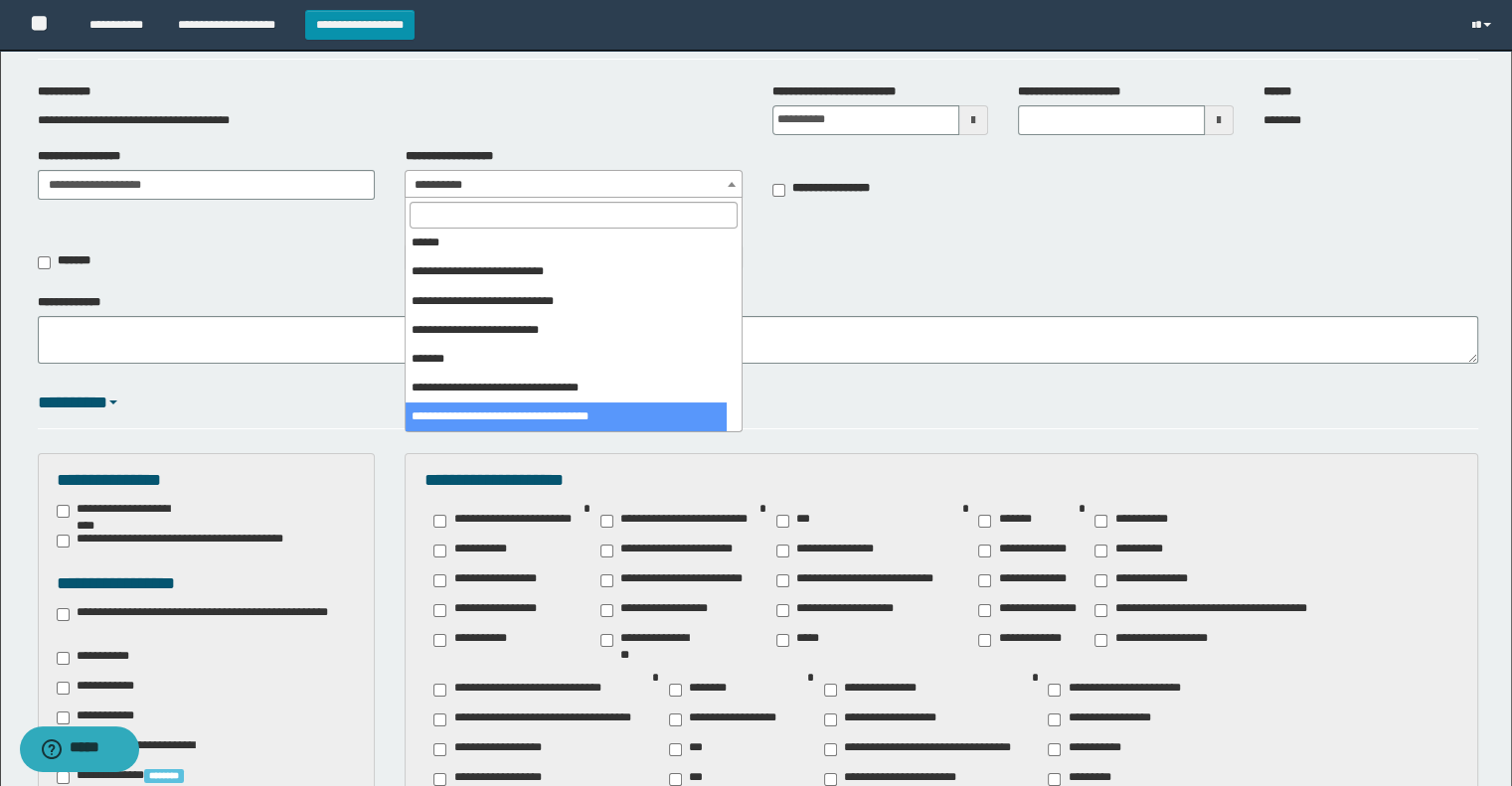 select on "***" 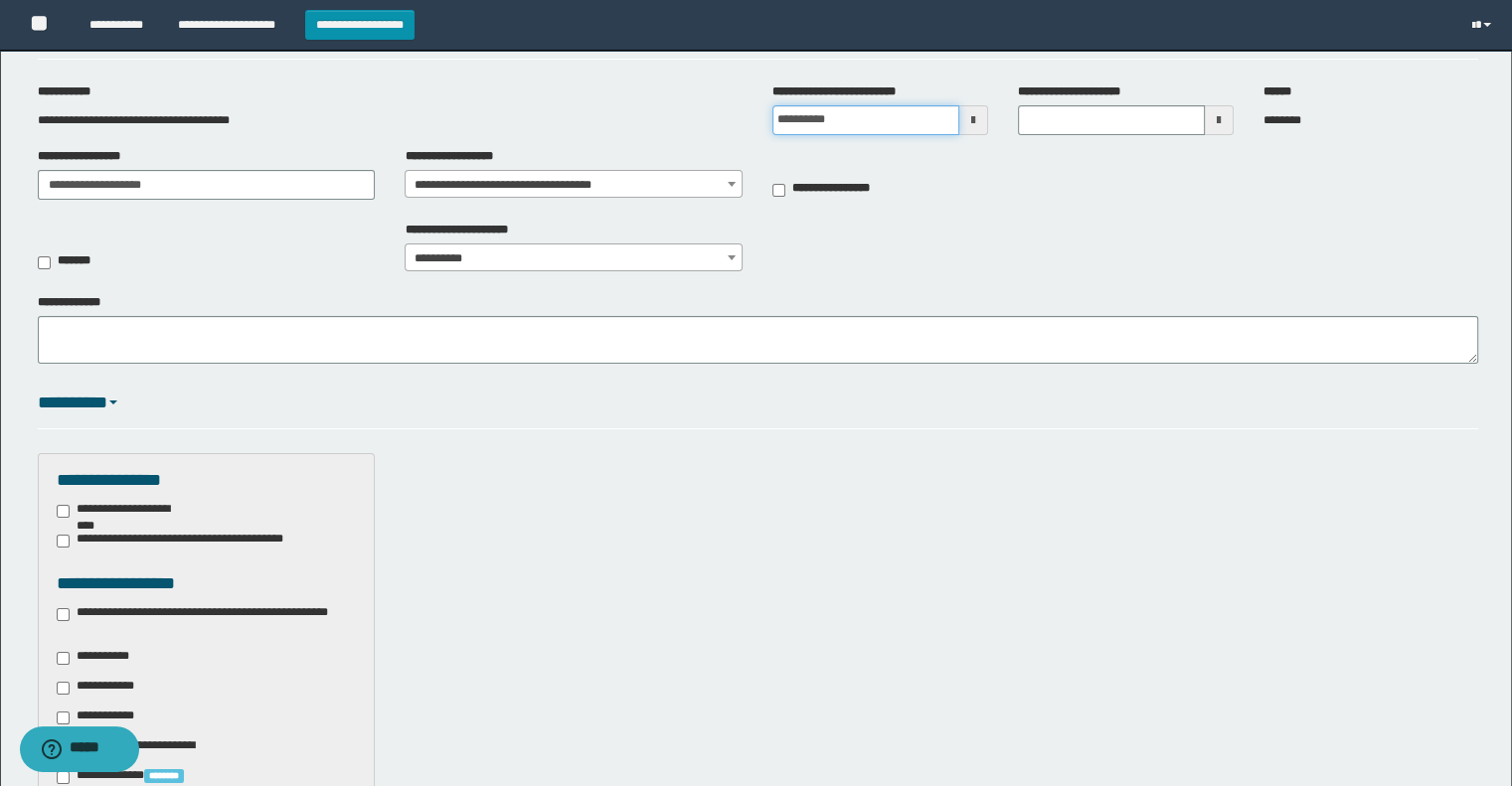 click on "**********" at bounding box center [866, 120] 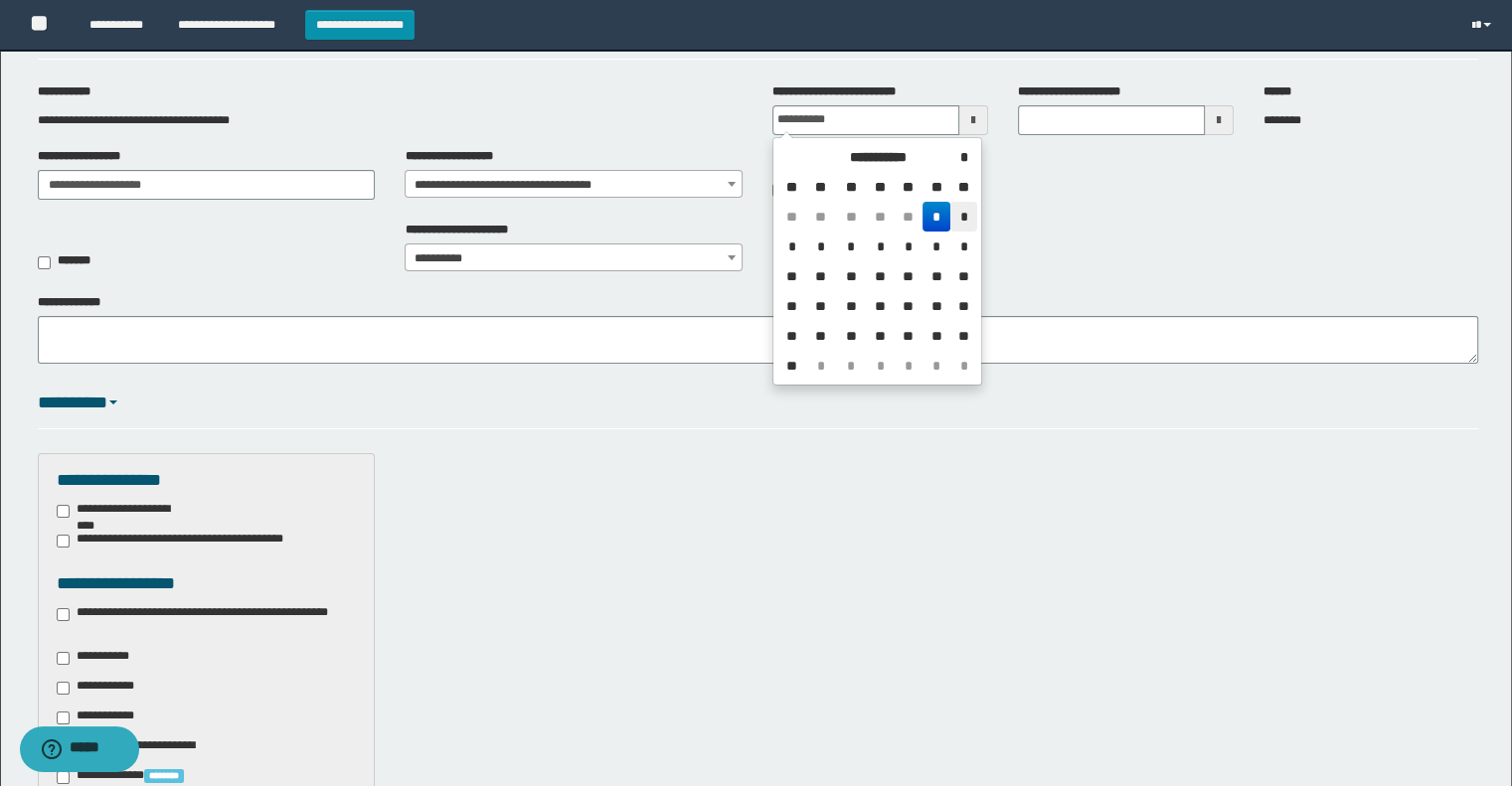 click on "*" at bounding box center (963, 217) 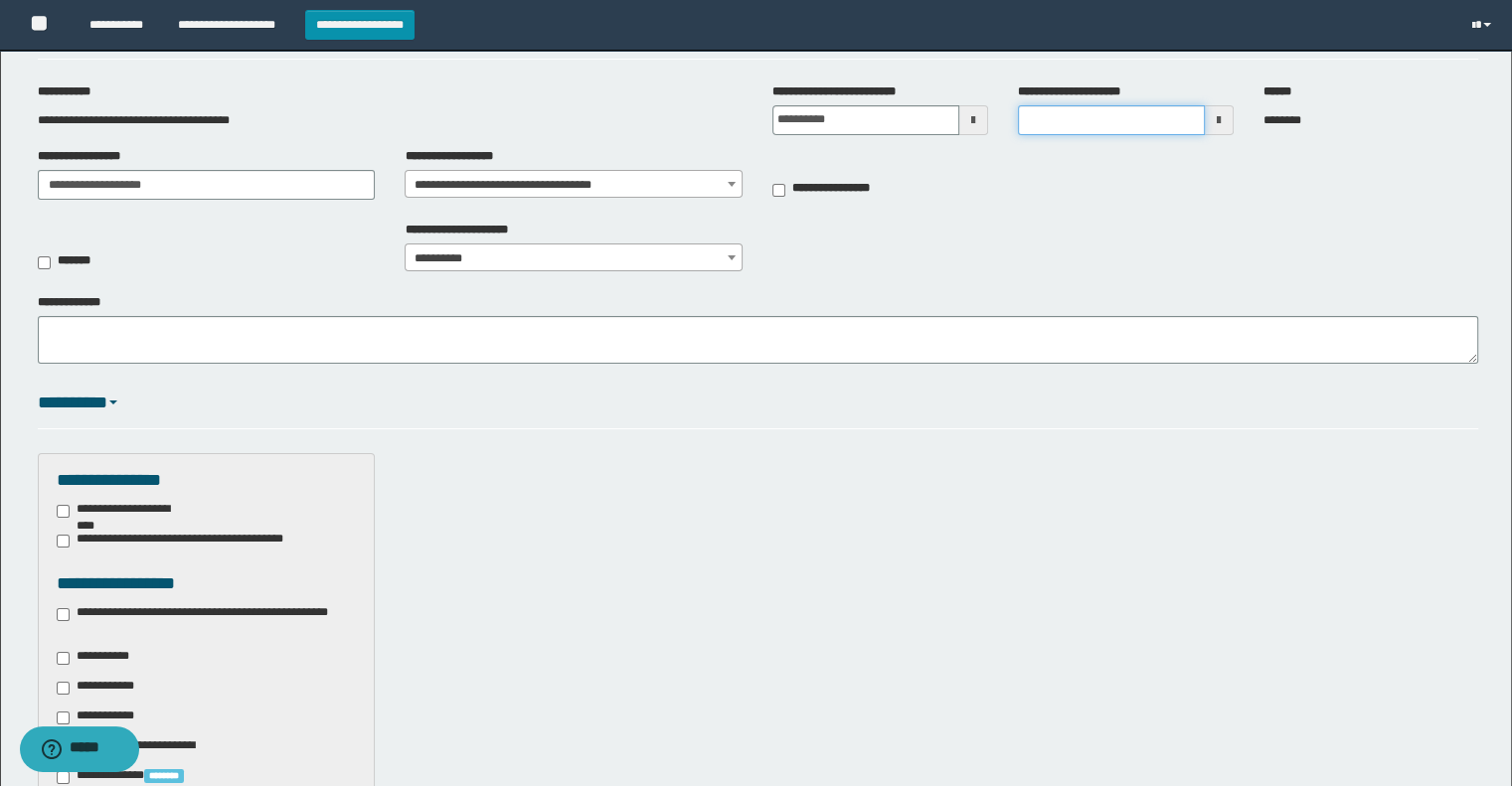 click on "**********" at bounding box center (1111, 120) 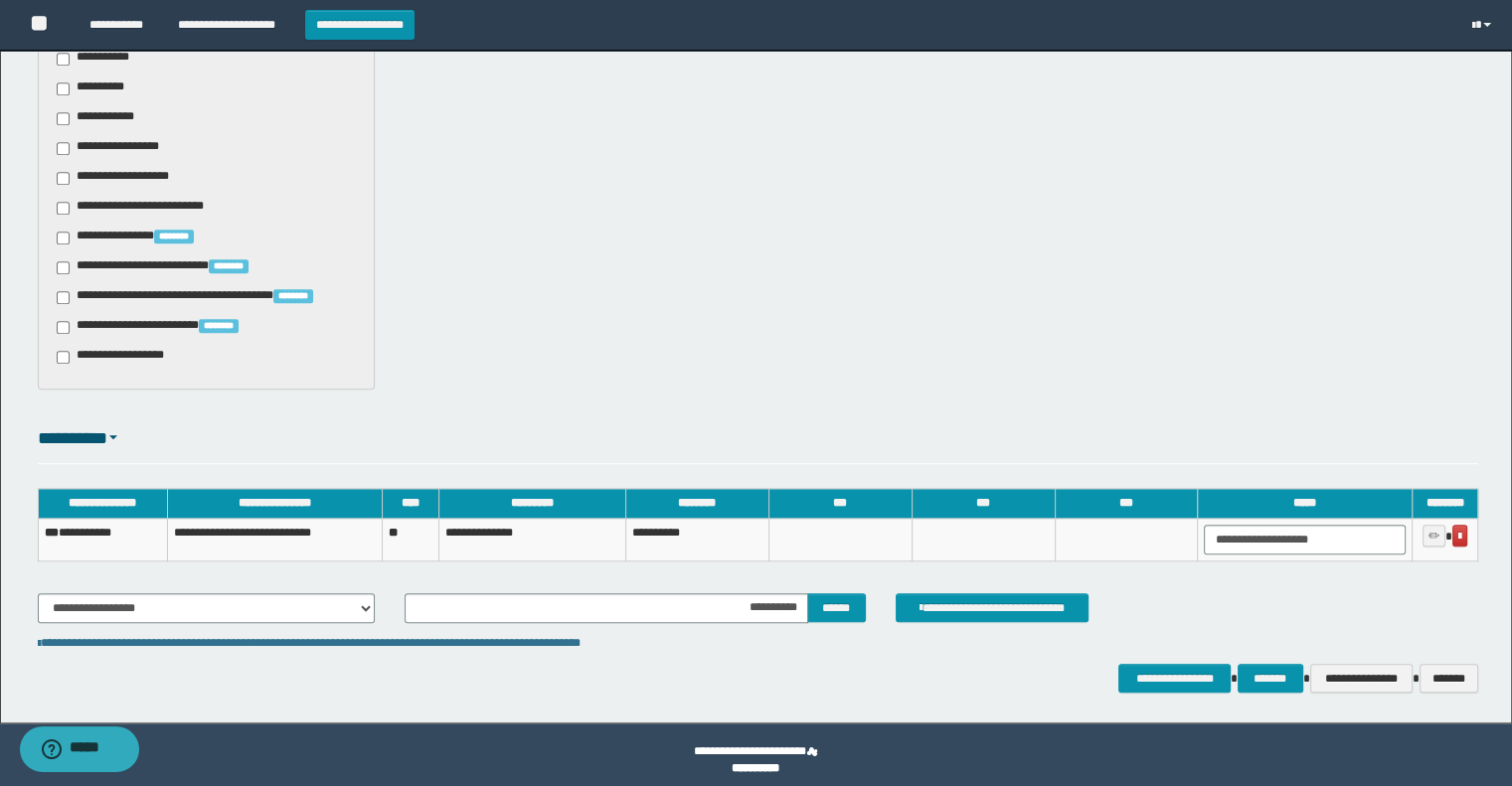 scroll, scrollTop: 1451, scrollLeft: 0, axis: vertical 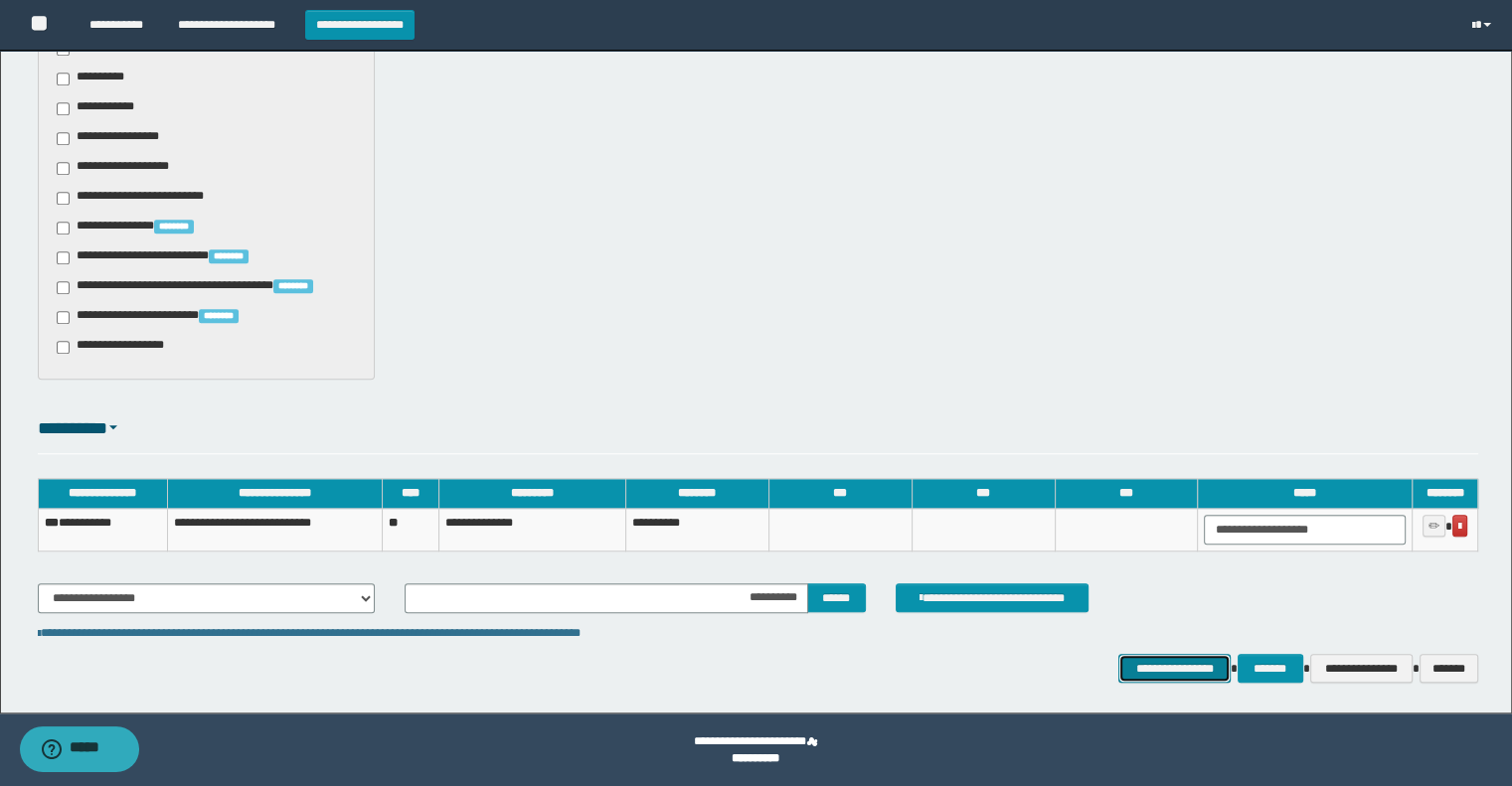 click on "**********" at bounding box center [1174, 669] 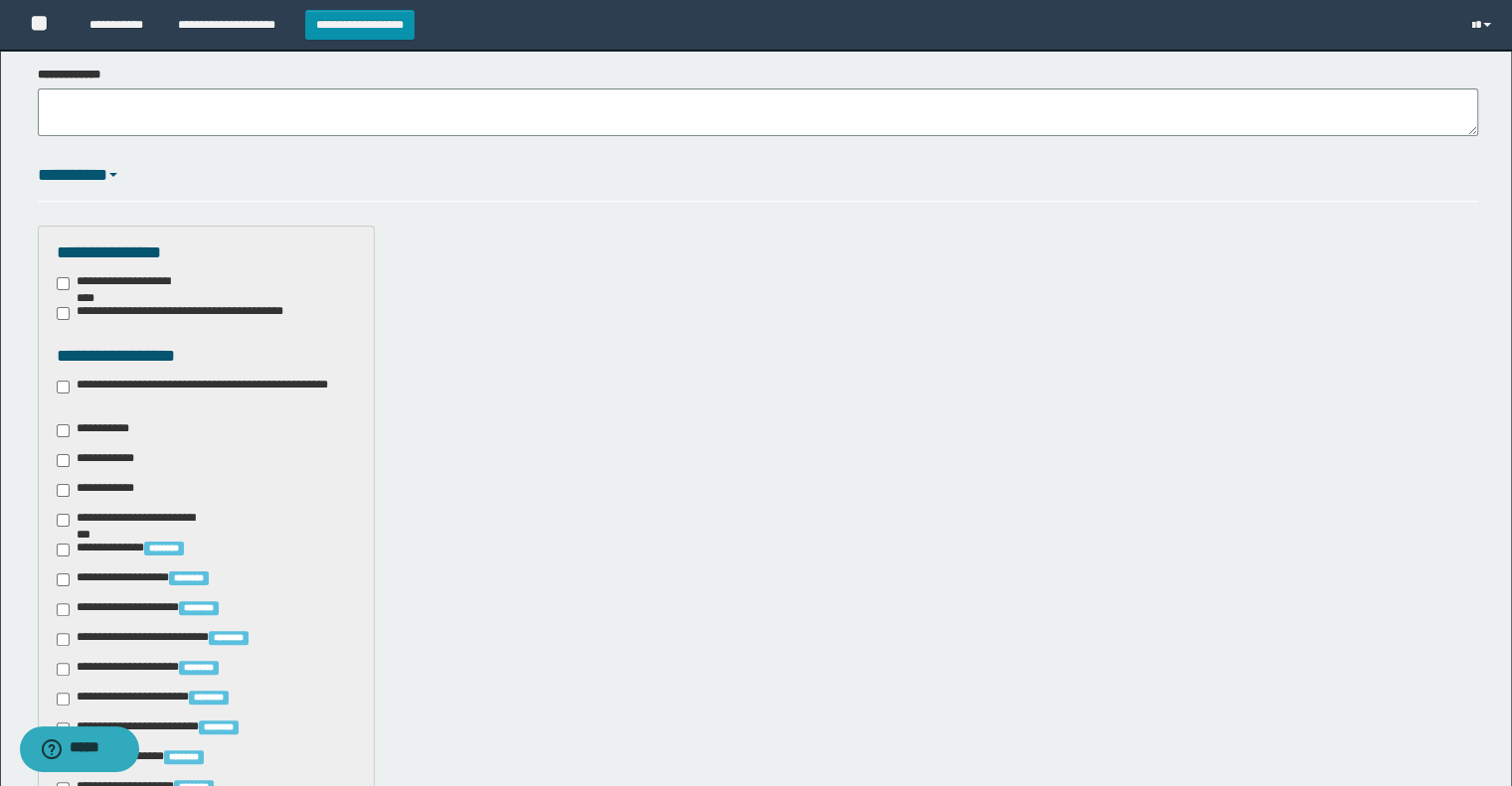 scroll, scrollTop: 392, scrollLeft: 0, axis: vertical 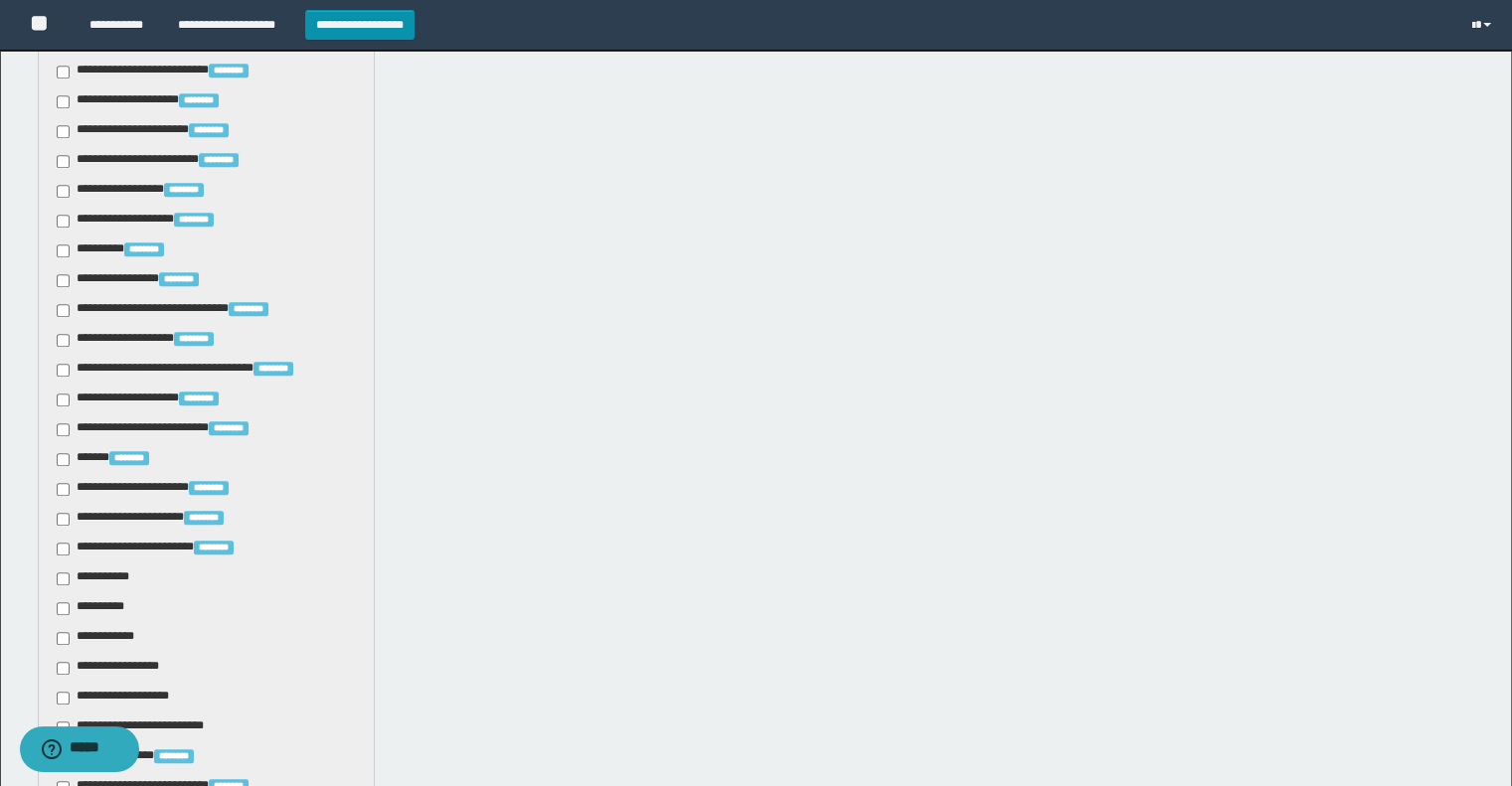 click on "**********" at bounding box center [114, 668] 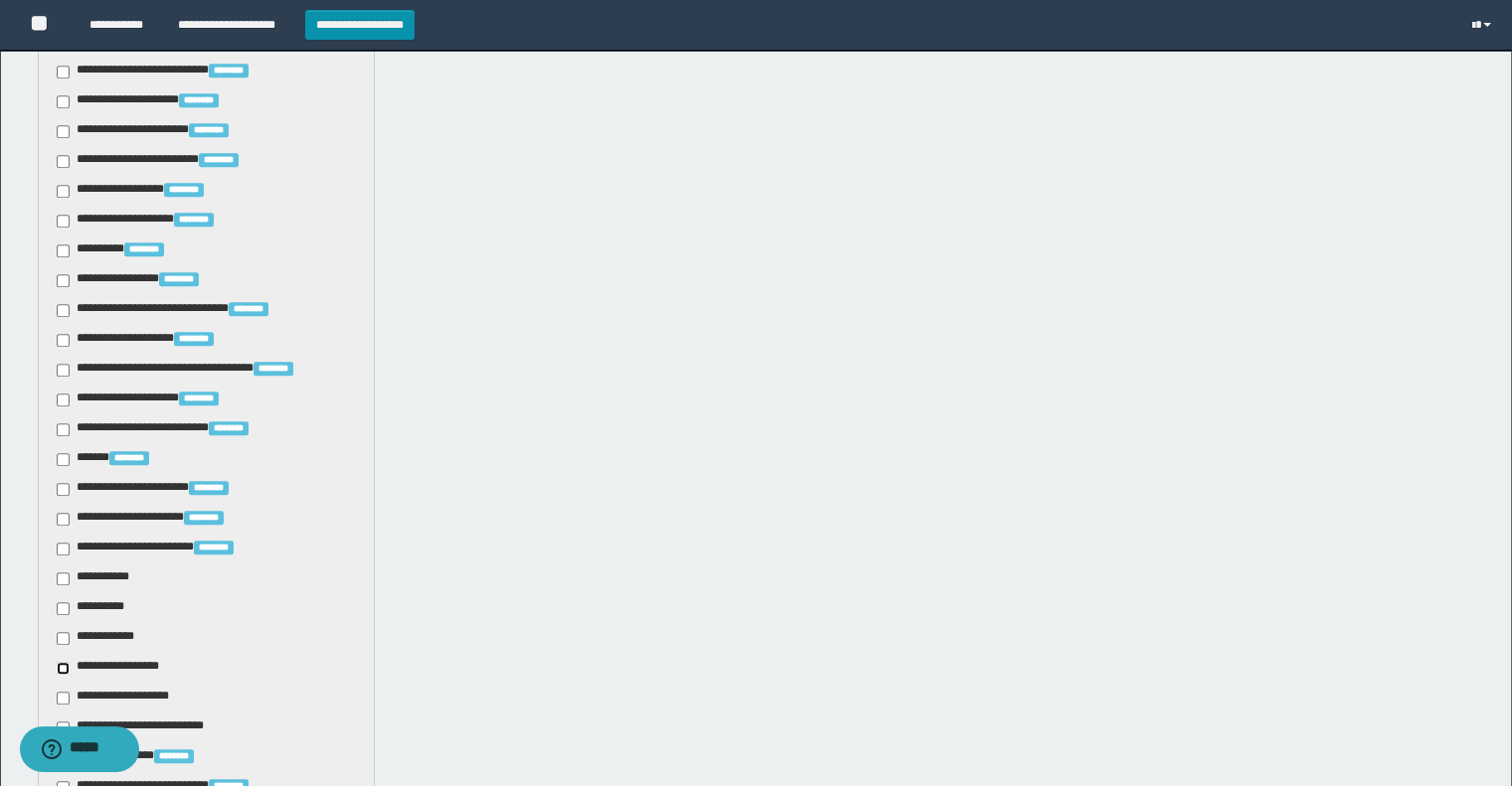 scroll, scrollTop: 656, scrollLeft: 0, axis: vertical 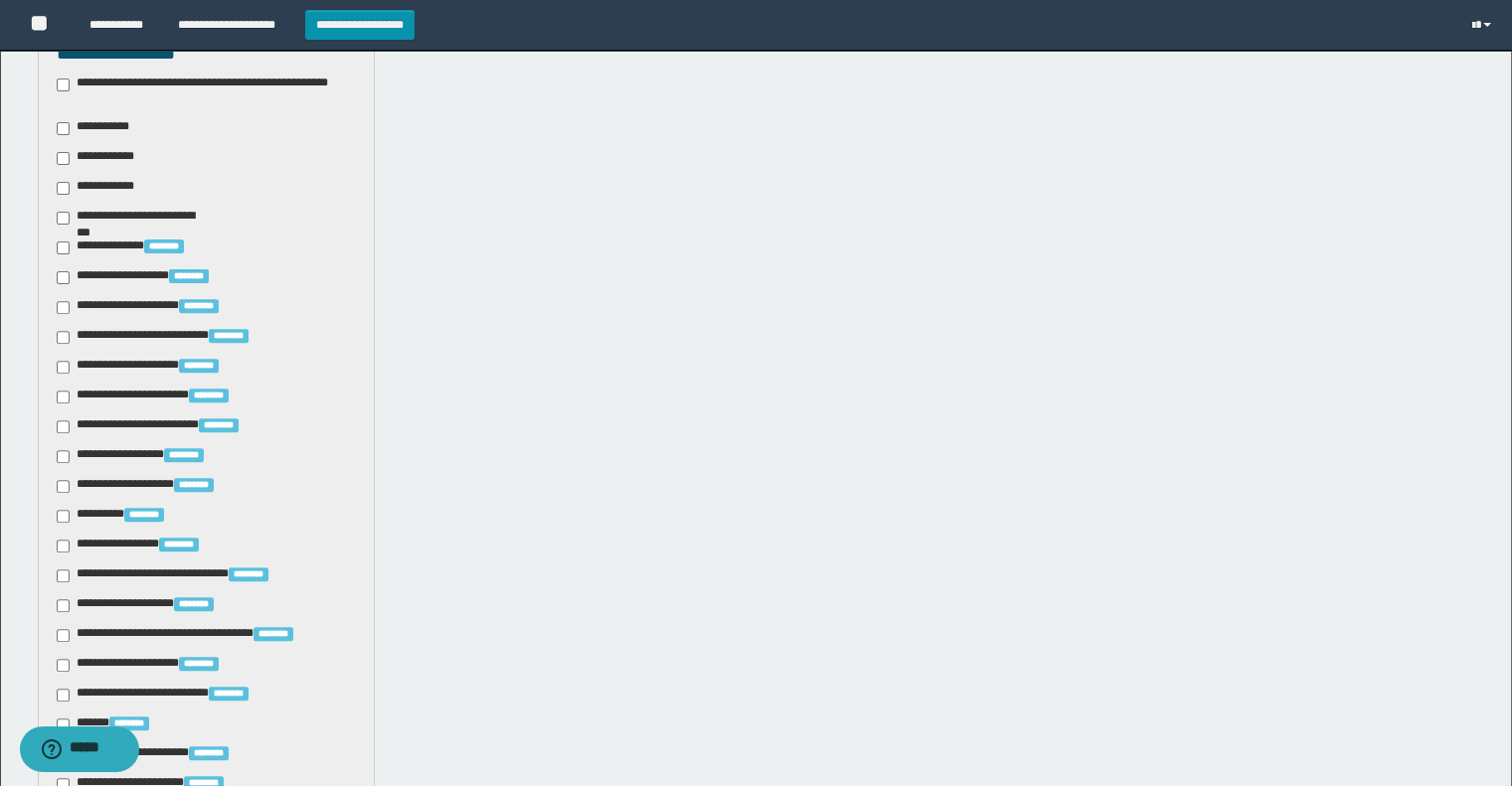 click on "**********" at bounding box center (96, 128) 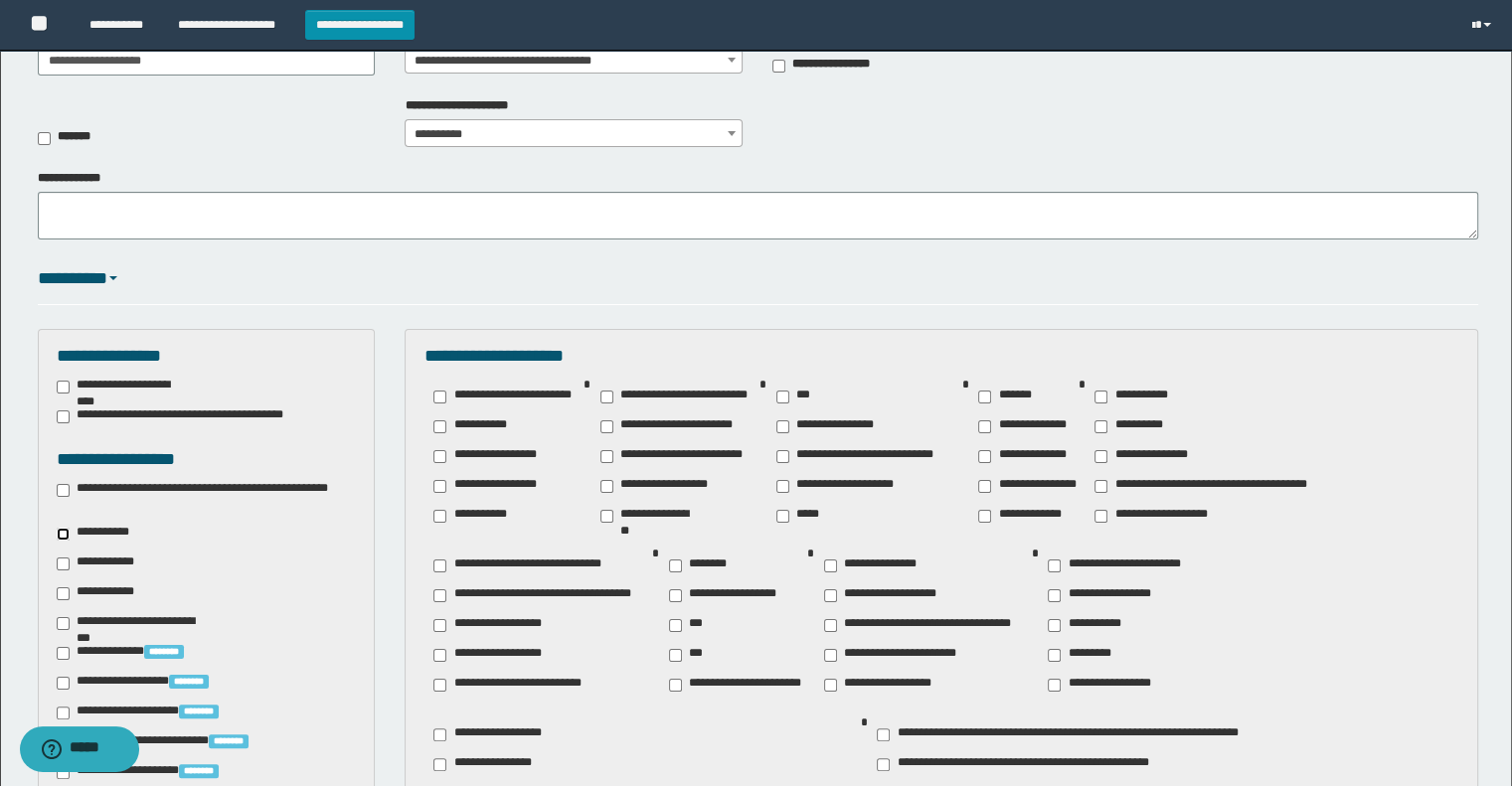 scroll, scrollTop: 264, scrollLeft: 0, axis: vertical 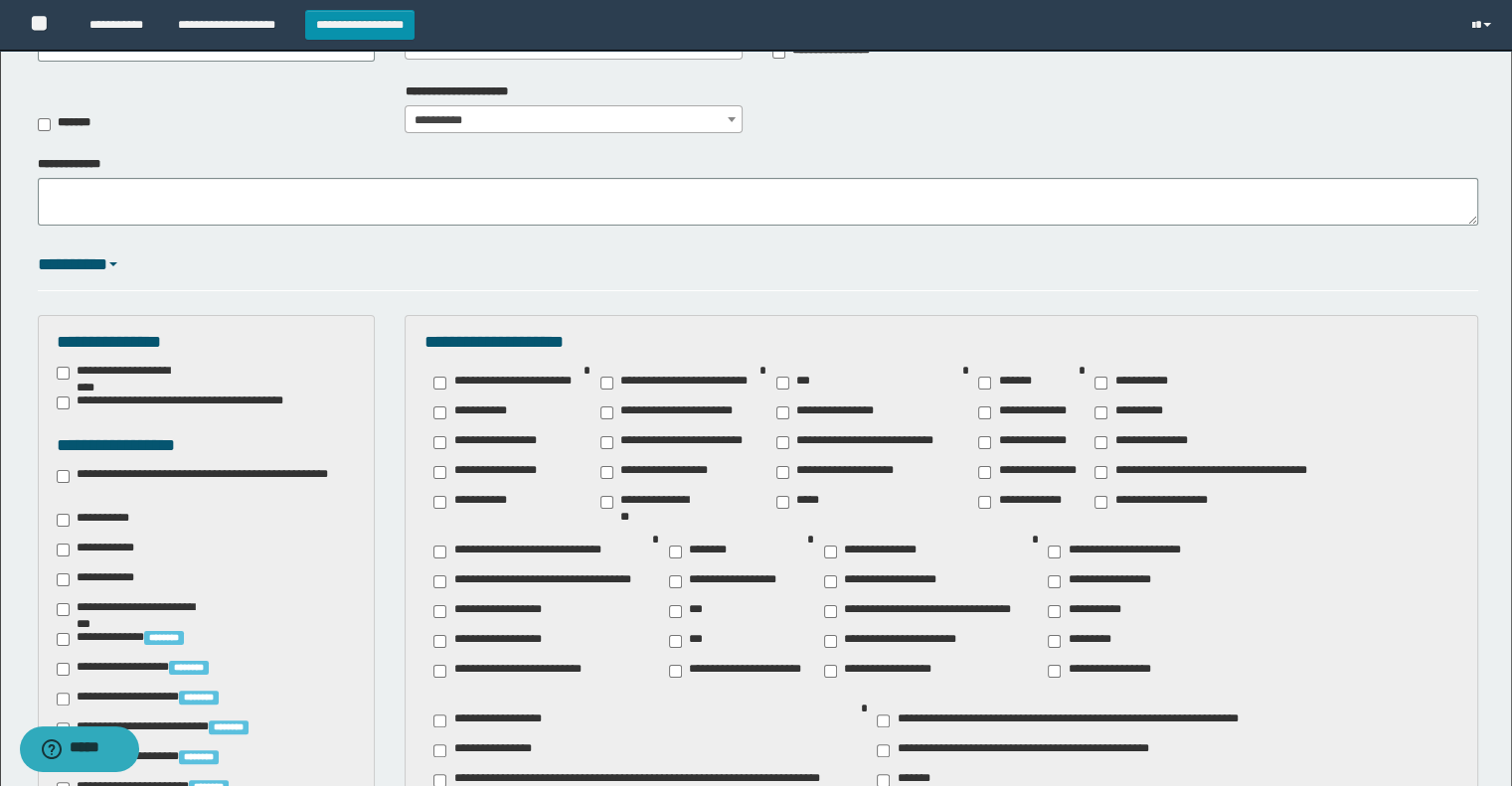 click on "*******" at bounding box center [1010, 383] 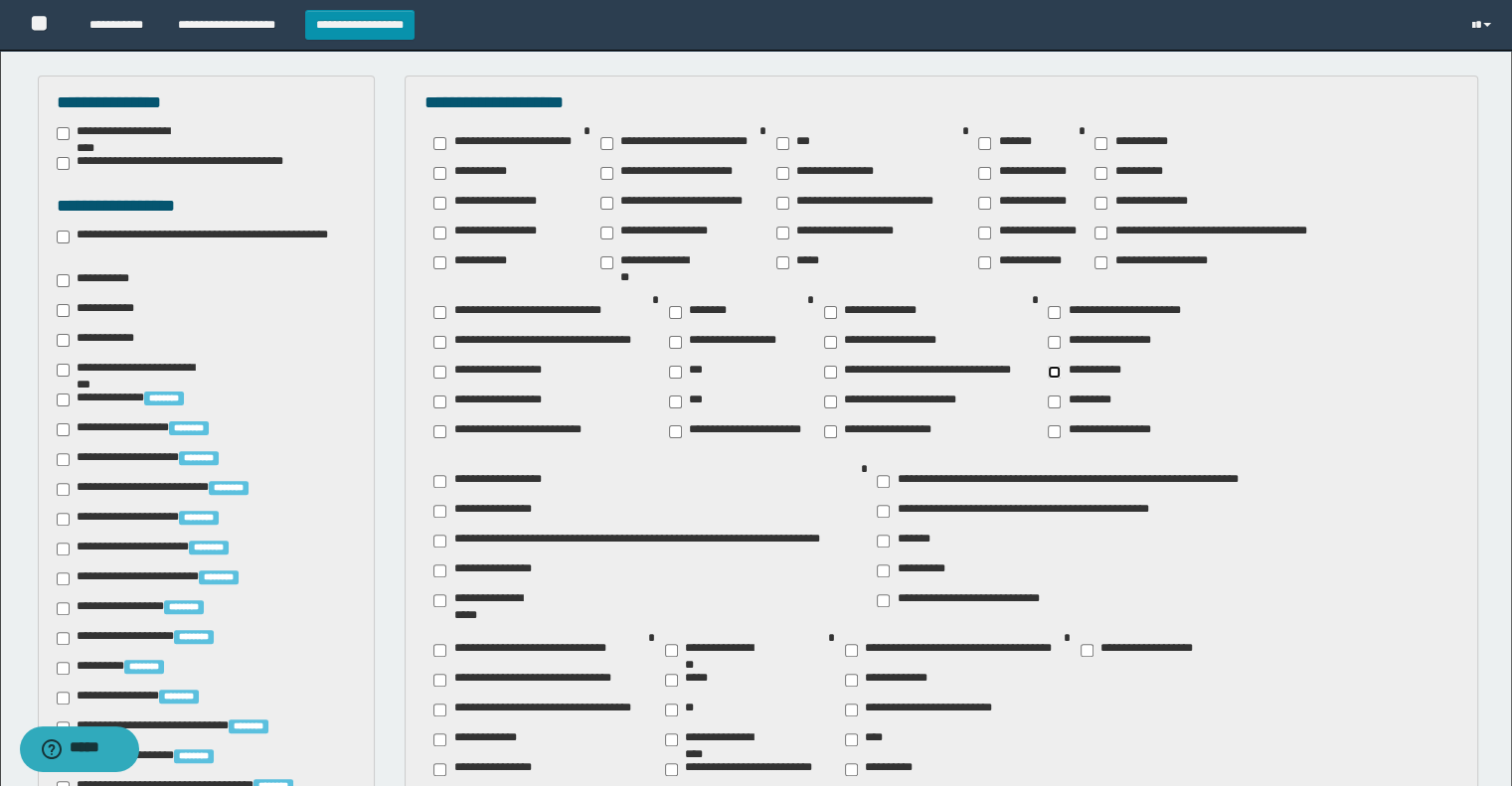 scroll, scrollTop: 530, scrollLeft: 0, axis: vertical 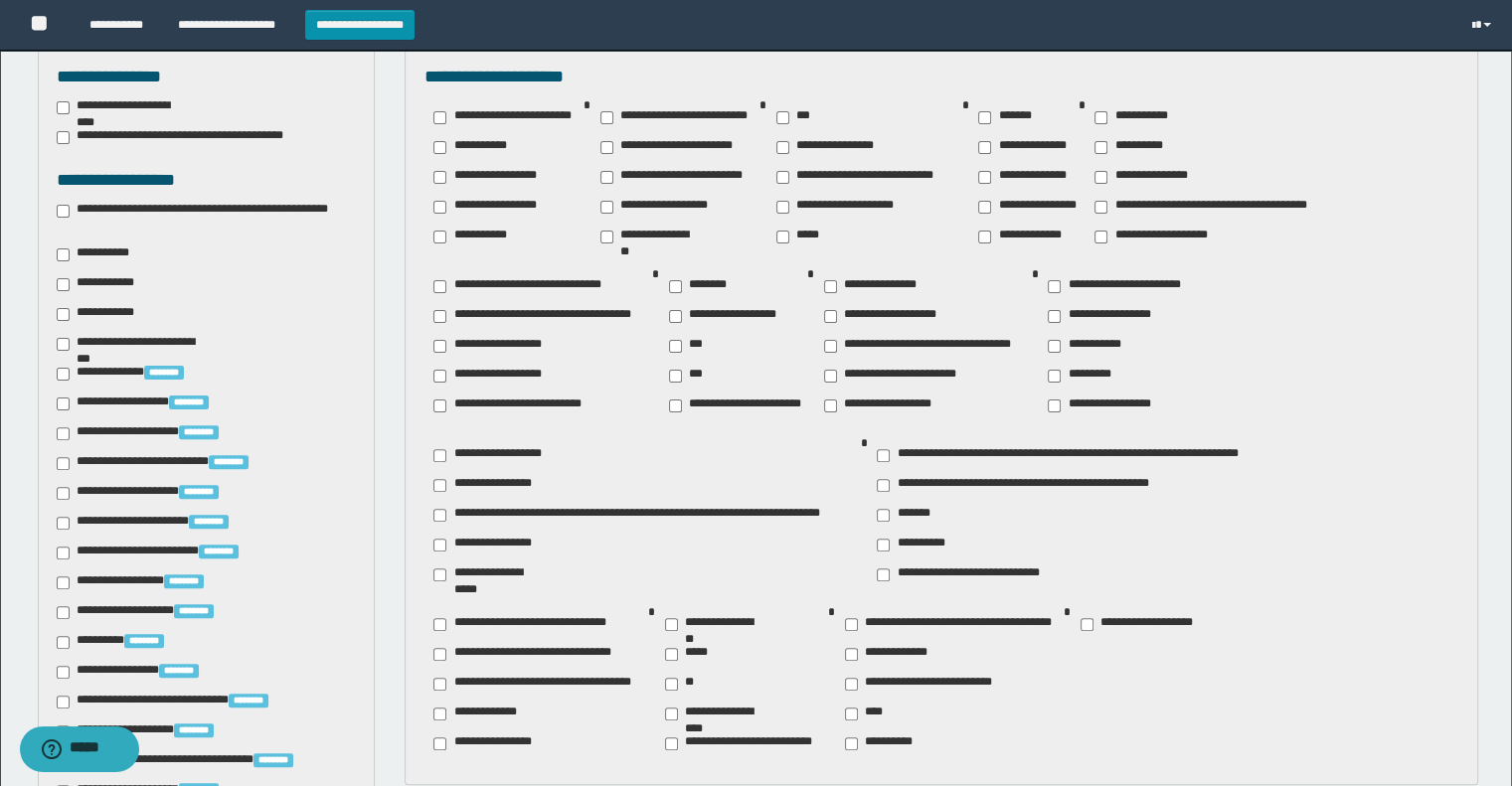 click on "**********" at bounding box center (491, 376) 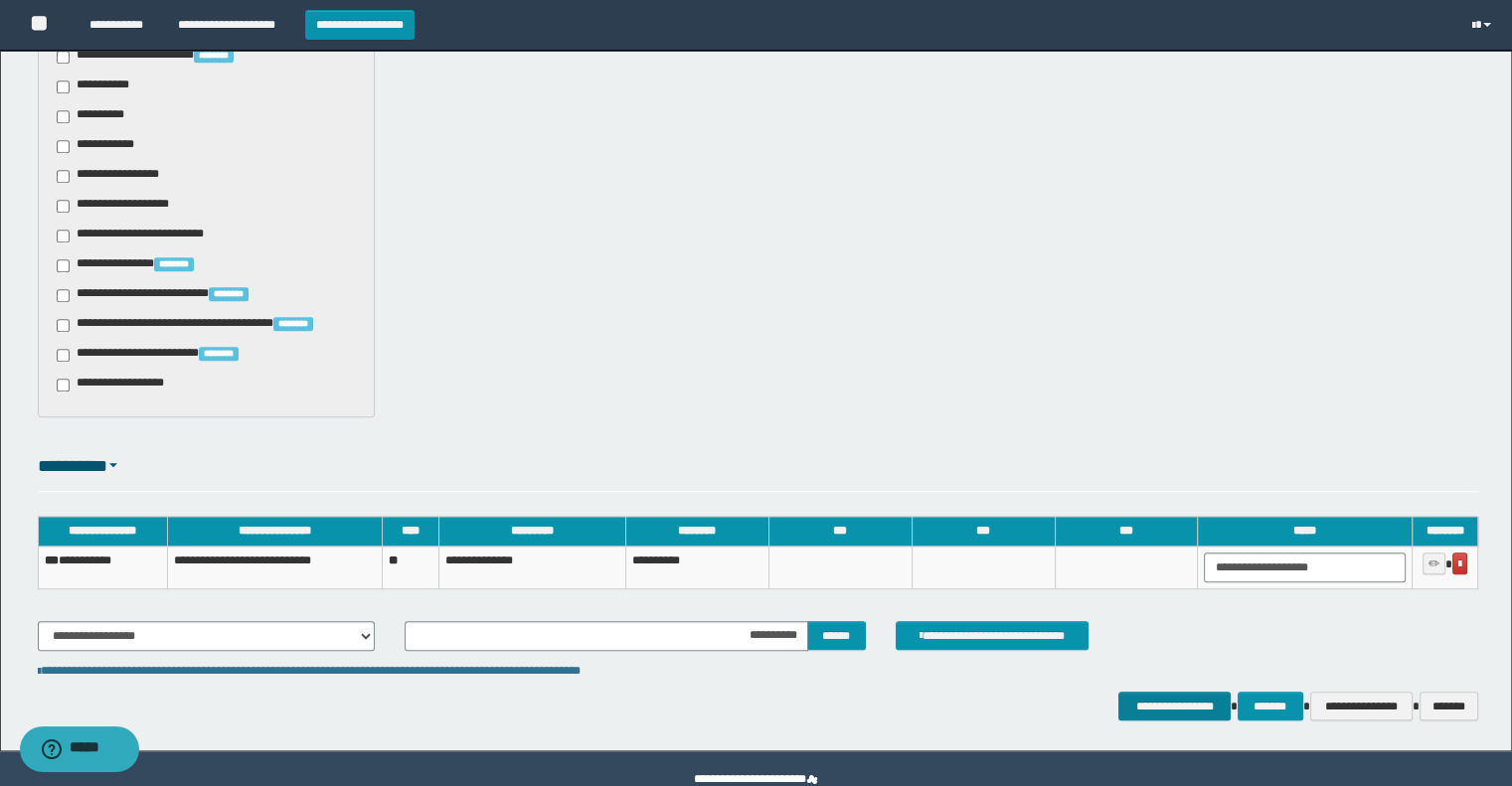 scroll, scrollTop: 1451, scrollLeft: 0, axis: vertical 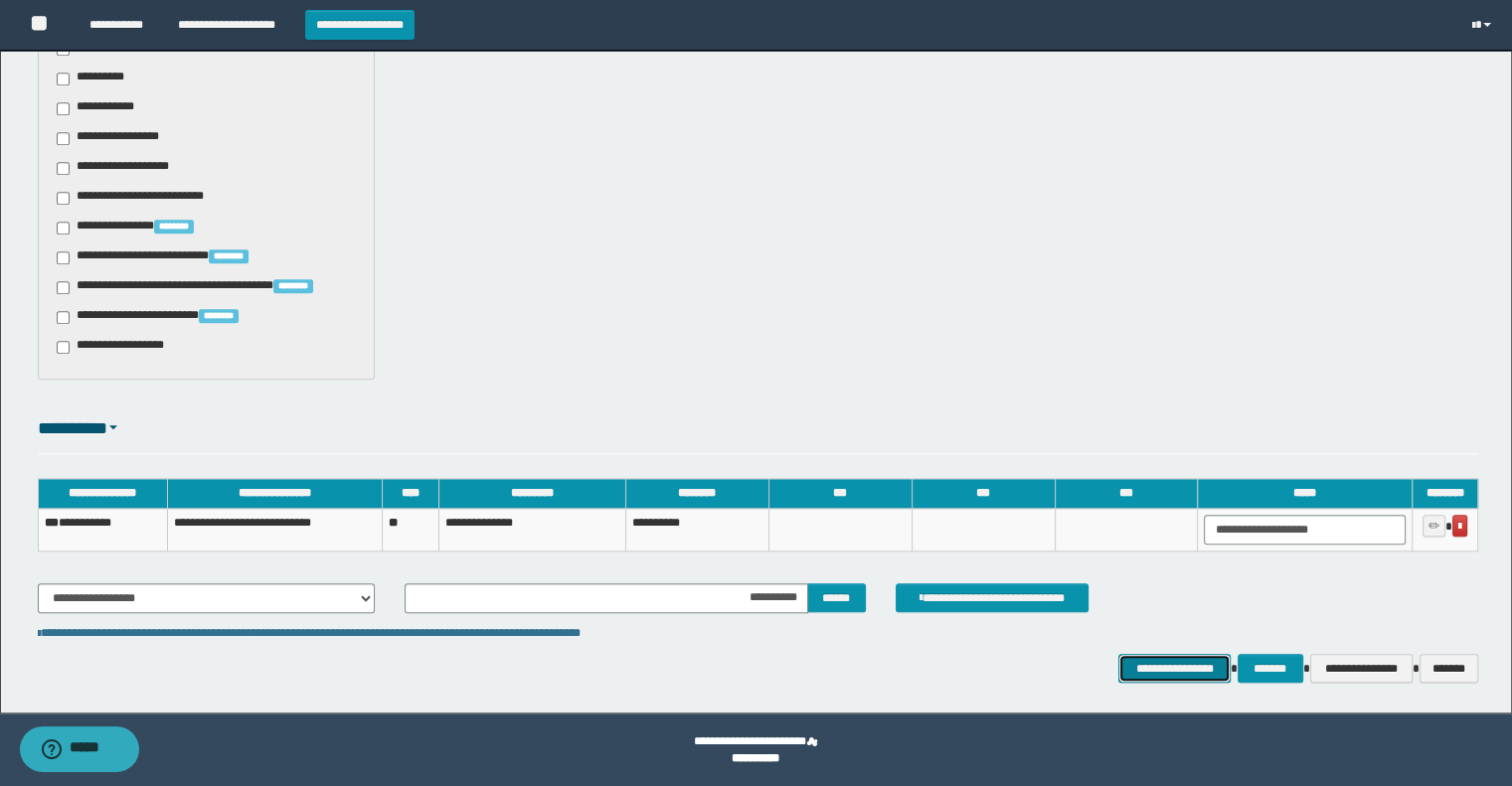click on "**********" at bounding box center (1174, 669) 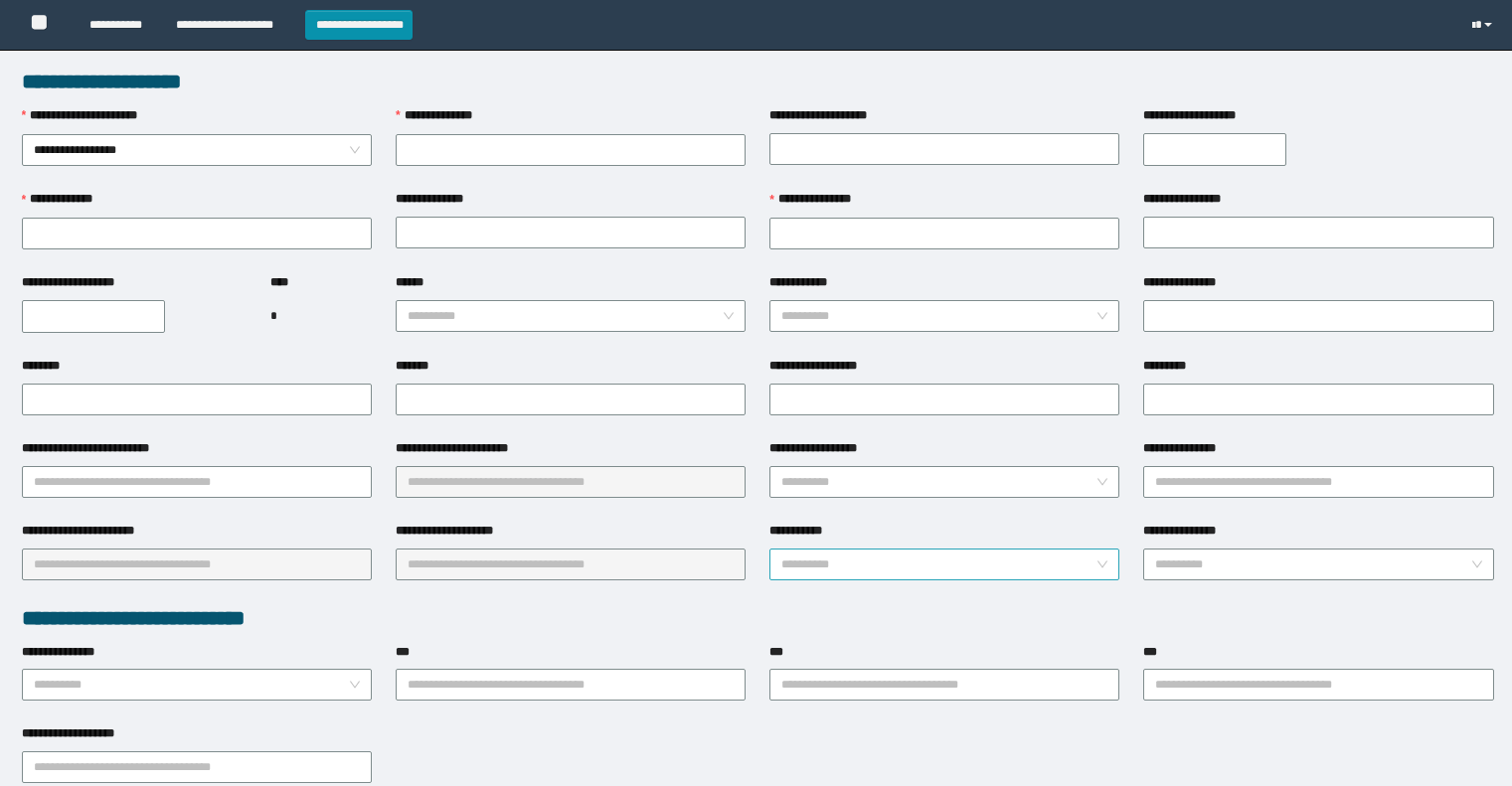 scroll, scrollTop: 0, scrollLeft: 0, axis: both 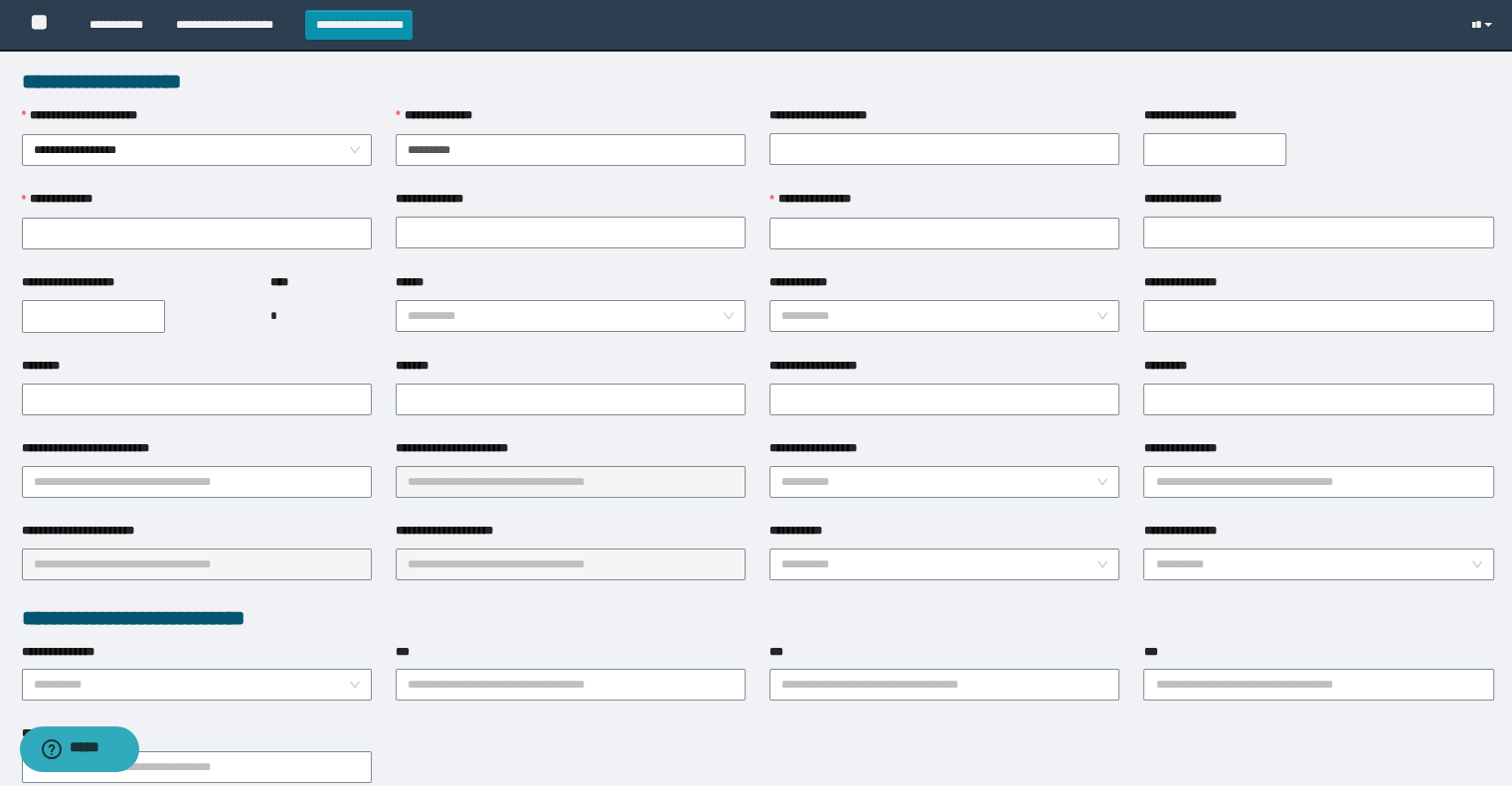 type on "**********" 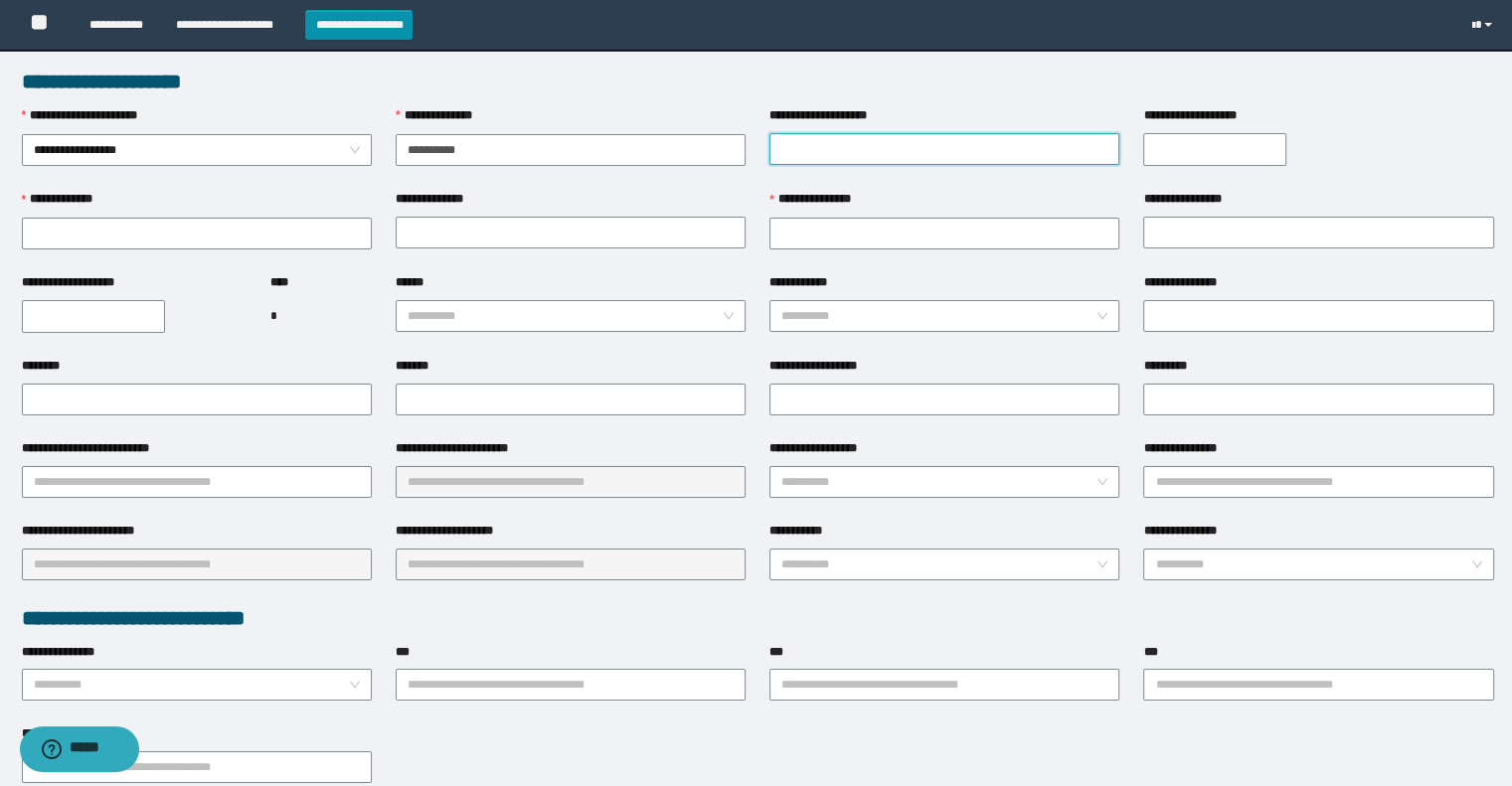 click on "**********" at bounding box center (944, 149) 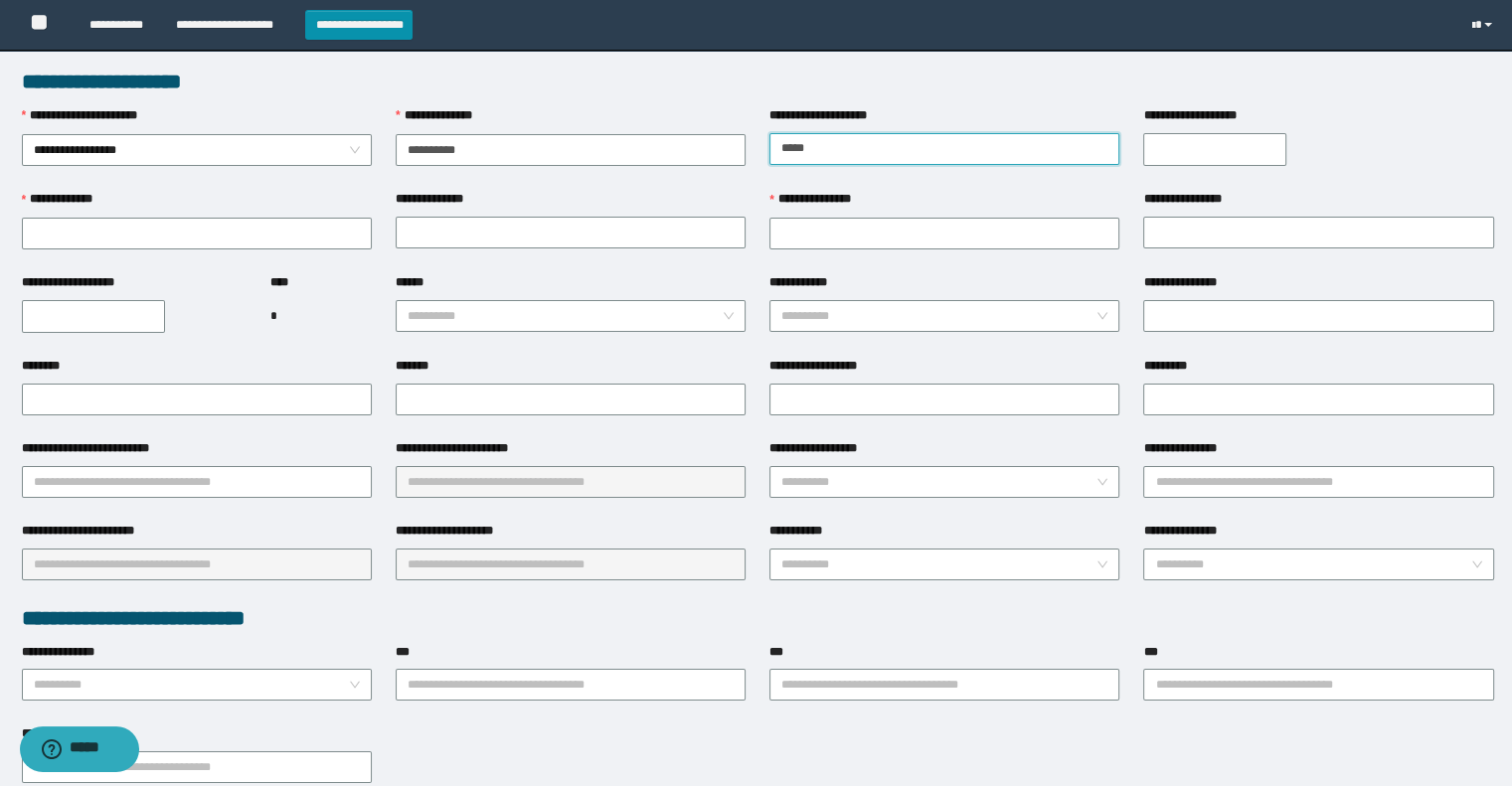 type on "*****" 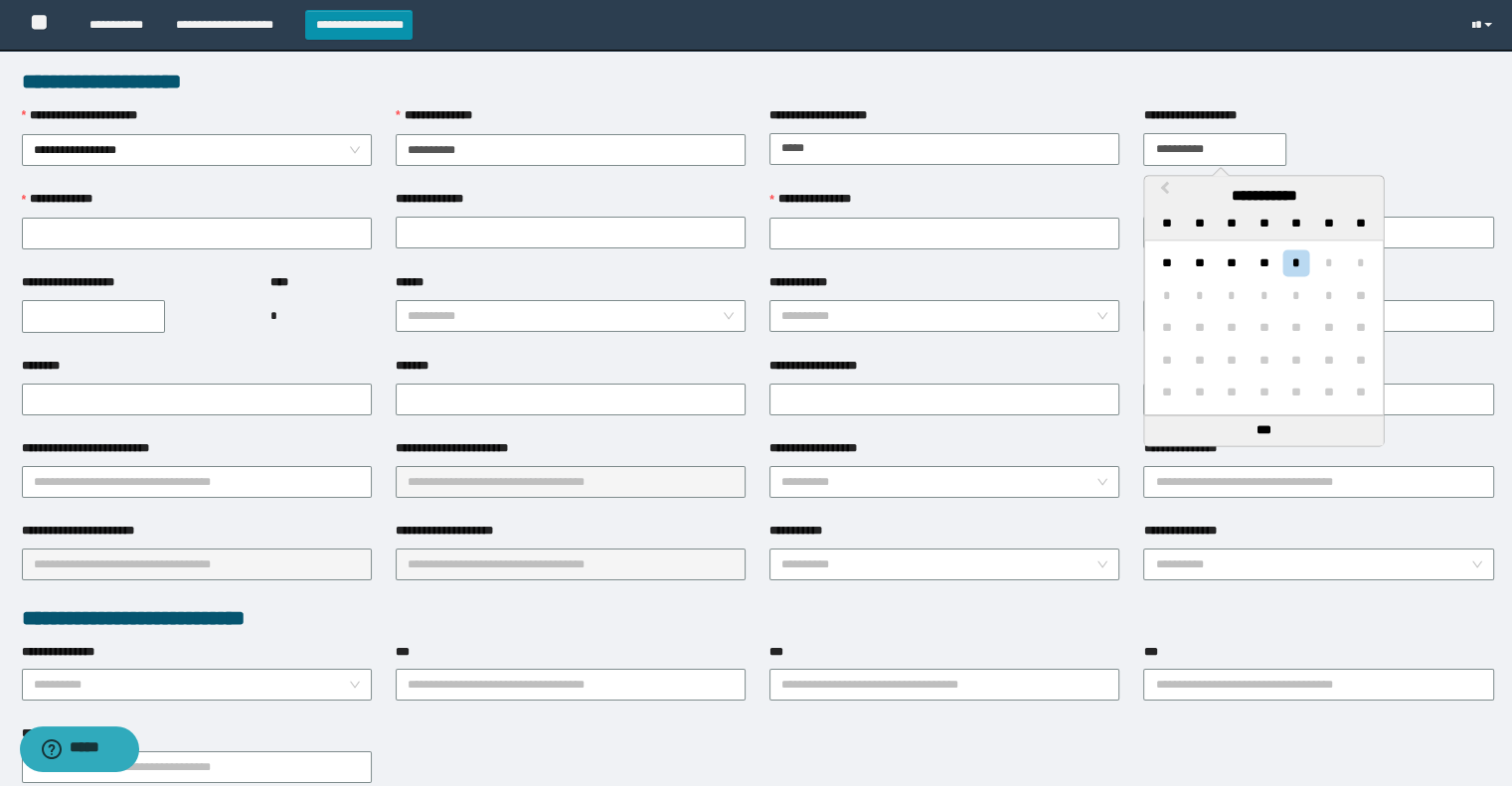 click on "**********" at bounding box center [1215, 149] 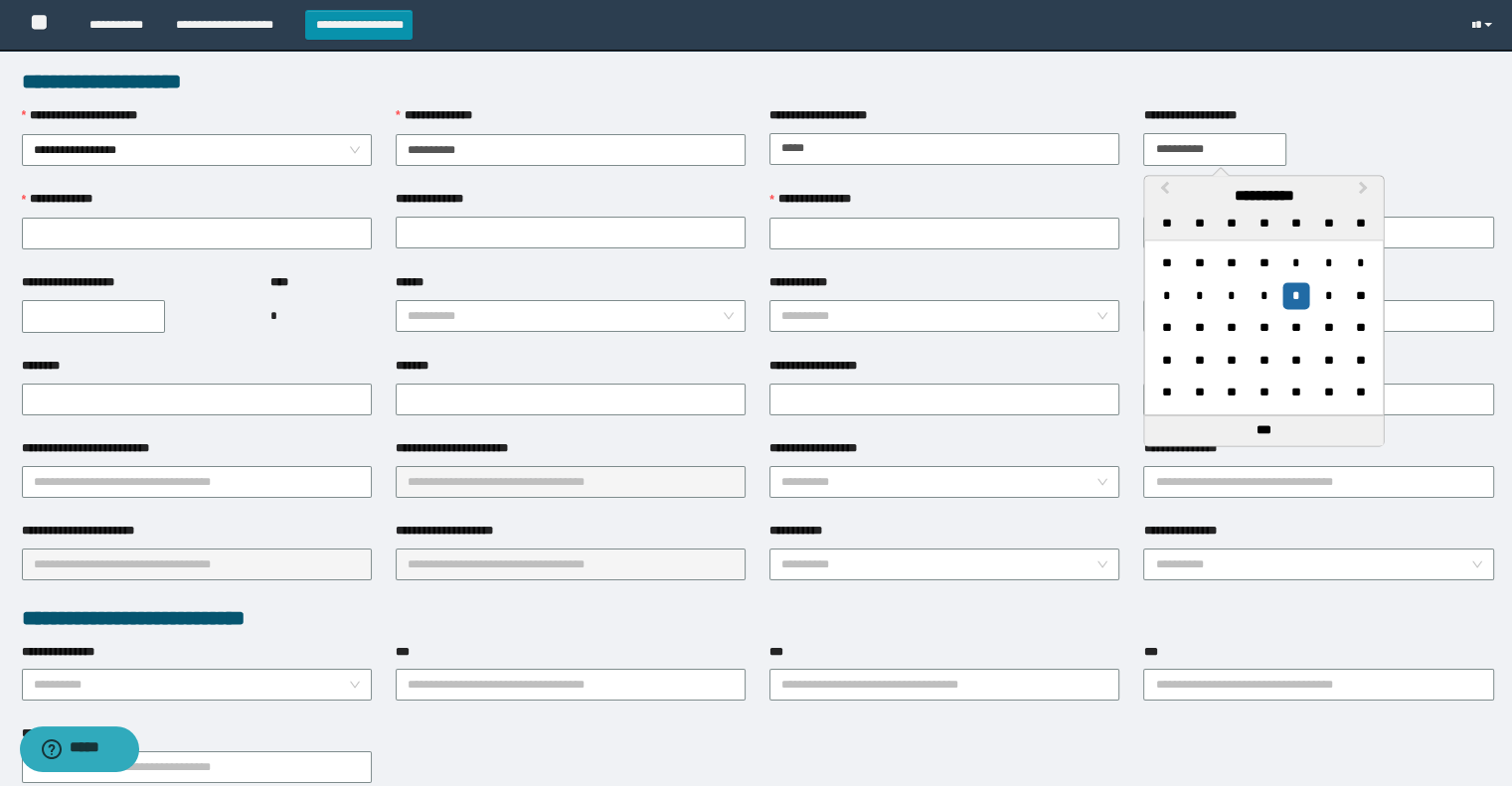 type on "**********" 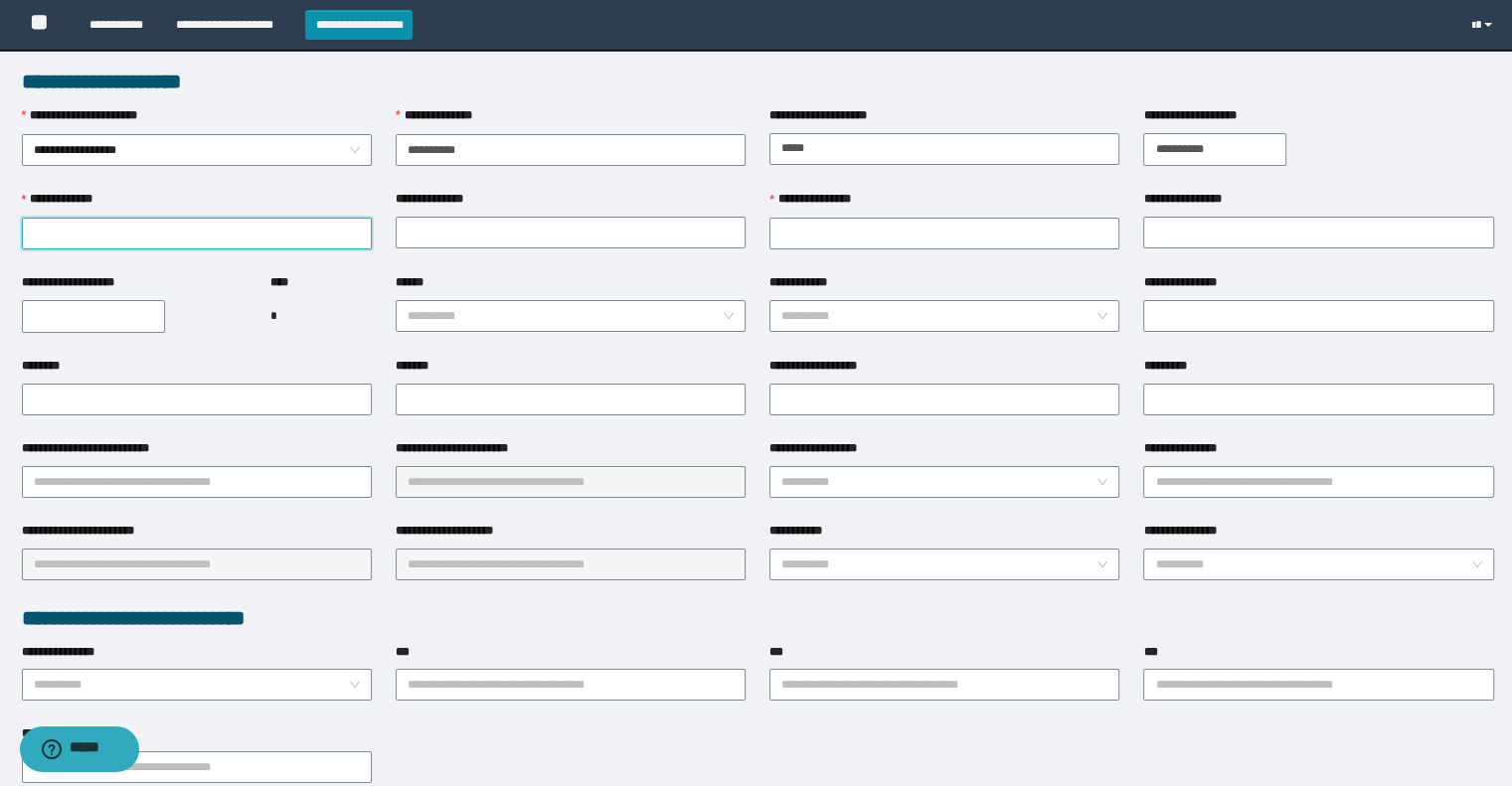 click on "**********" at bounding box center (197, 234) 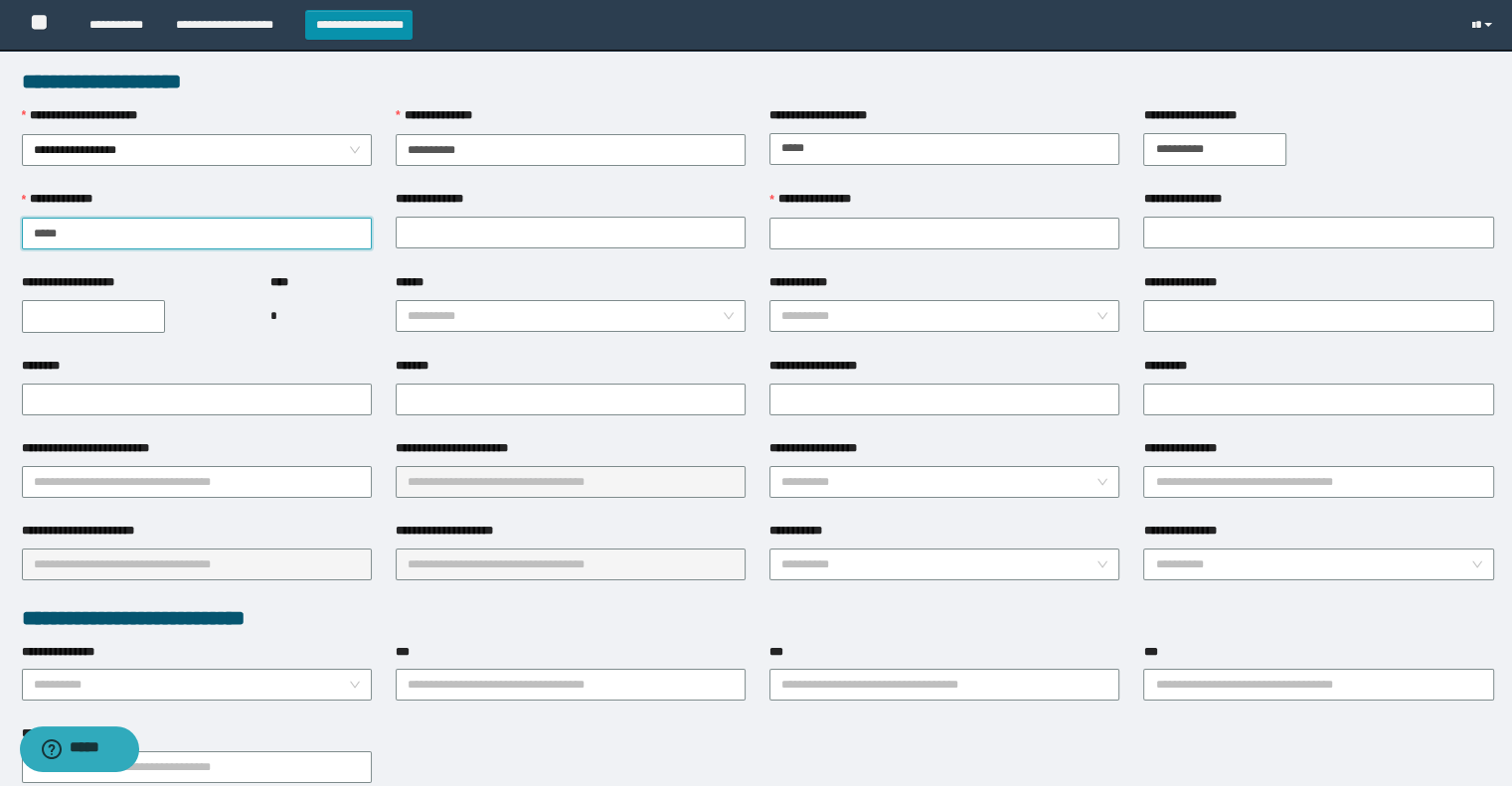 type on "*****" 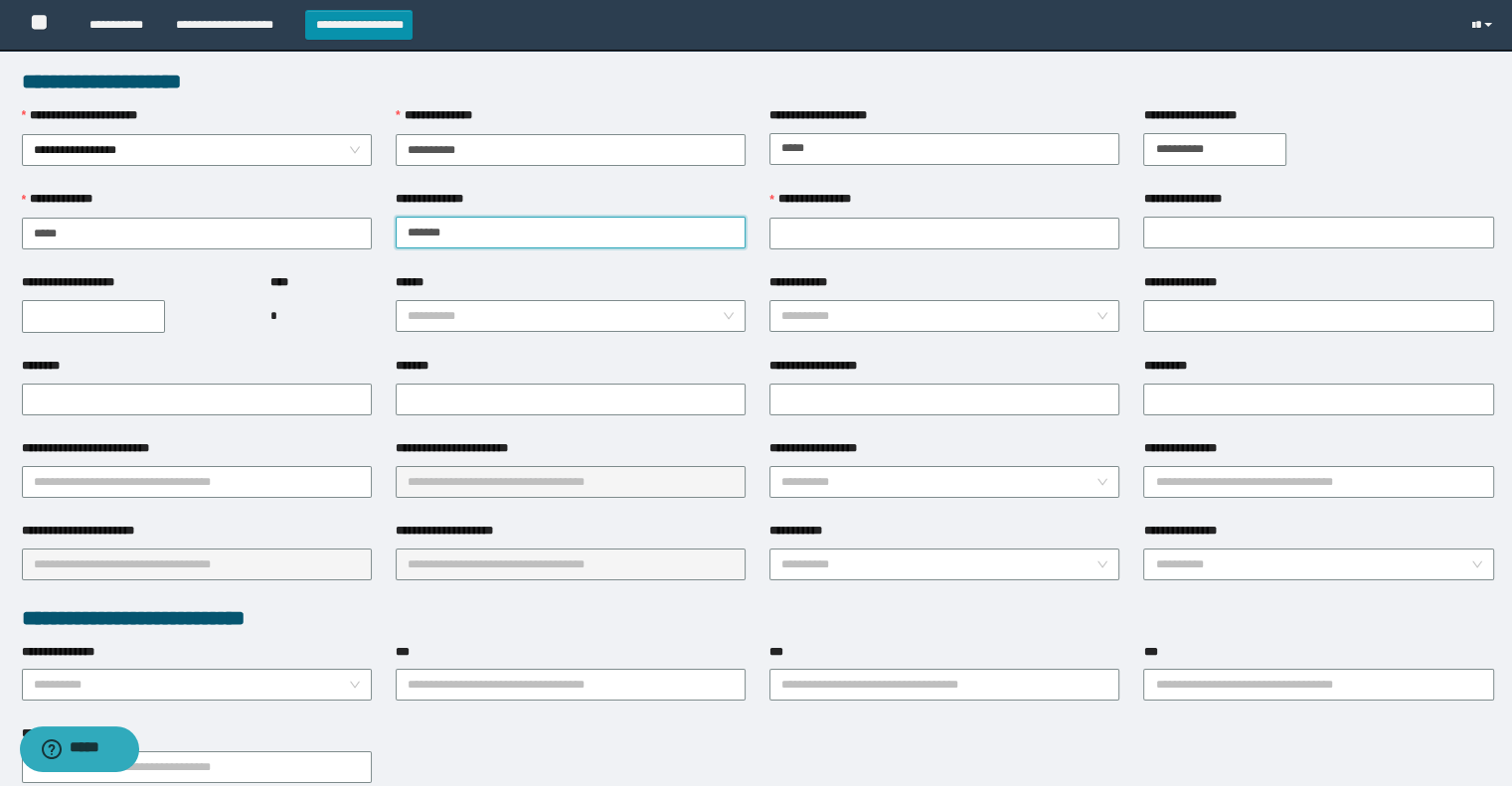 type on "*******" 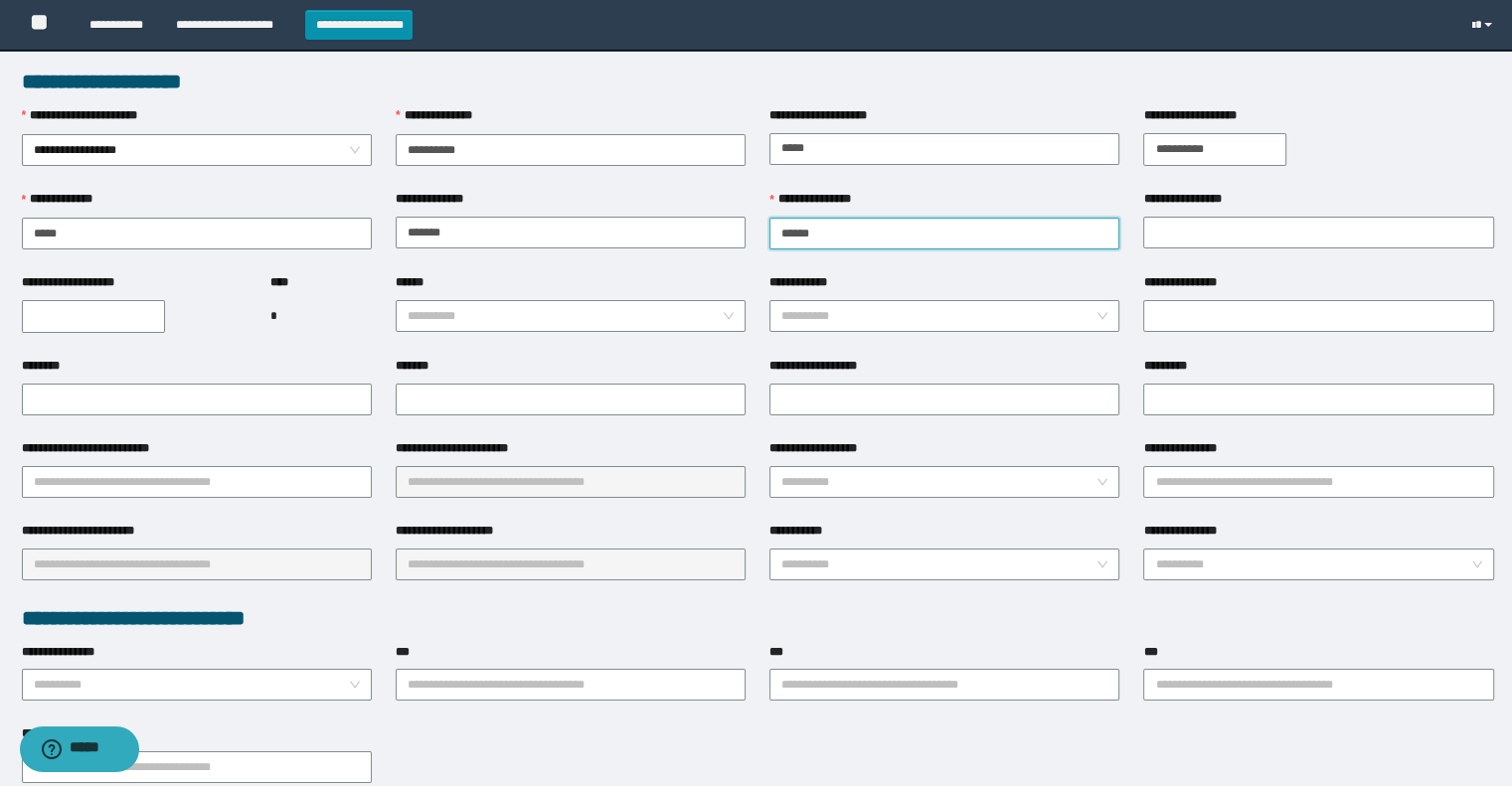 type on "******" 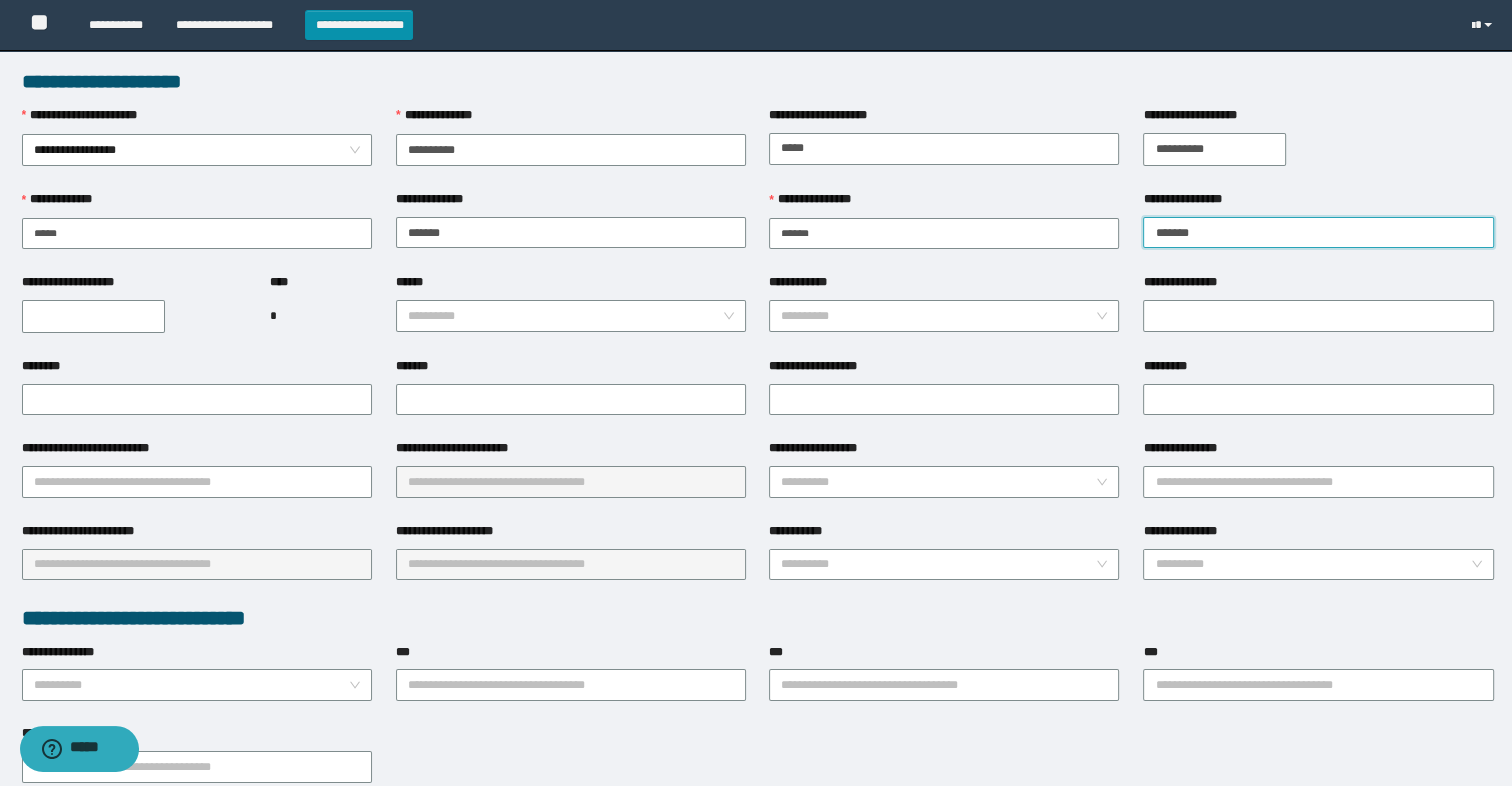 type on "*******" 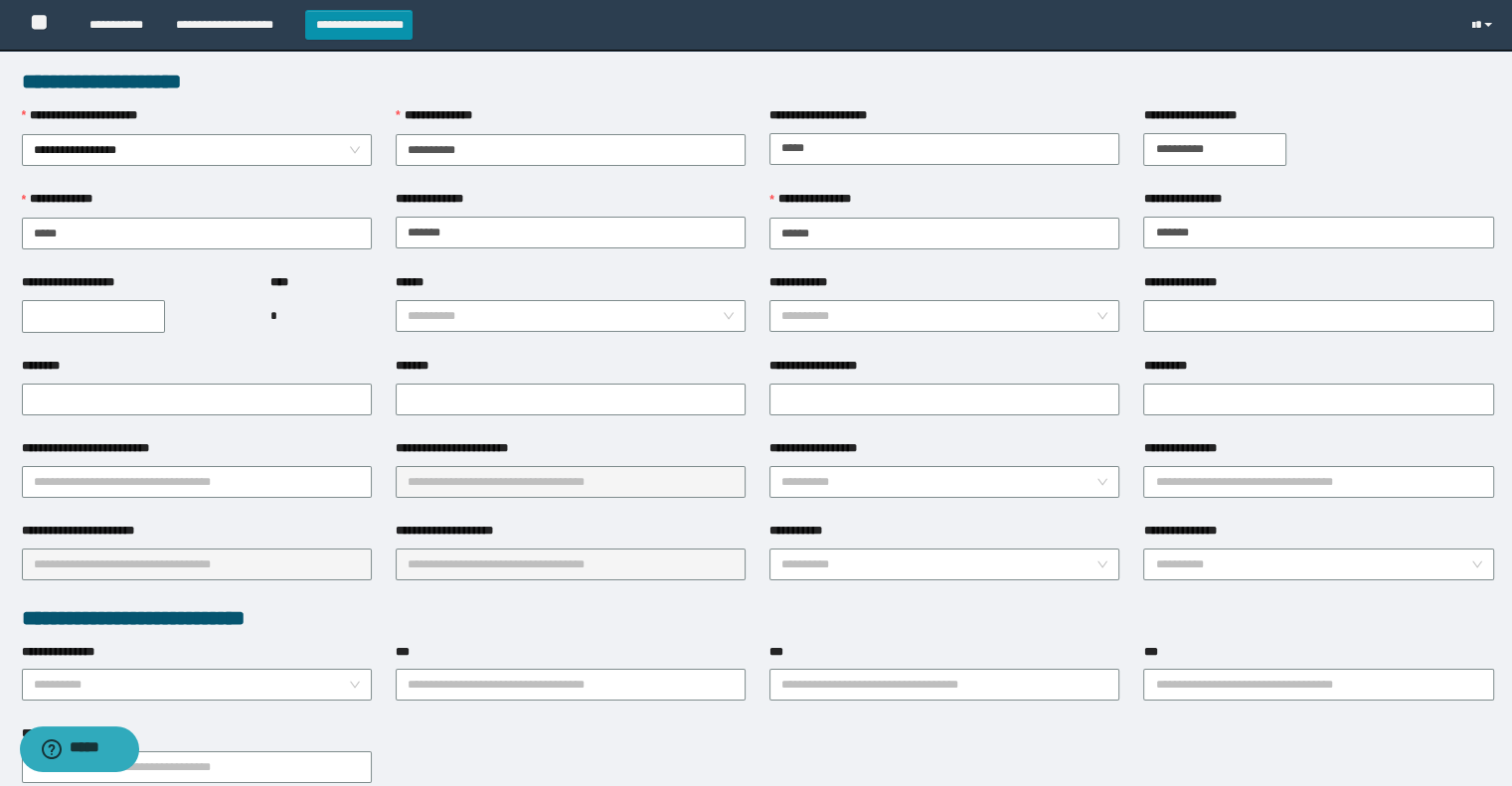 click on "**********" at bounding box center [93, 316] 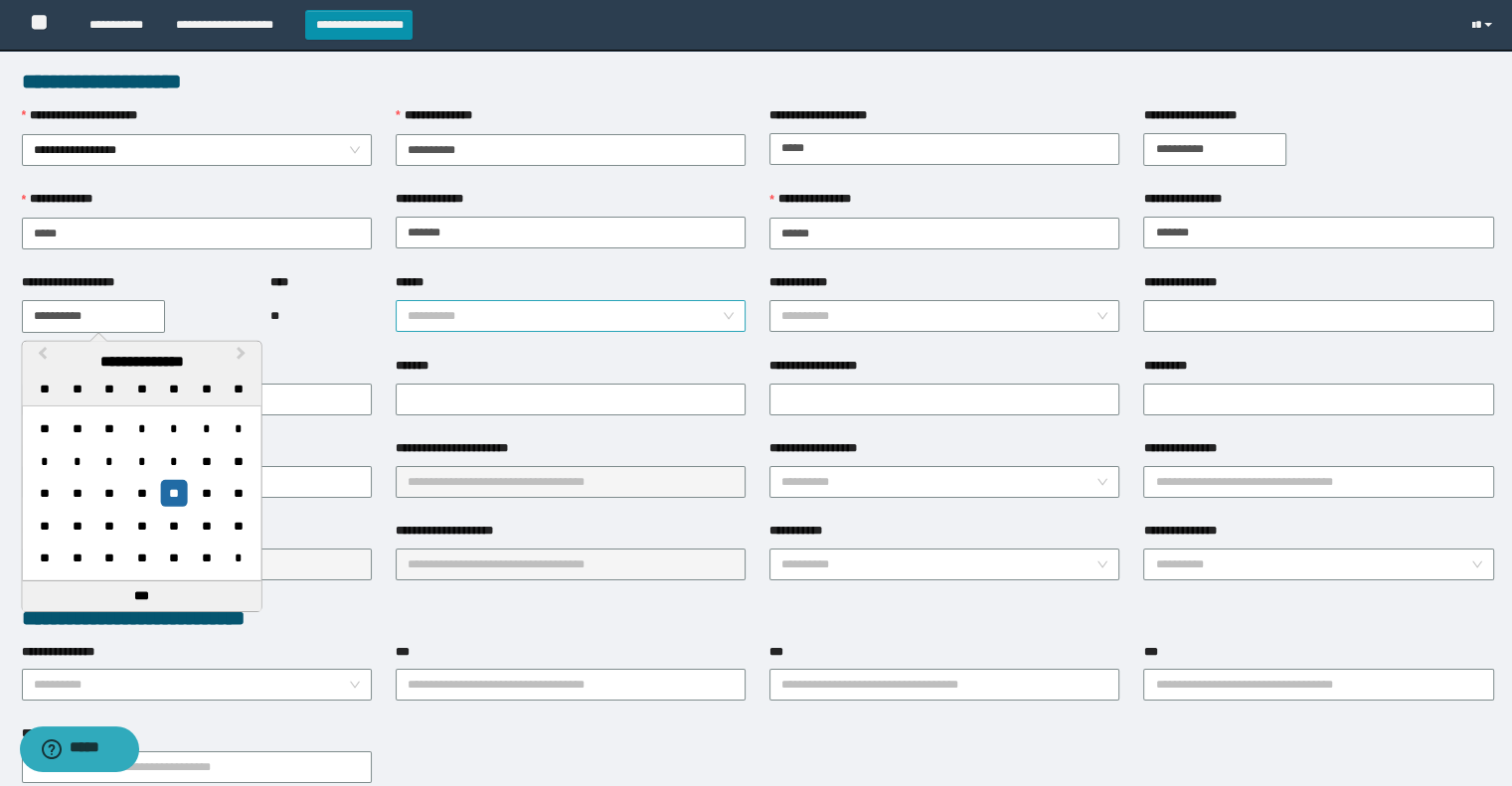 type on "**********" 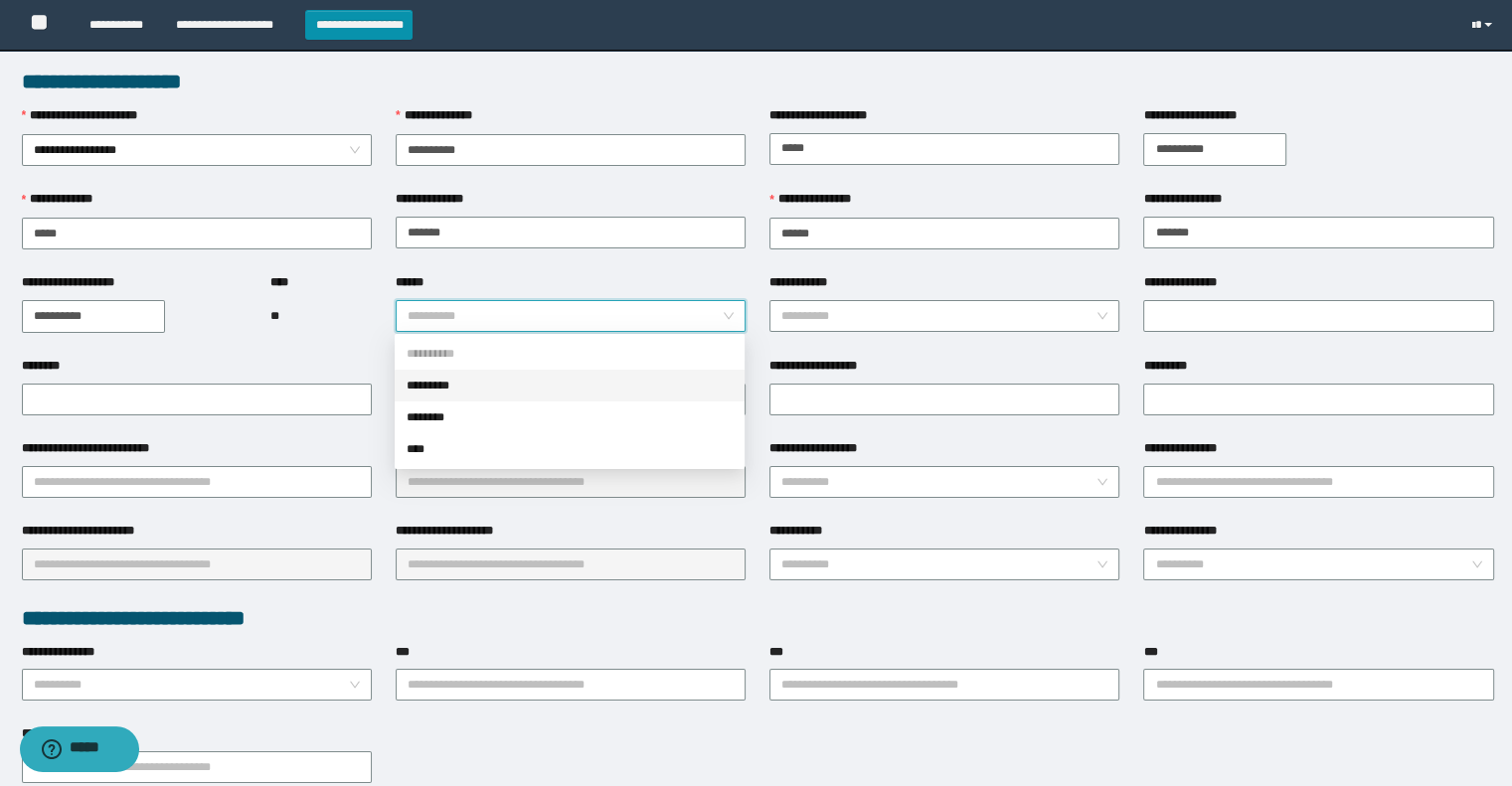 click on "*********" at bounding box center (570, 386) 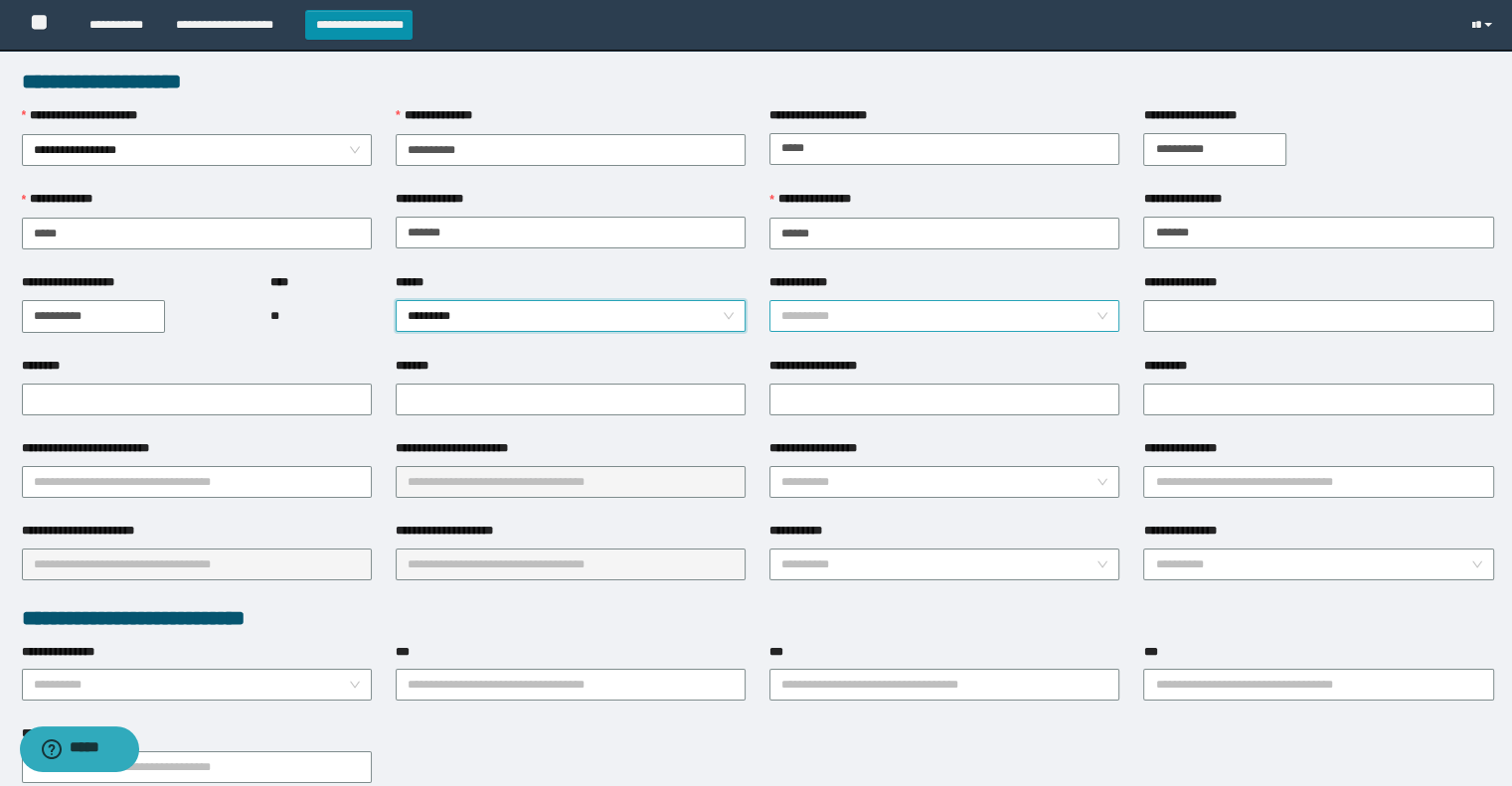 click on "**********" at bounding box center (938, 316) 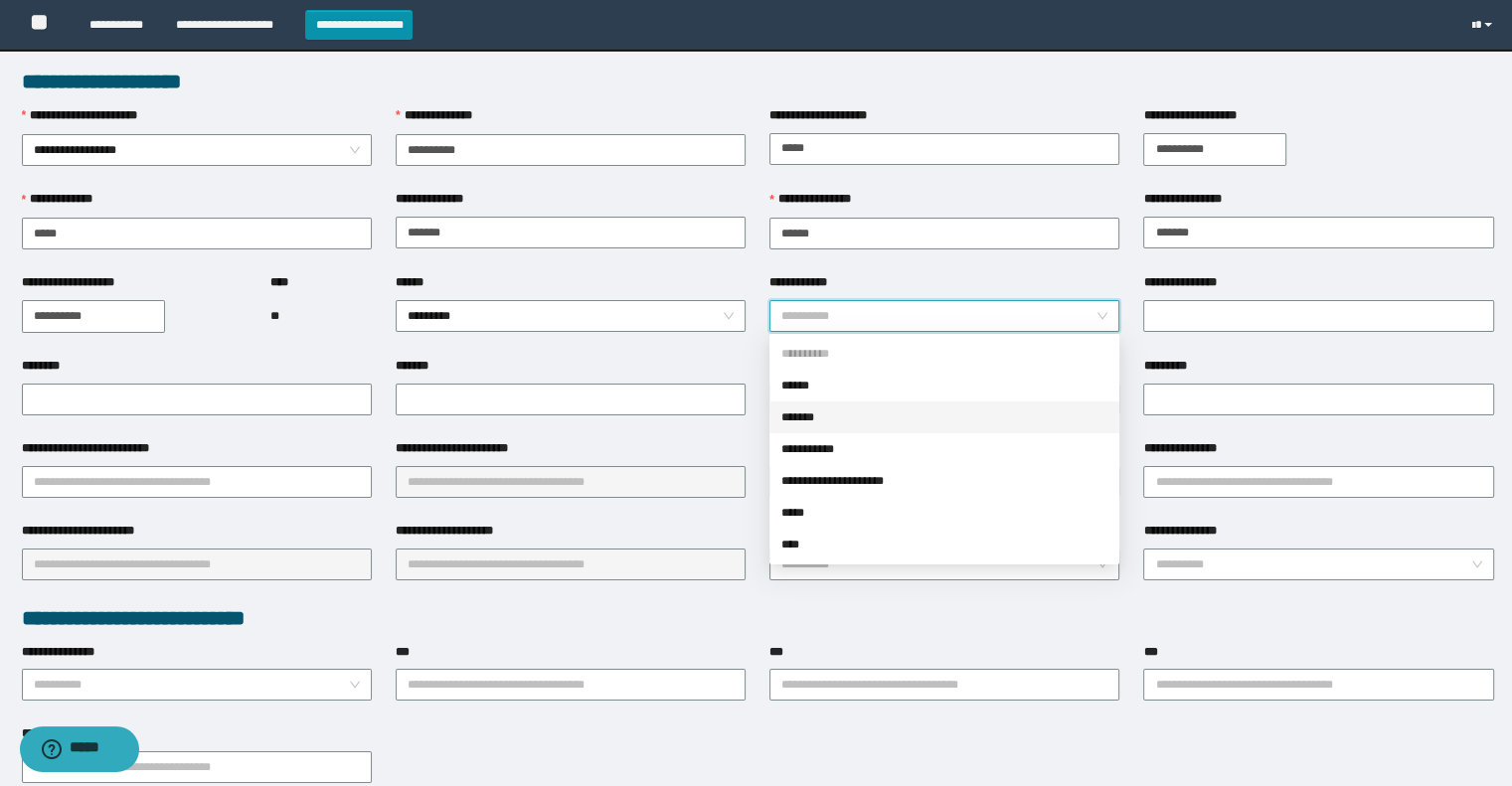 click on "*******" at bounding box center (944, 417) 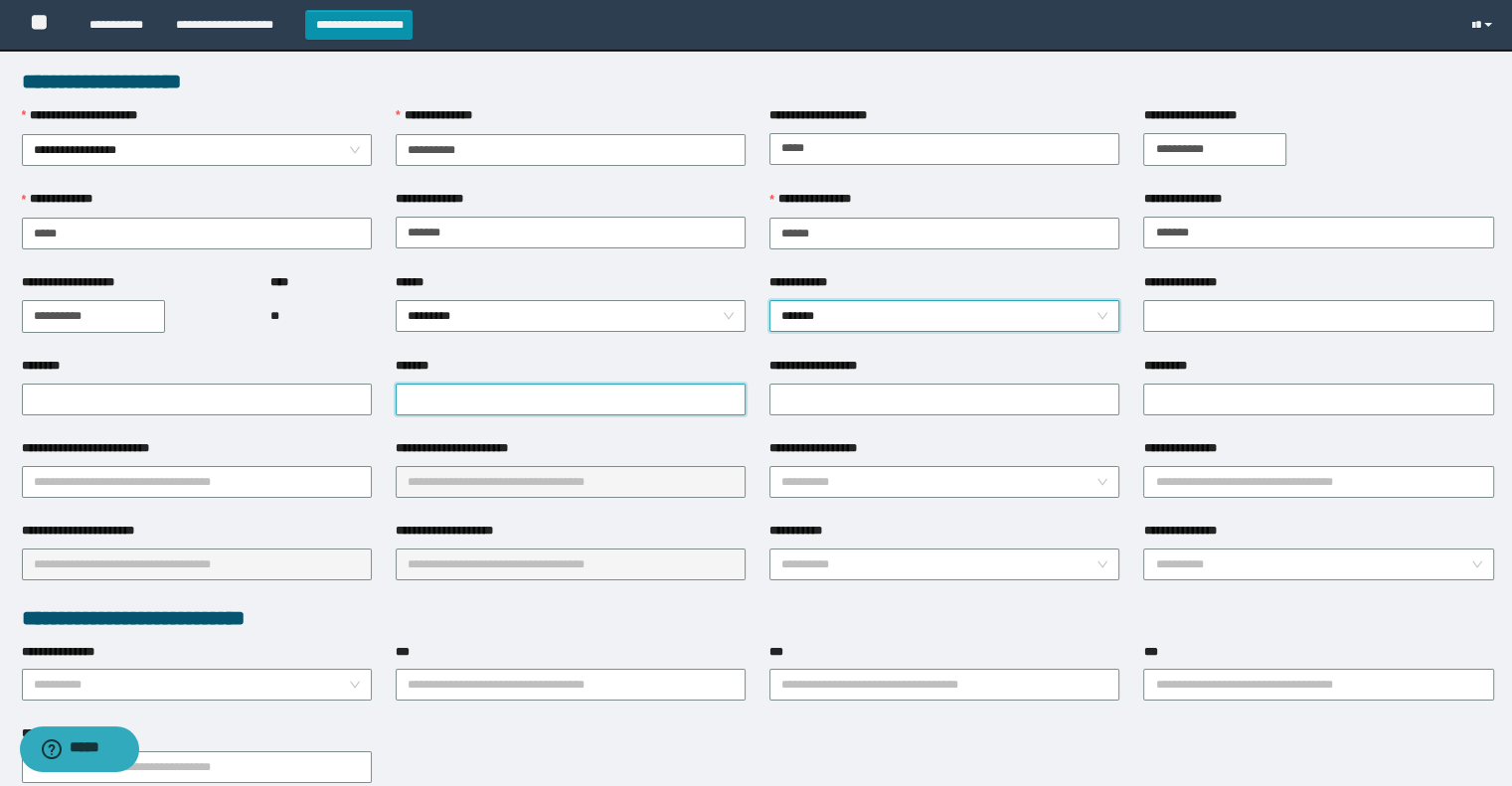 click on "*******" at bounding box center [571, 399] 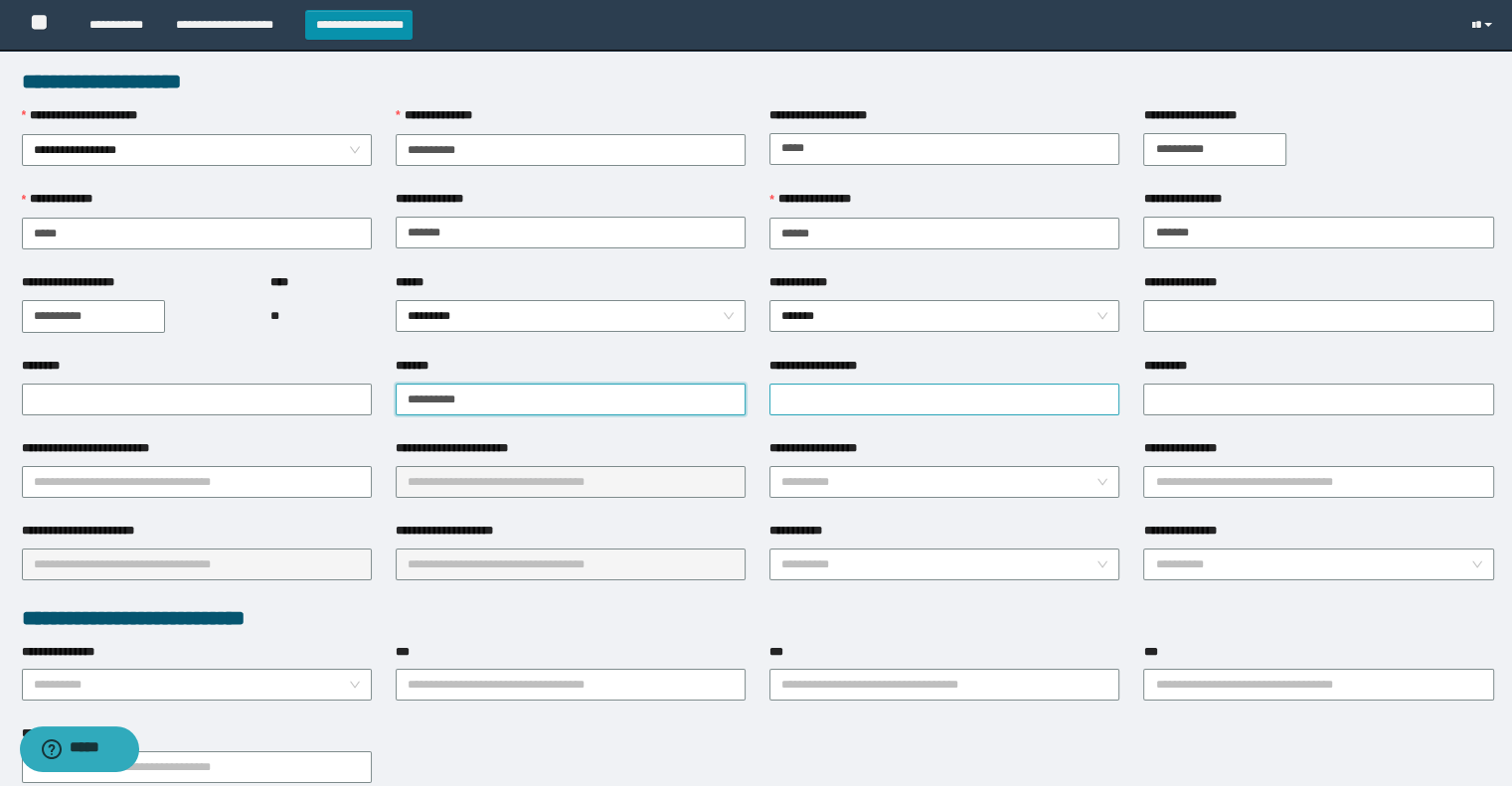 type on "**********" 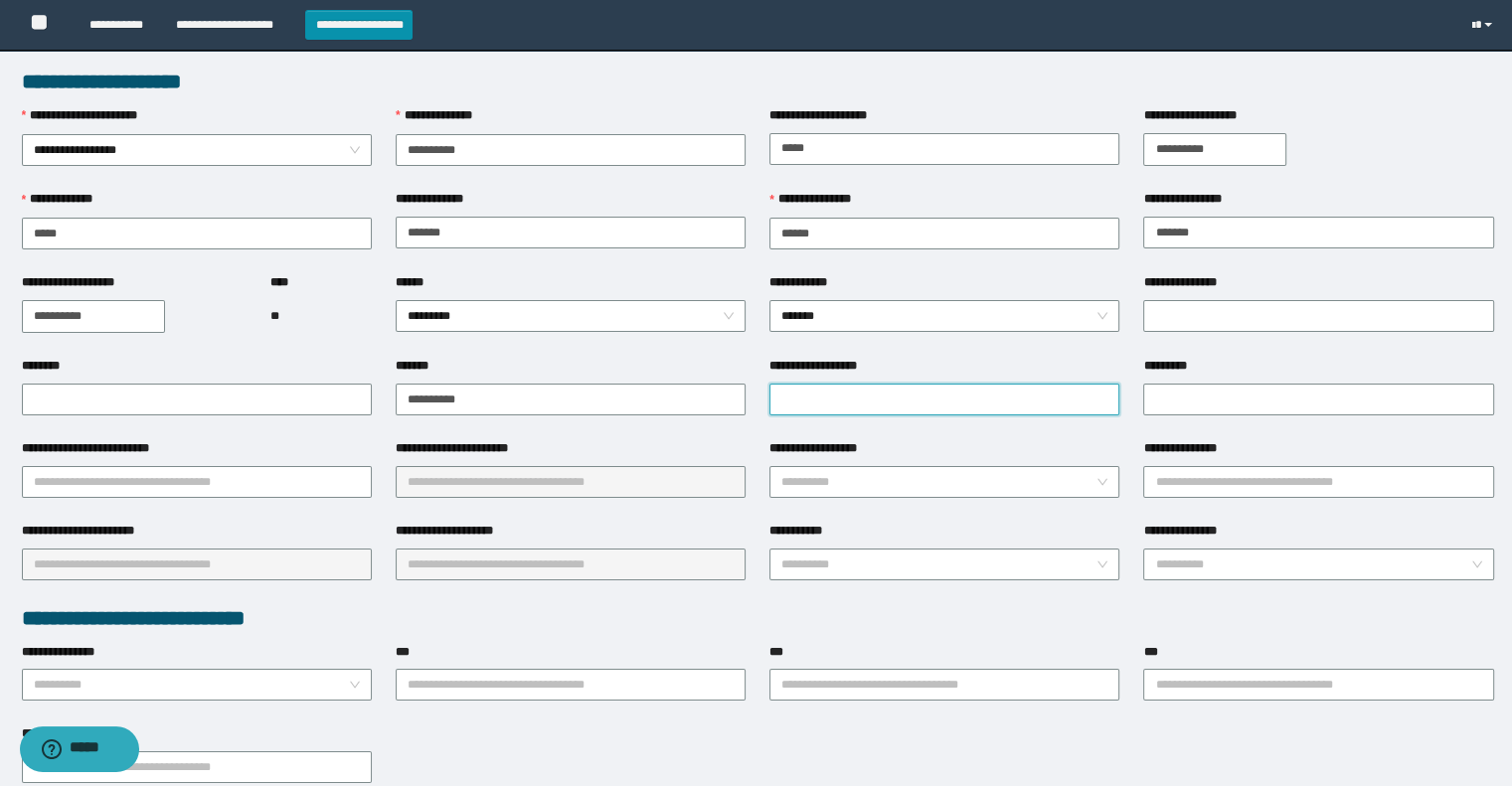 click on "**********" at bounding box center (944, 399) 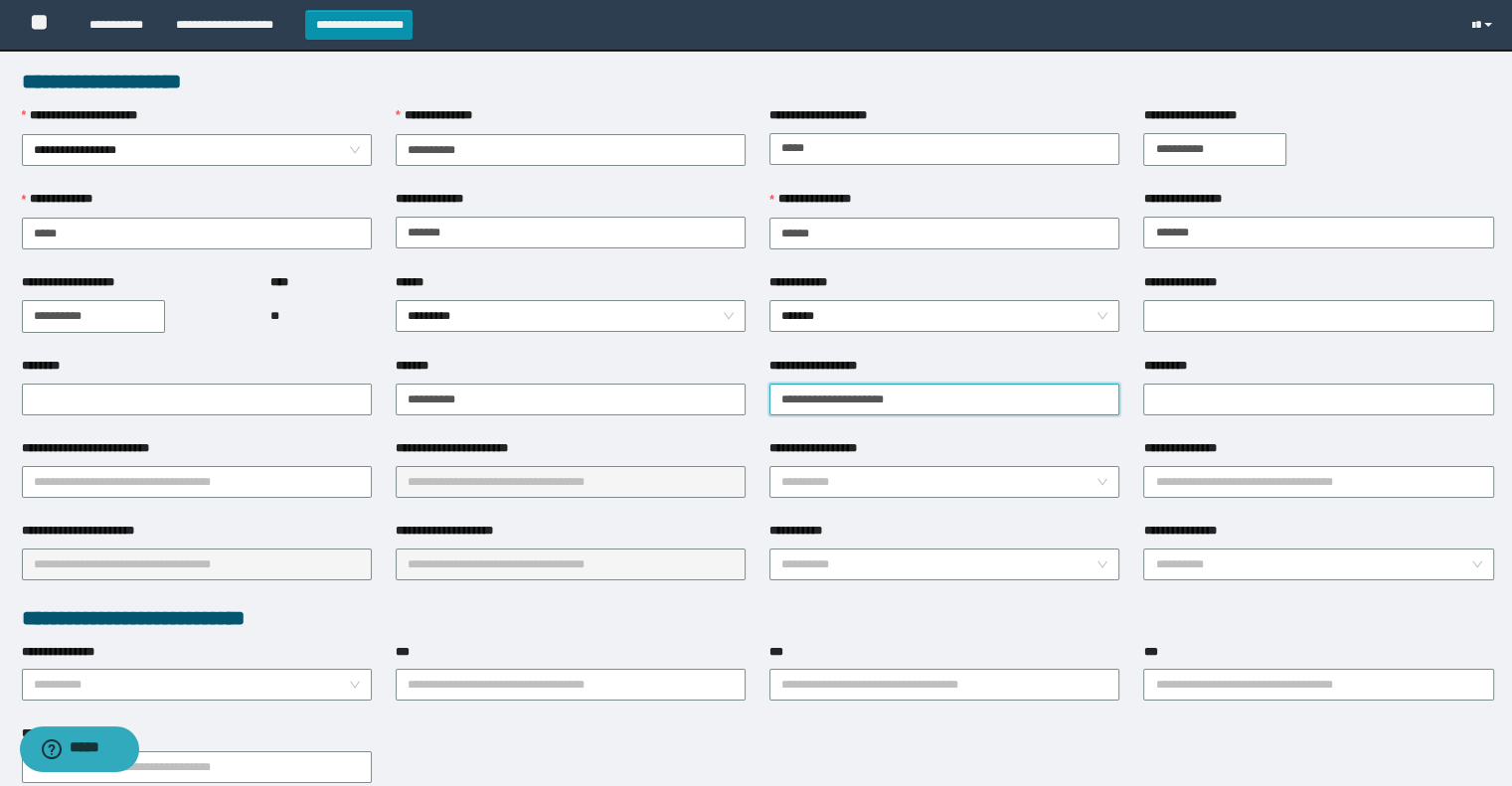 type on "**********" 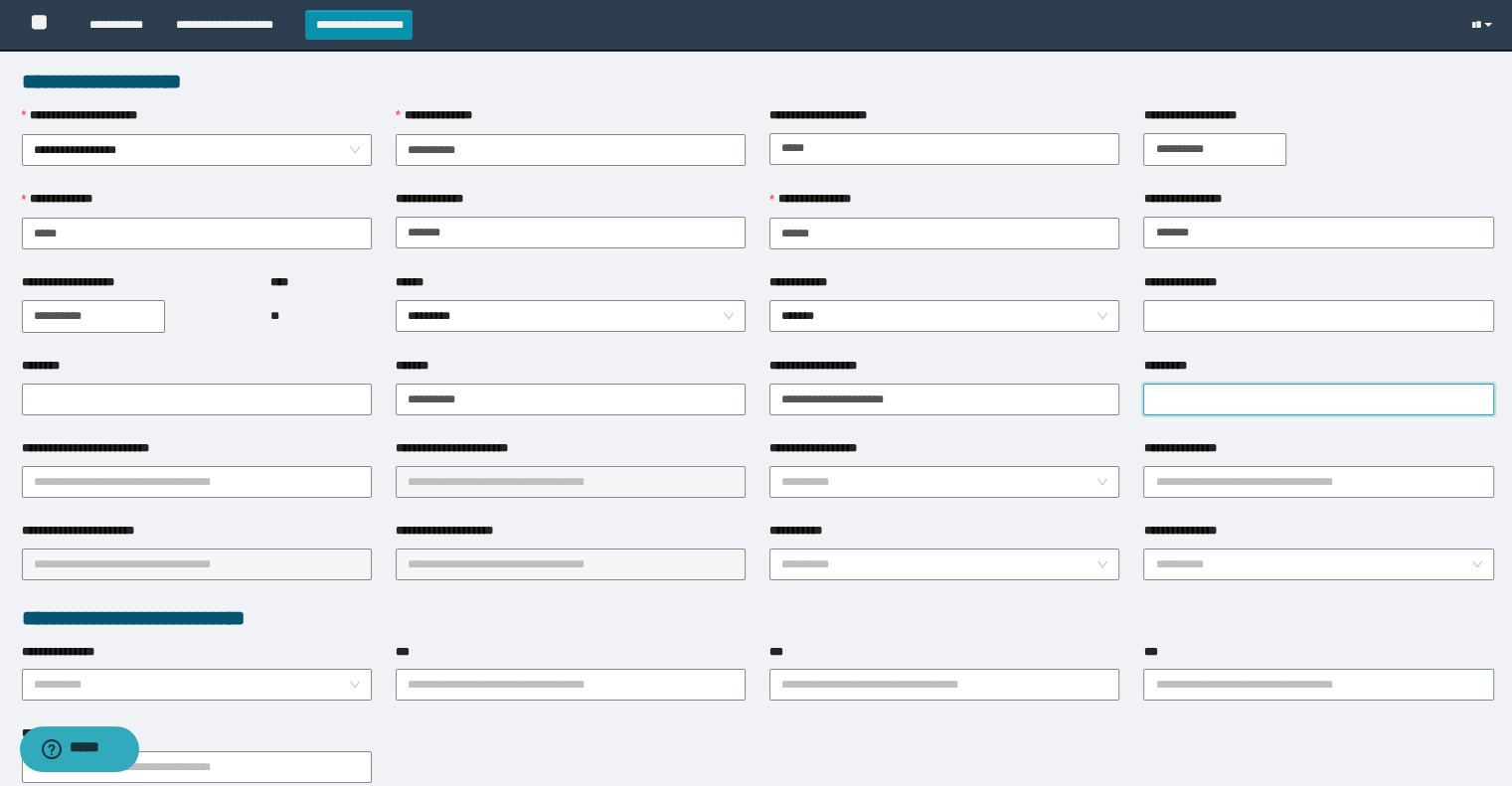 click on "*********" at bounding box center (1318, 399) 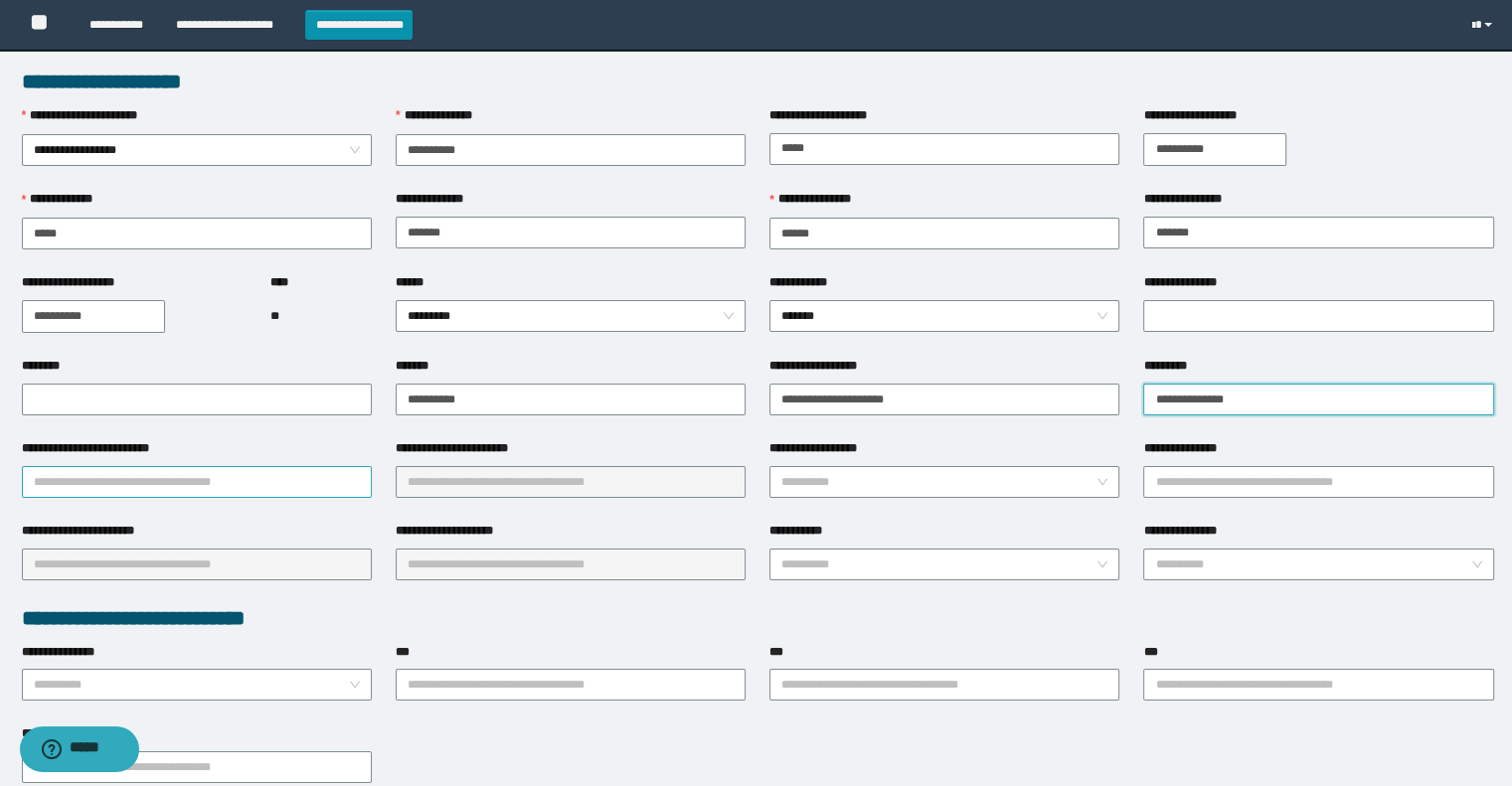 type on "**********" 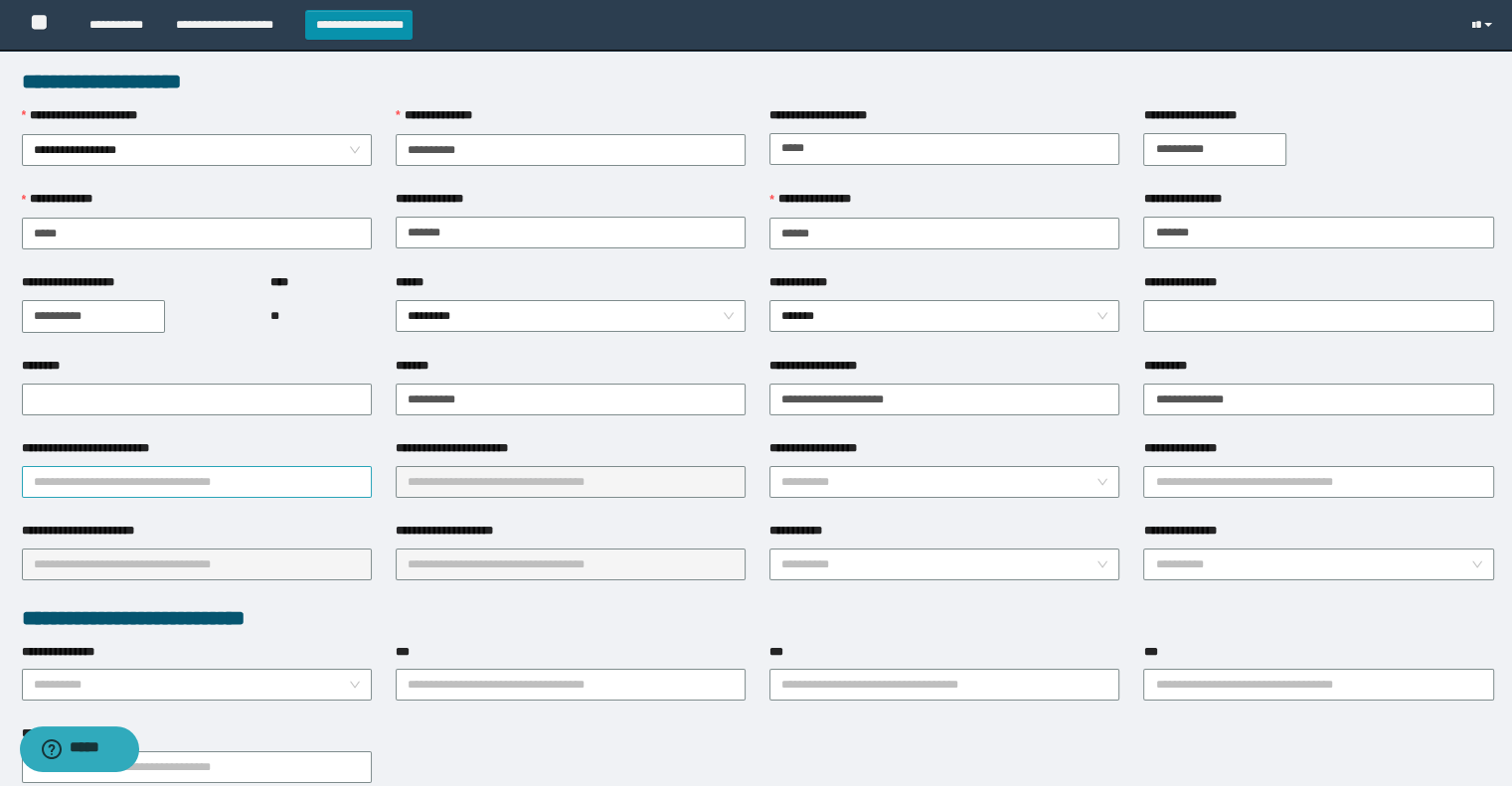 click on "**********" at bounding box center (197, 482) 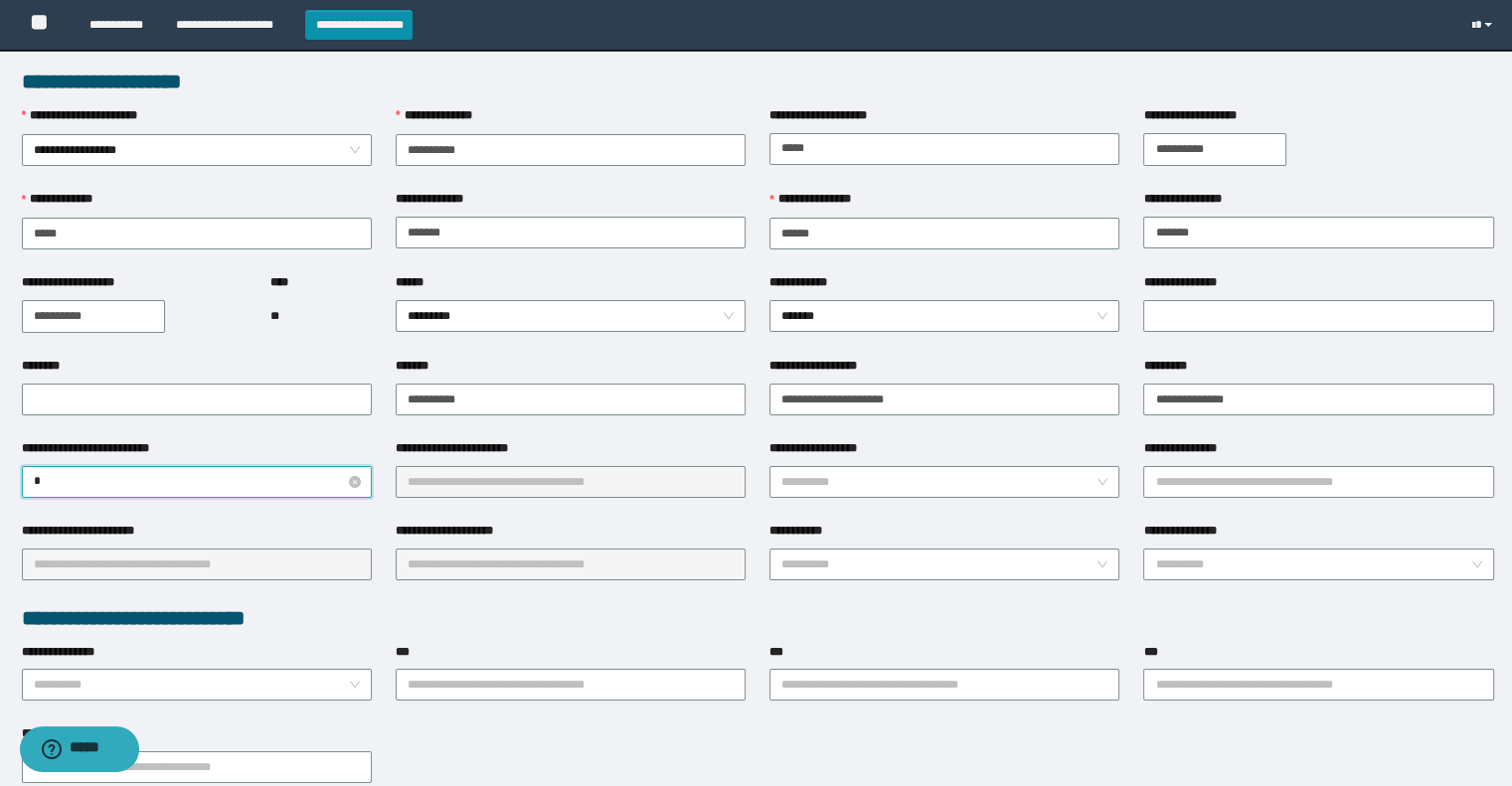 type on "**" 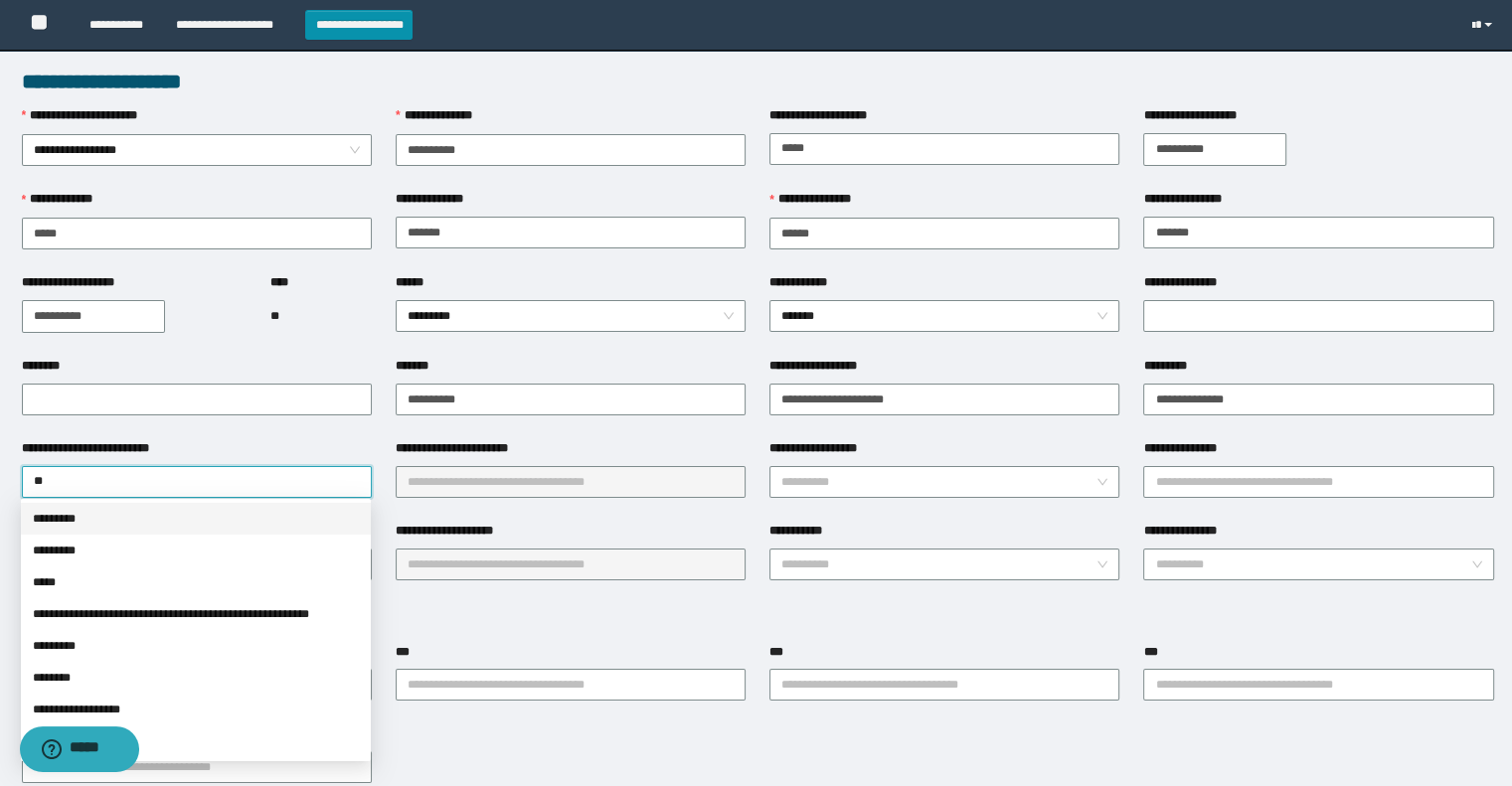 click on "*********" at bounding box center [196, 519] 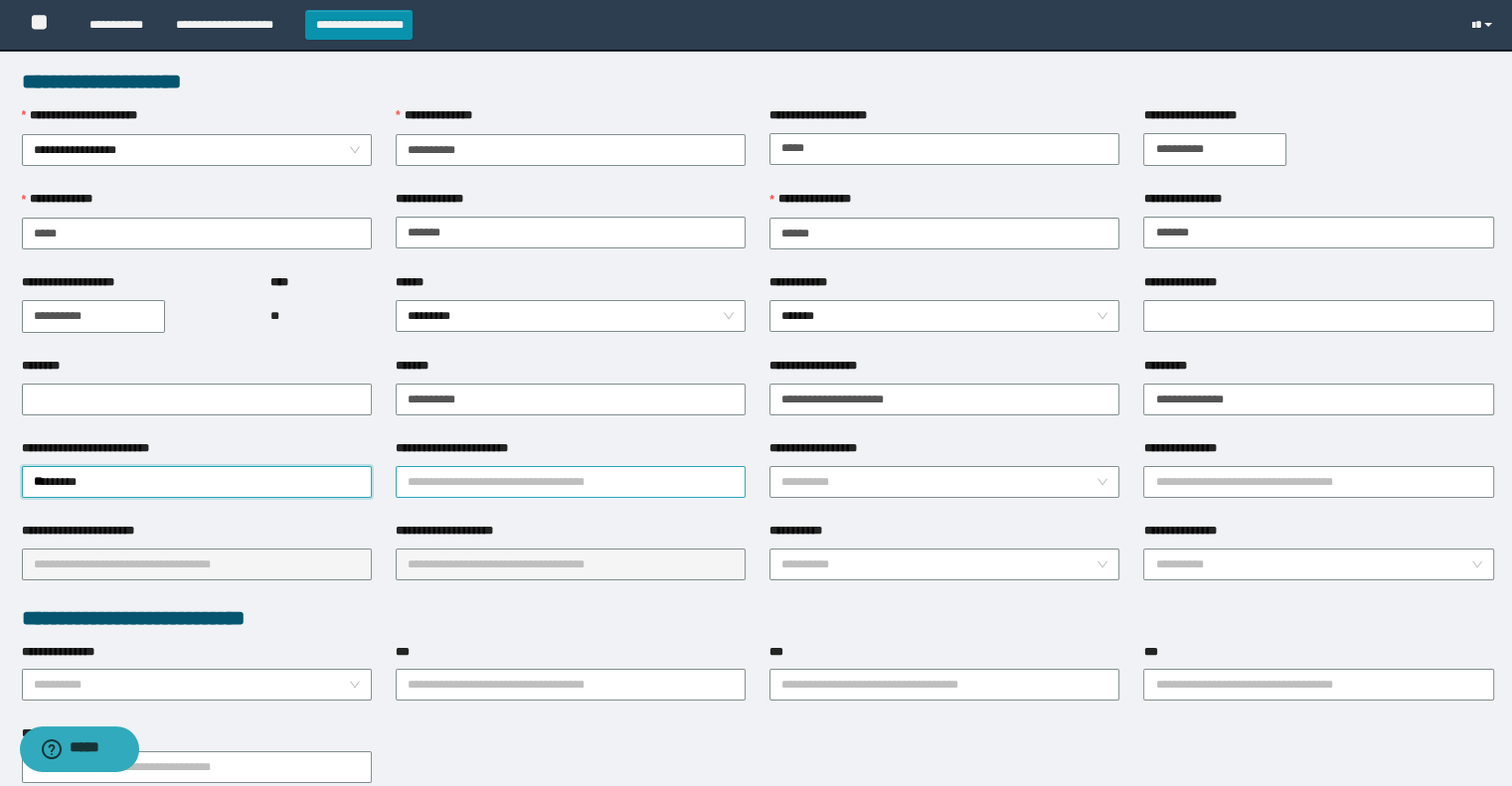 click on "**********" at bounding box center (571, 482) 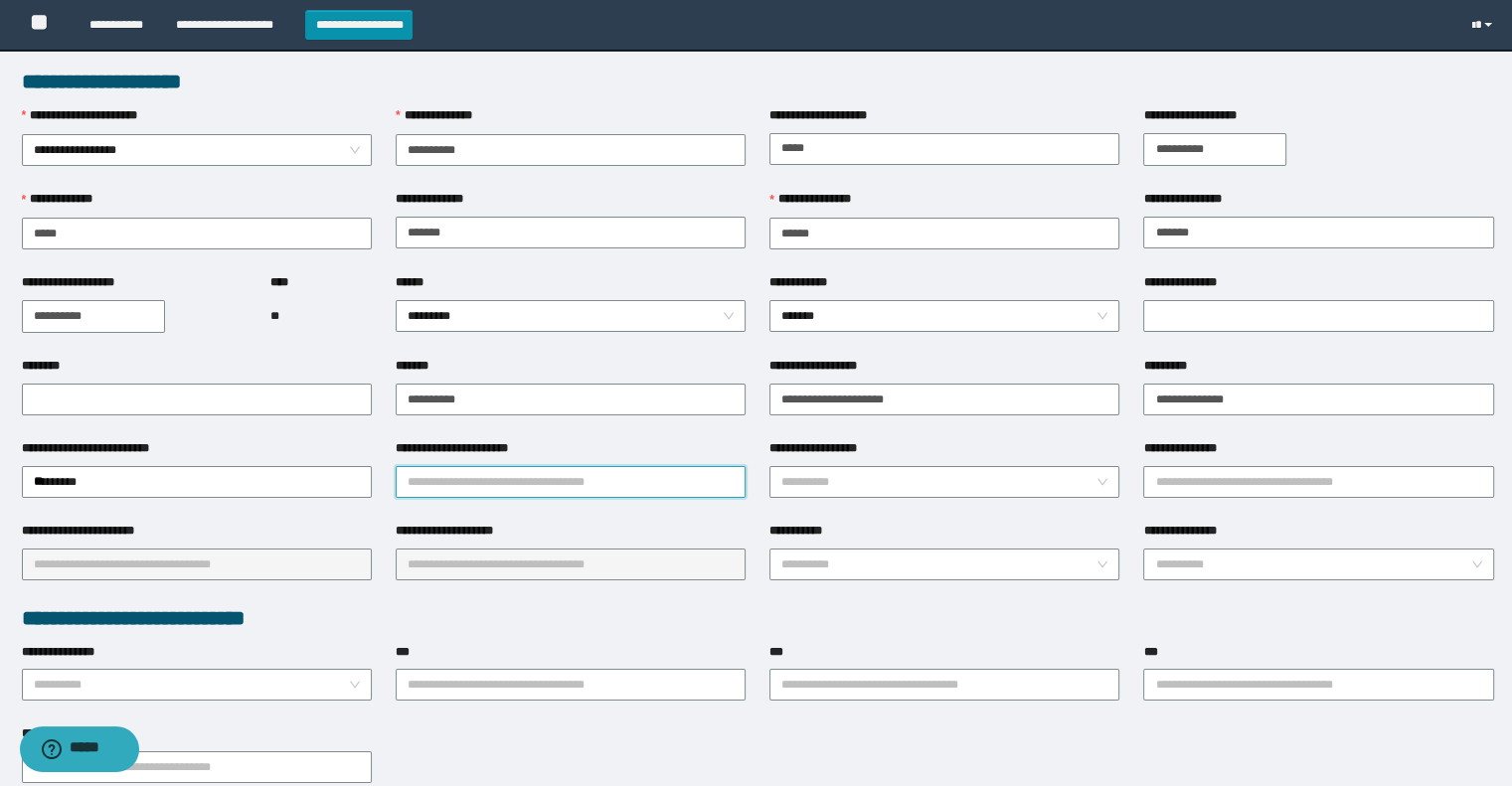 type on "********" 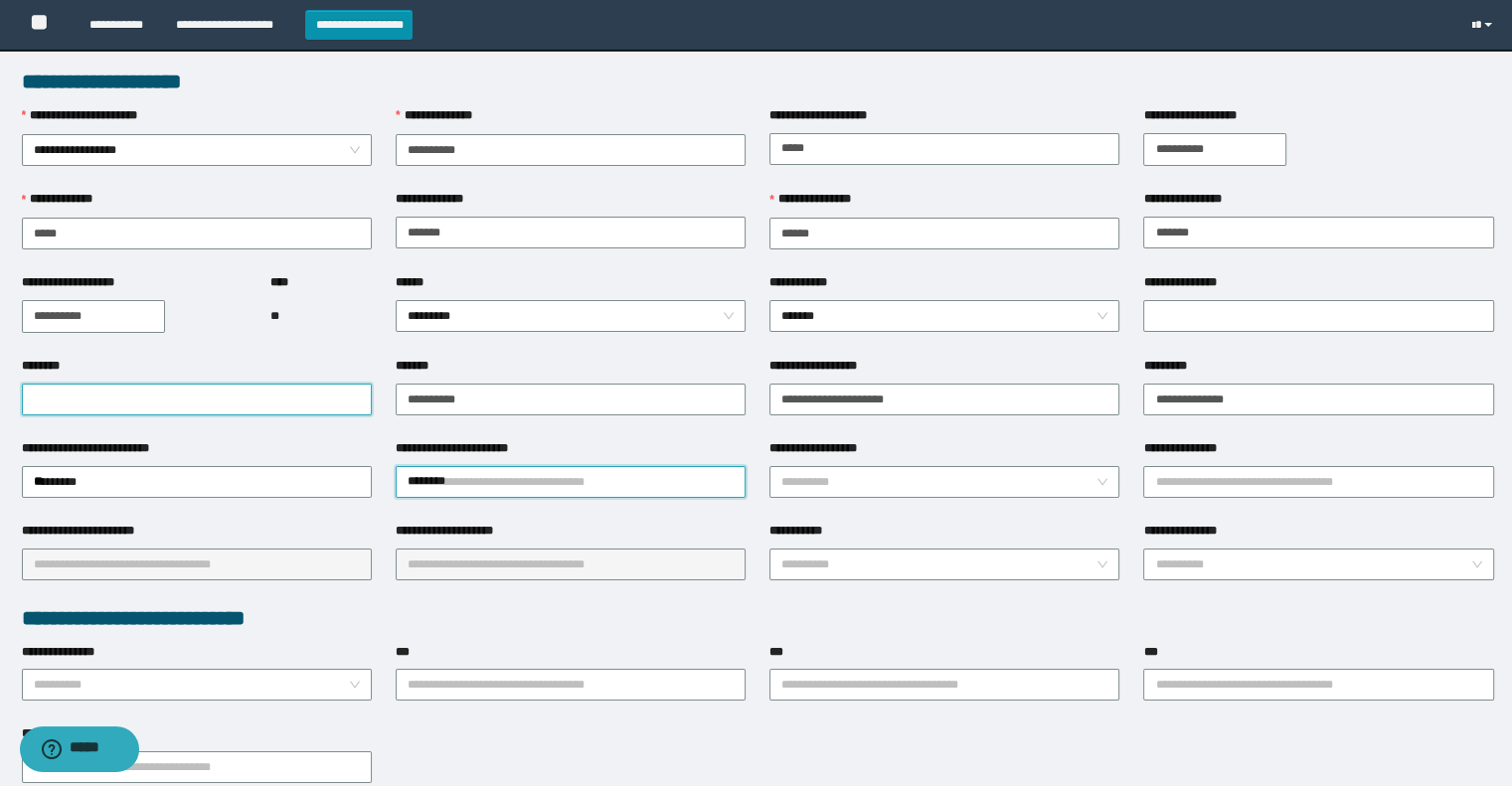 type on "**********" 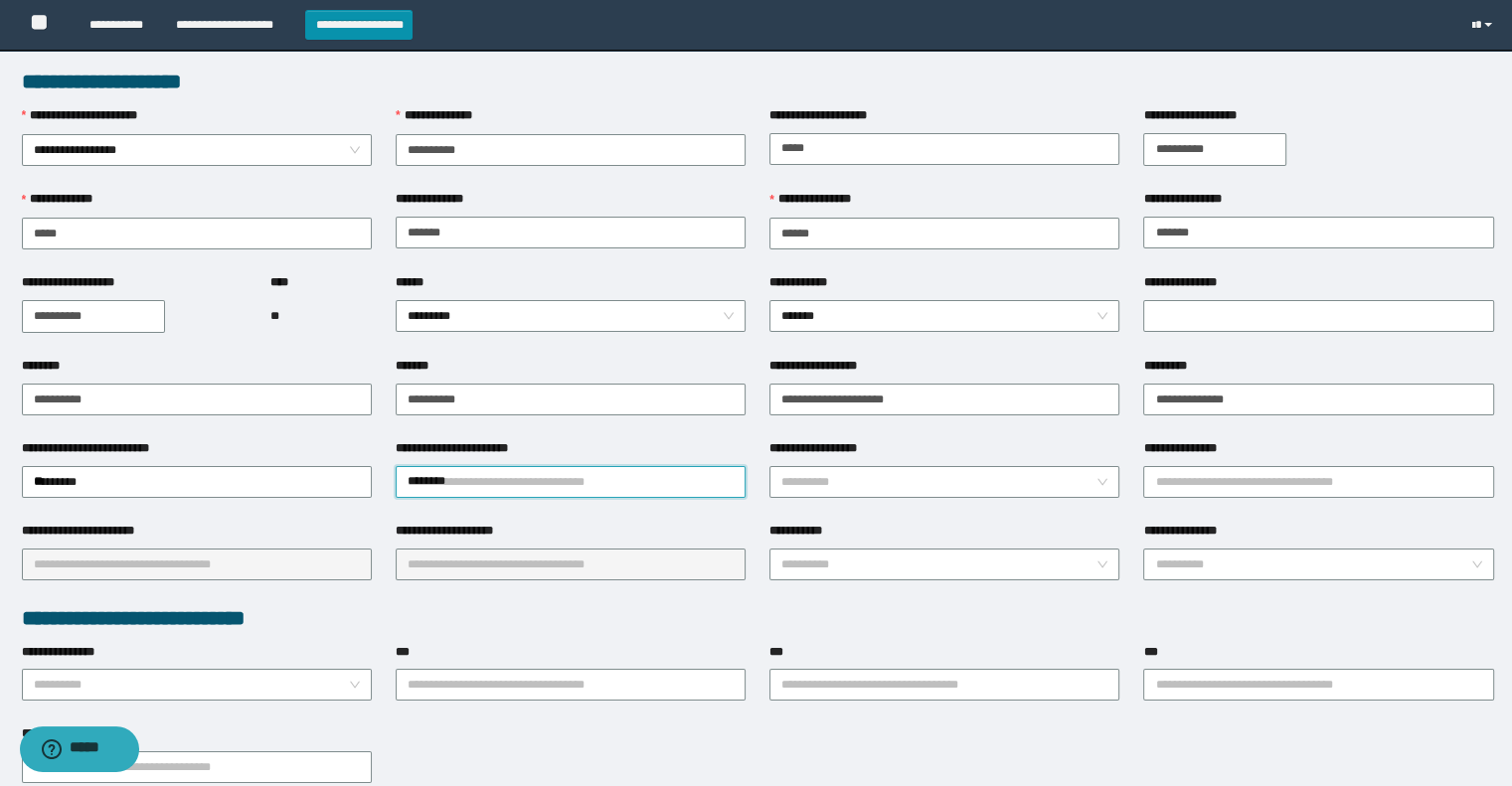 type on "********" 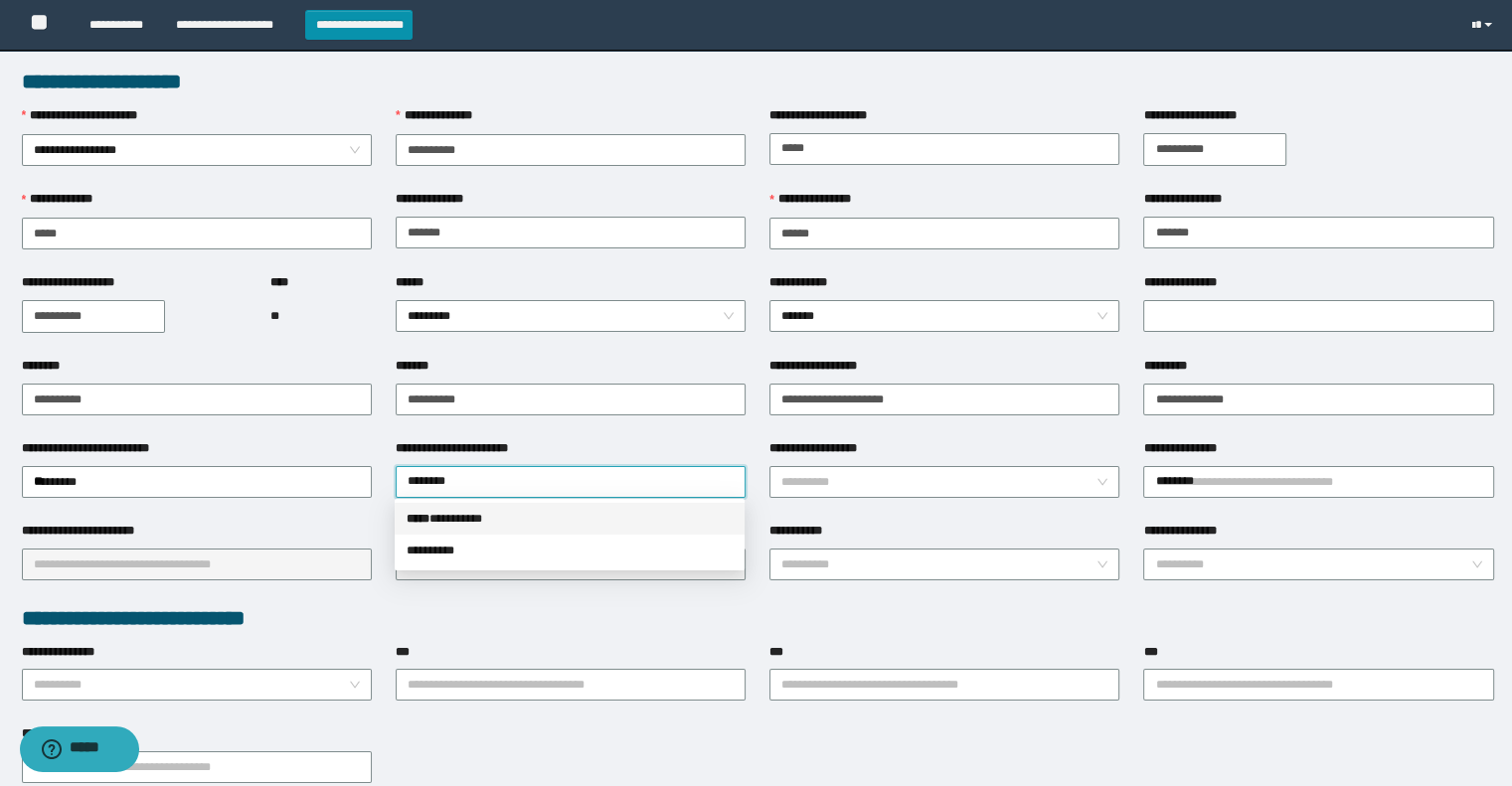 click on "***** * ********" at bounding box center (570, 519) 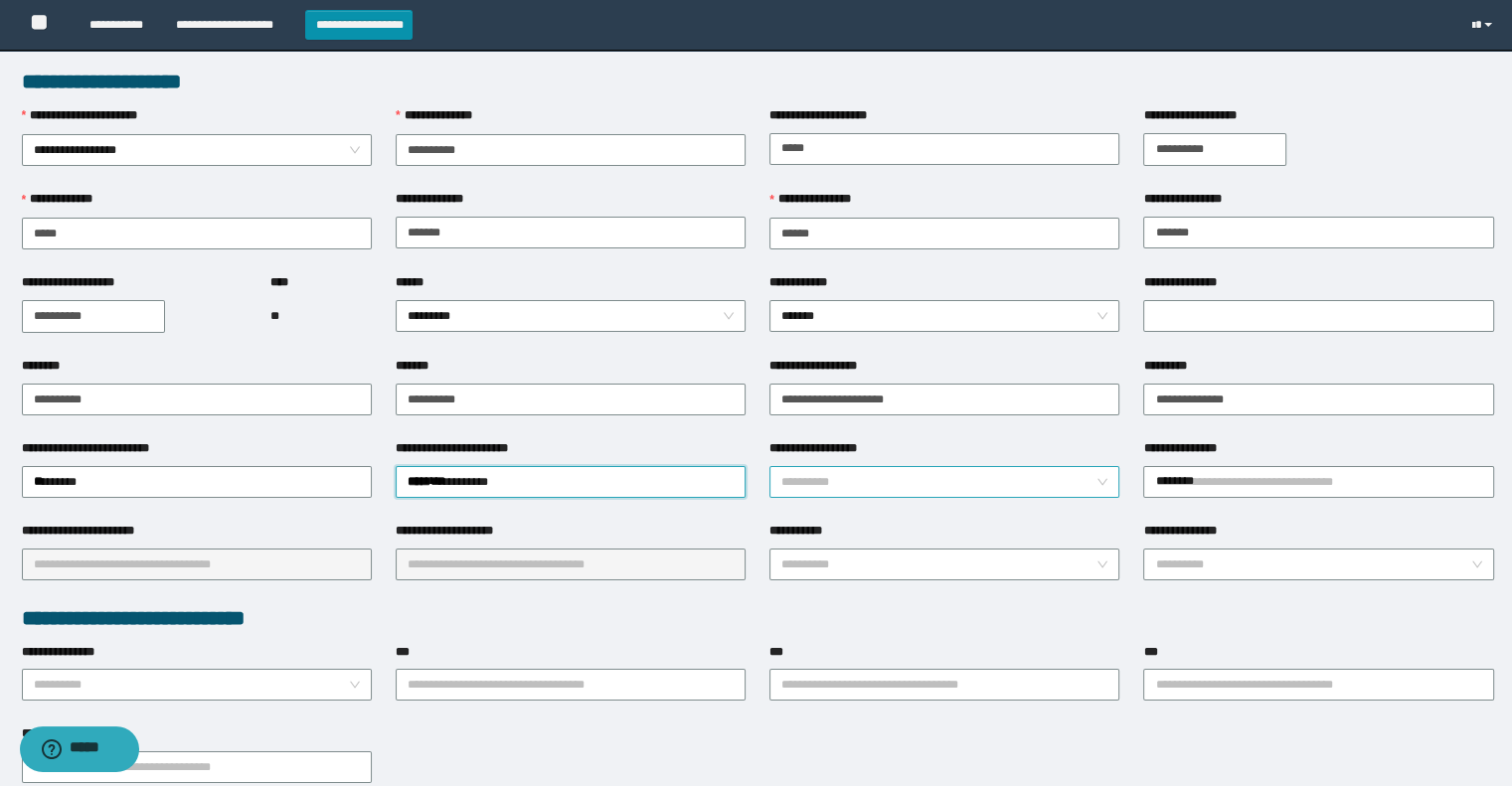 click on "**********" at bounding box center [938, 482] 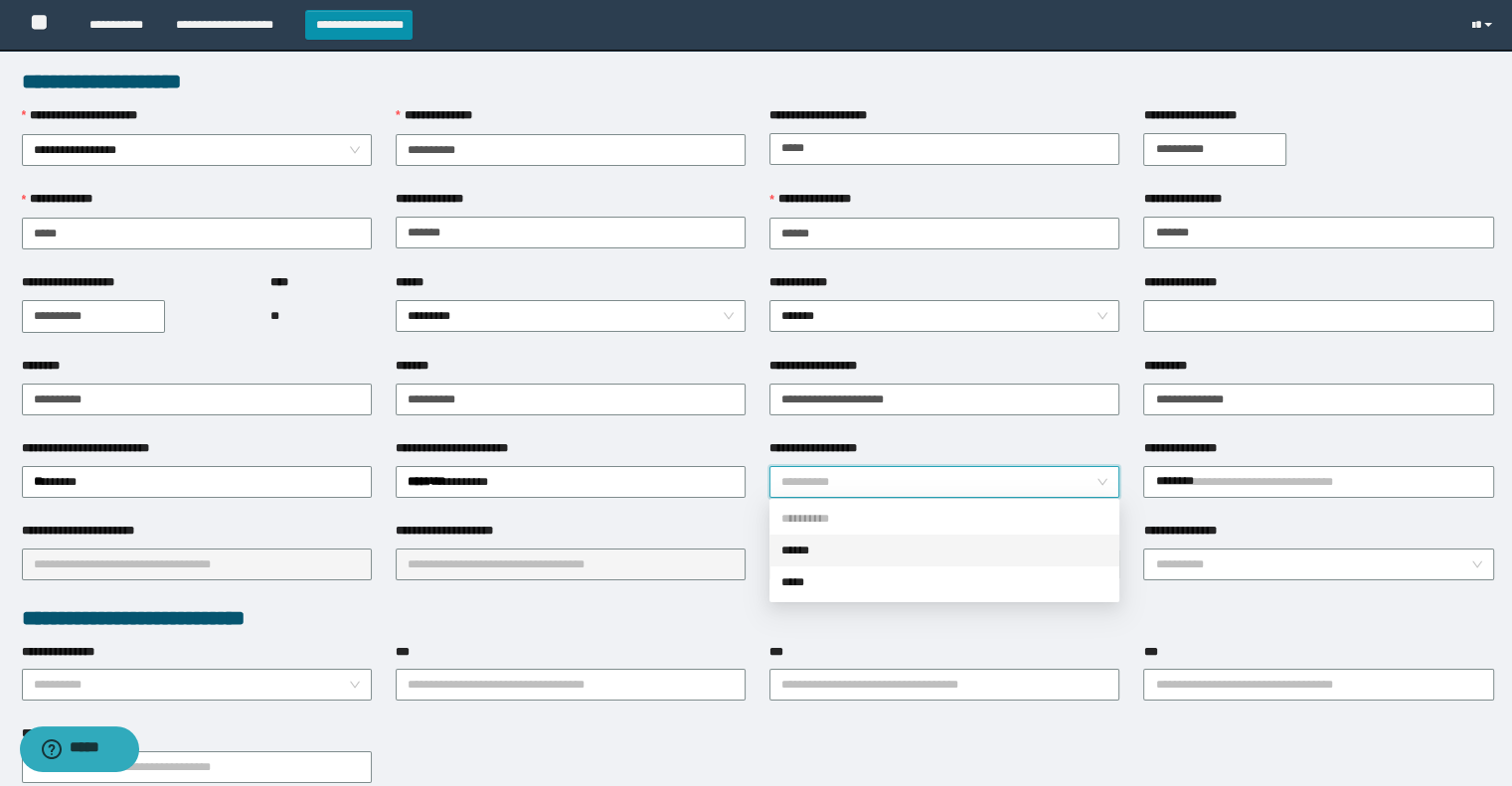 click on "******" at bounding box center [944, 550] 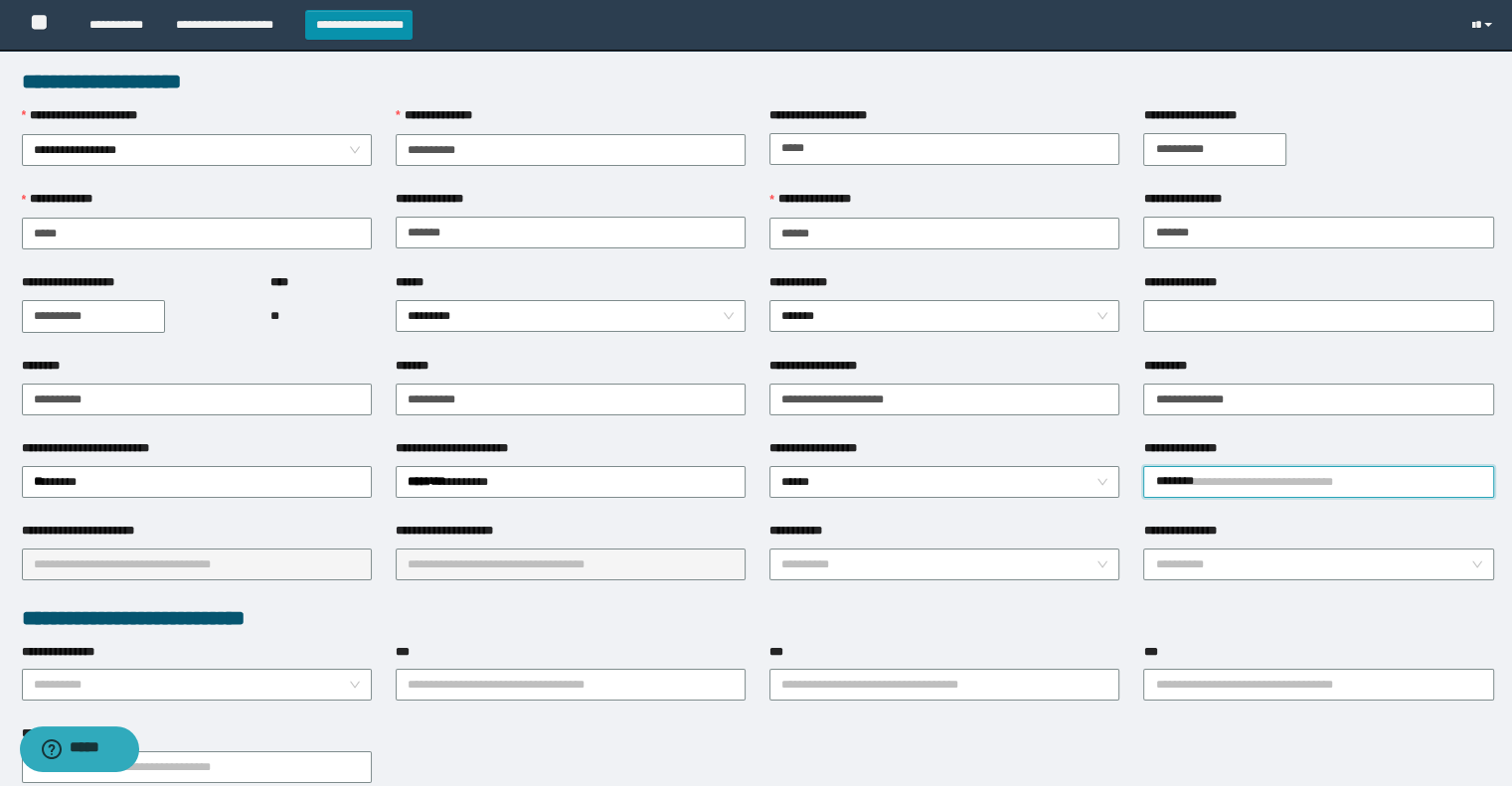 click on "********" at bounding box center [1318, 482] 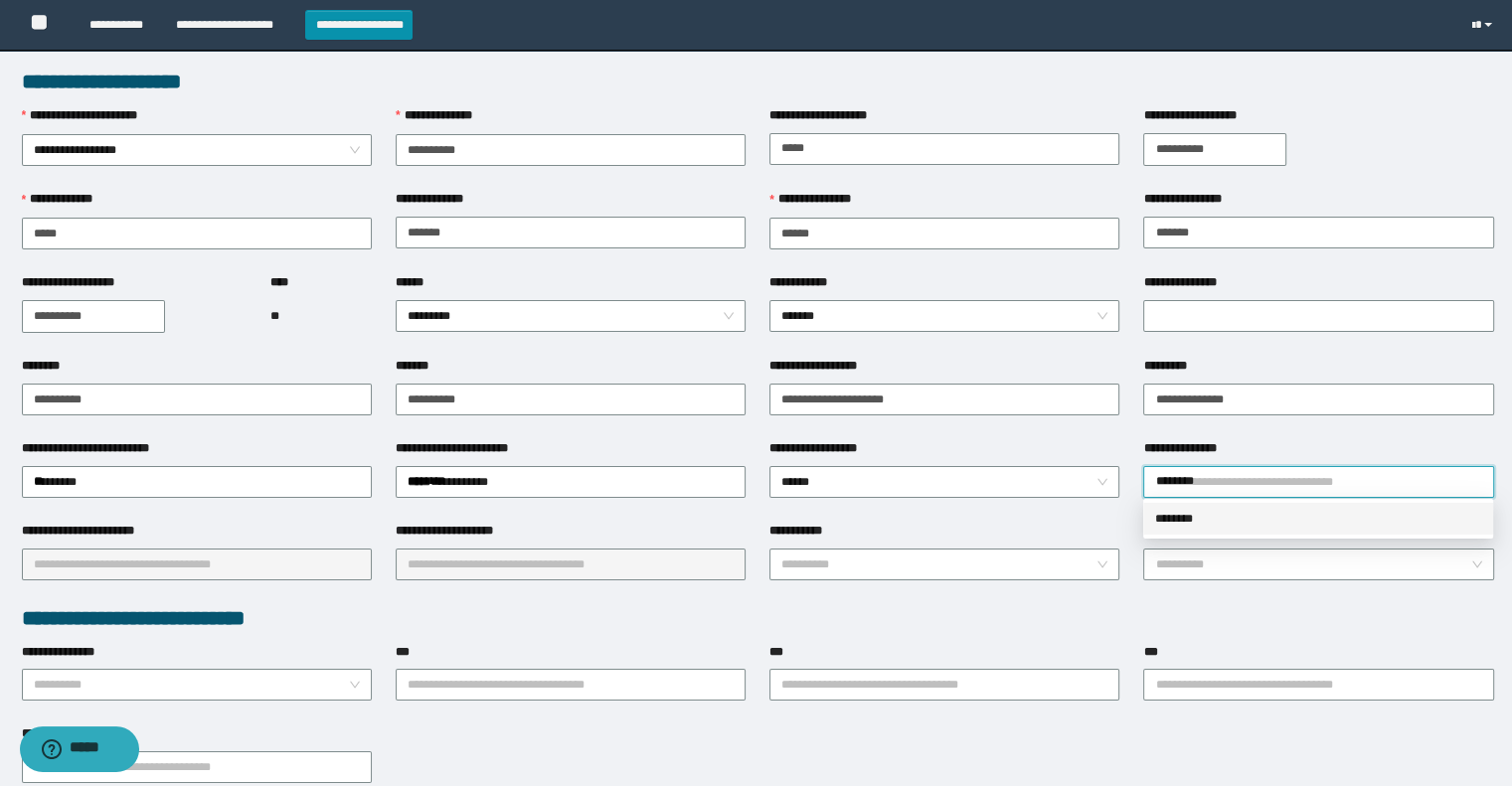 click on "********" at bounding box center [1318, 519] 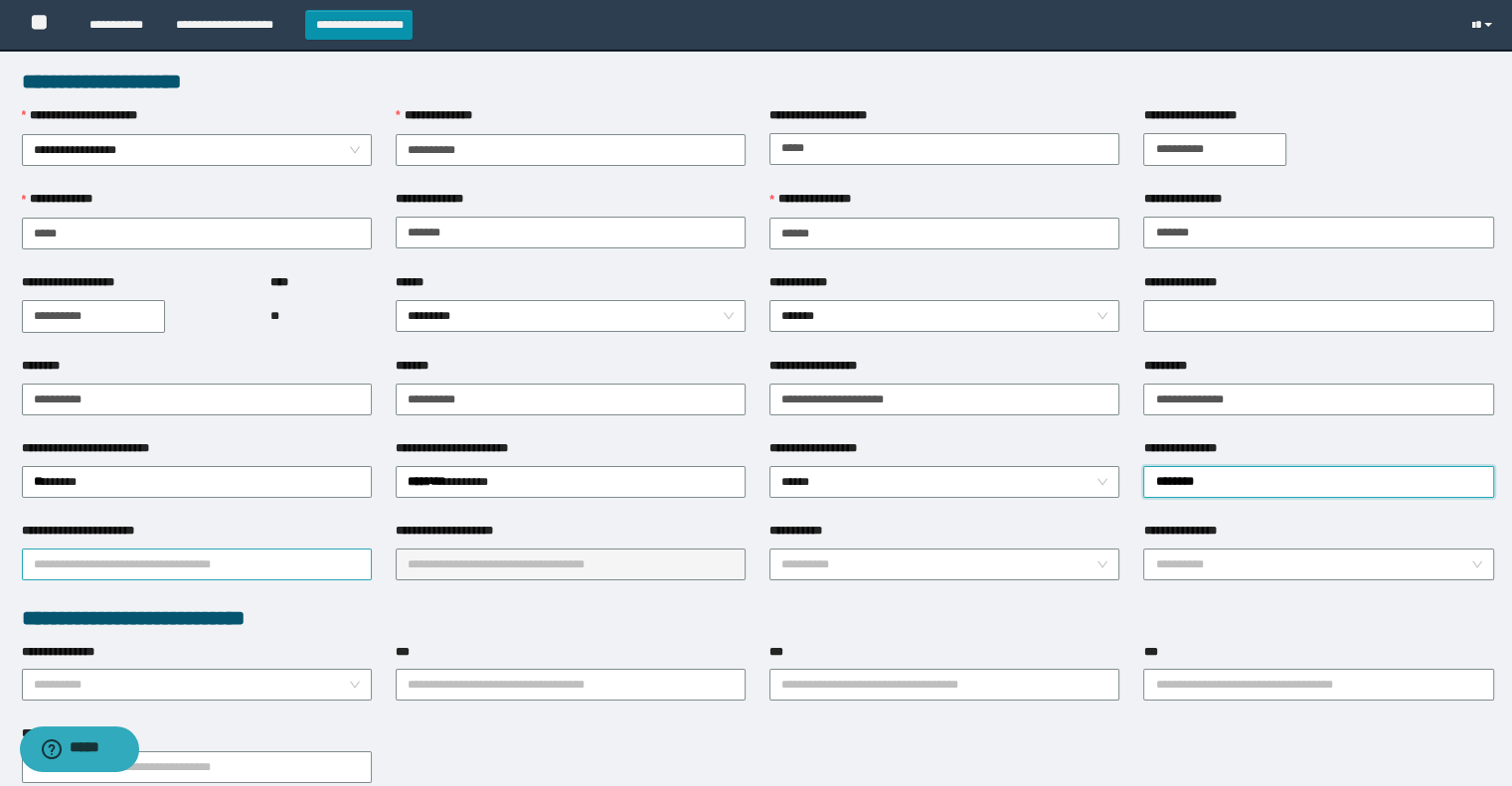 click on "**********" at bounding box center [197, 564] 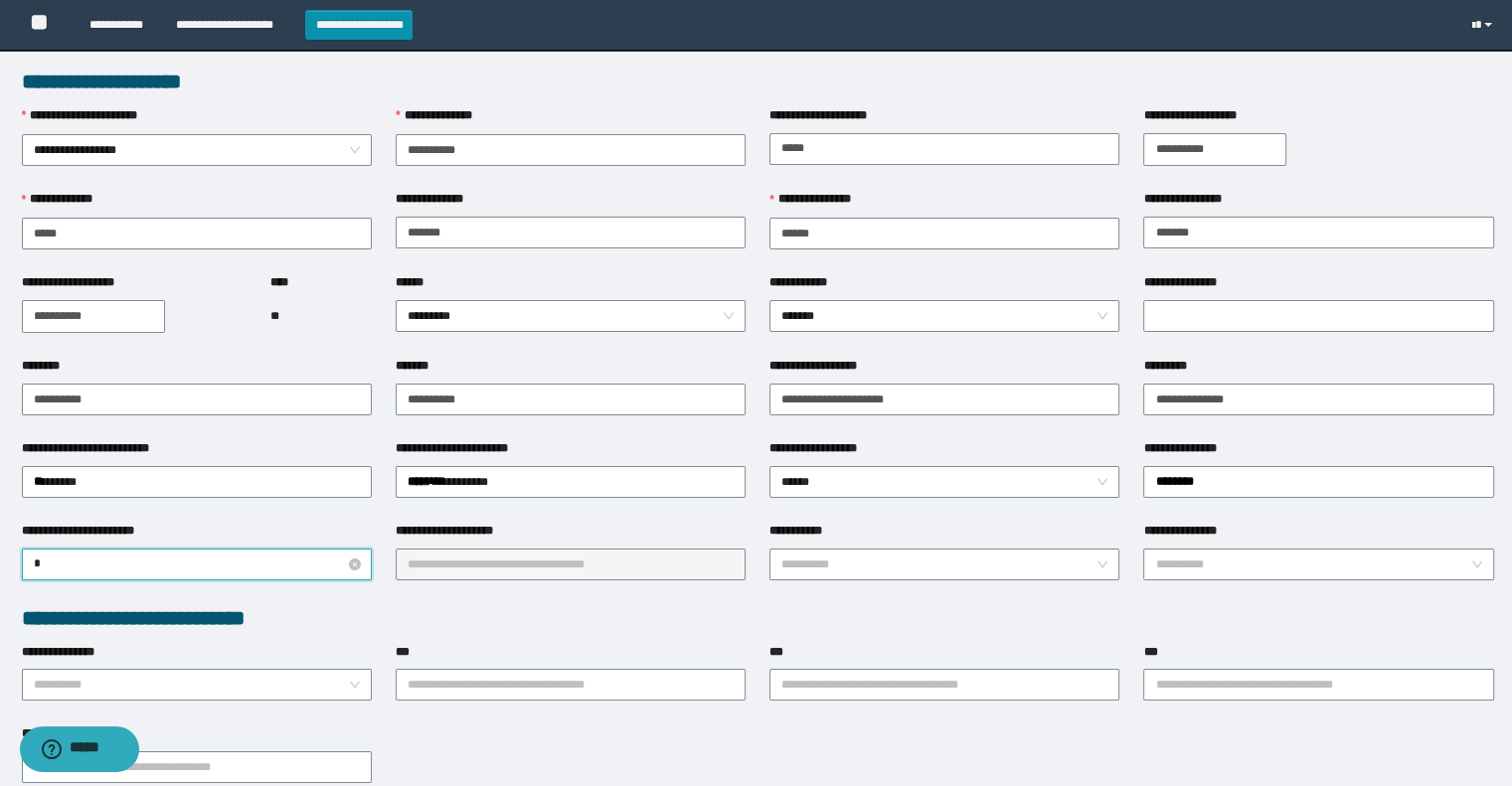 type on "**" 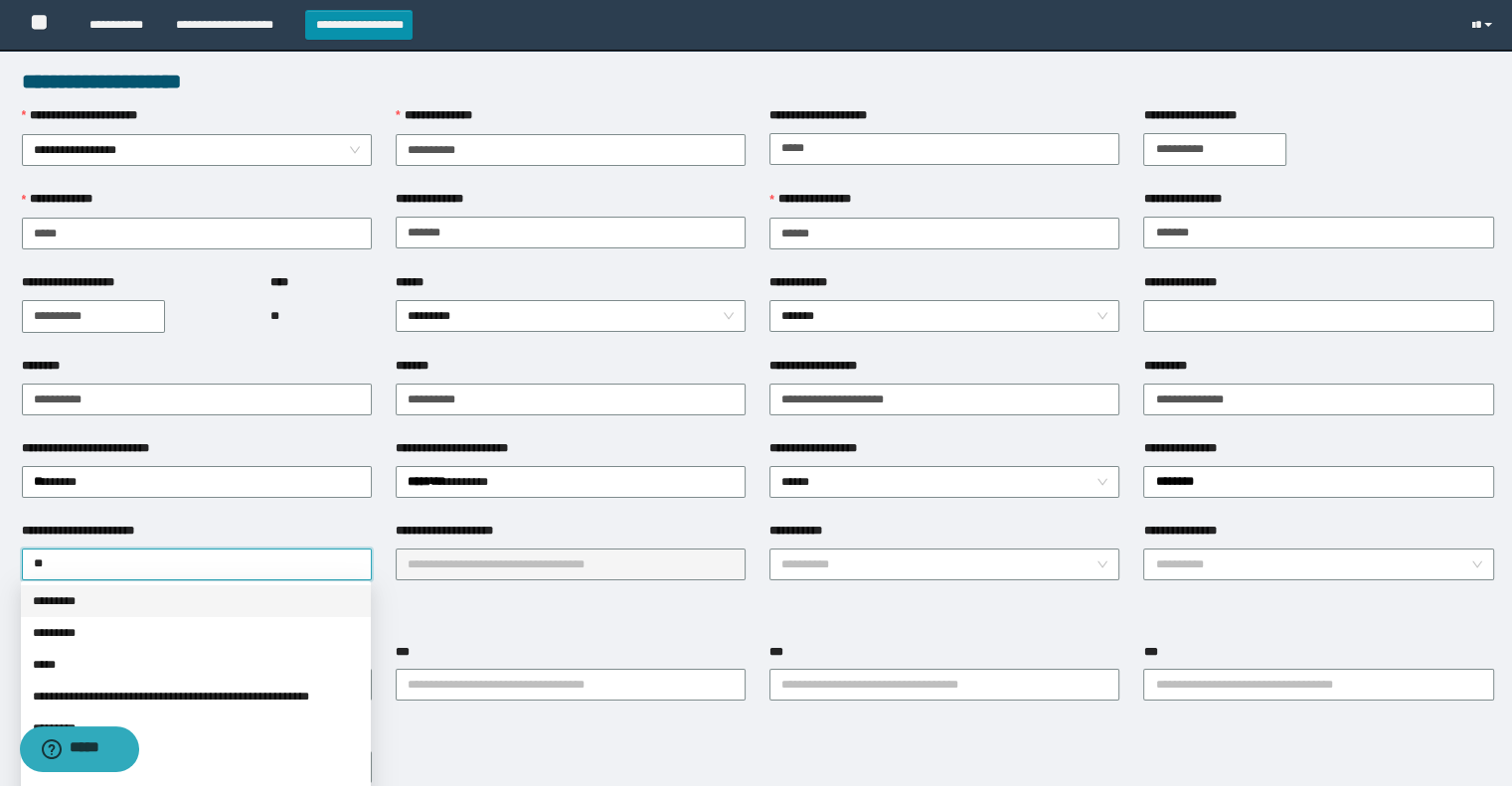 click on "*********" at bounding box center (196, 601) 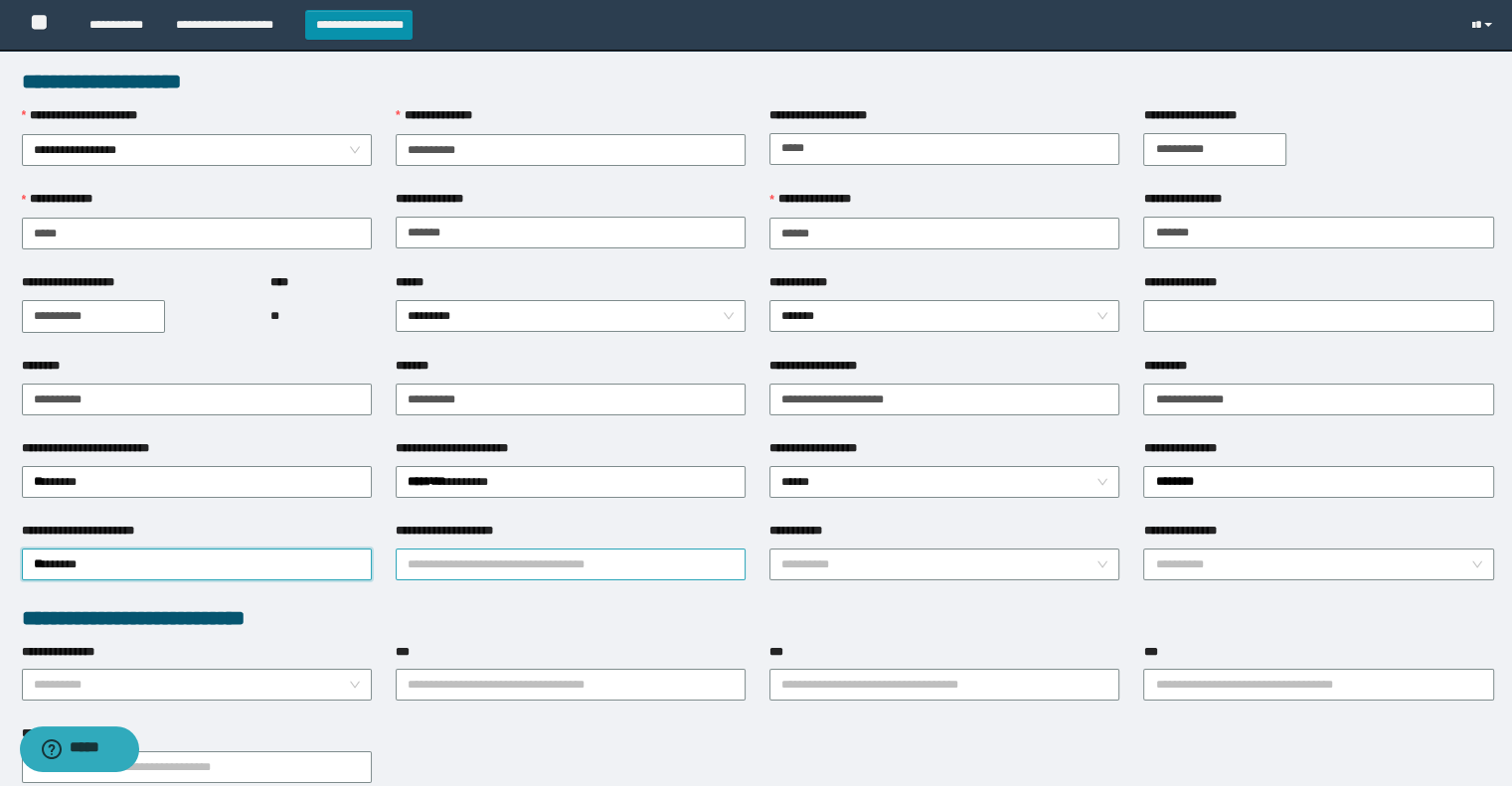 click on "**********" at bounding box center (571, 564) 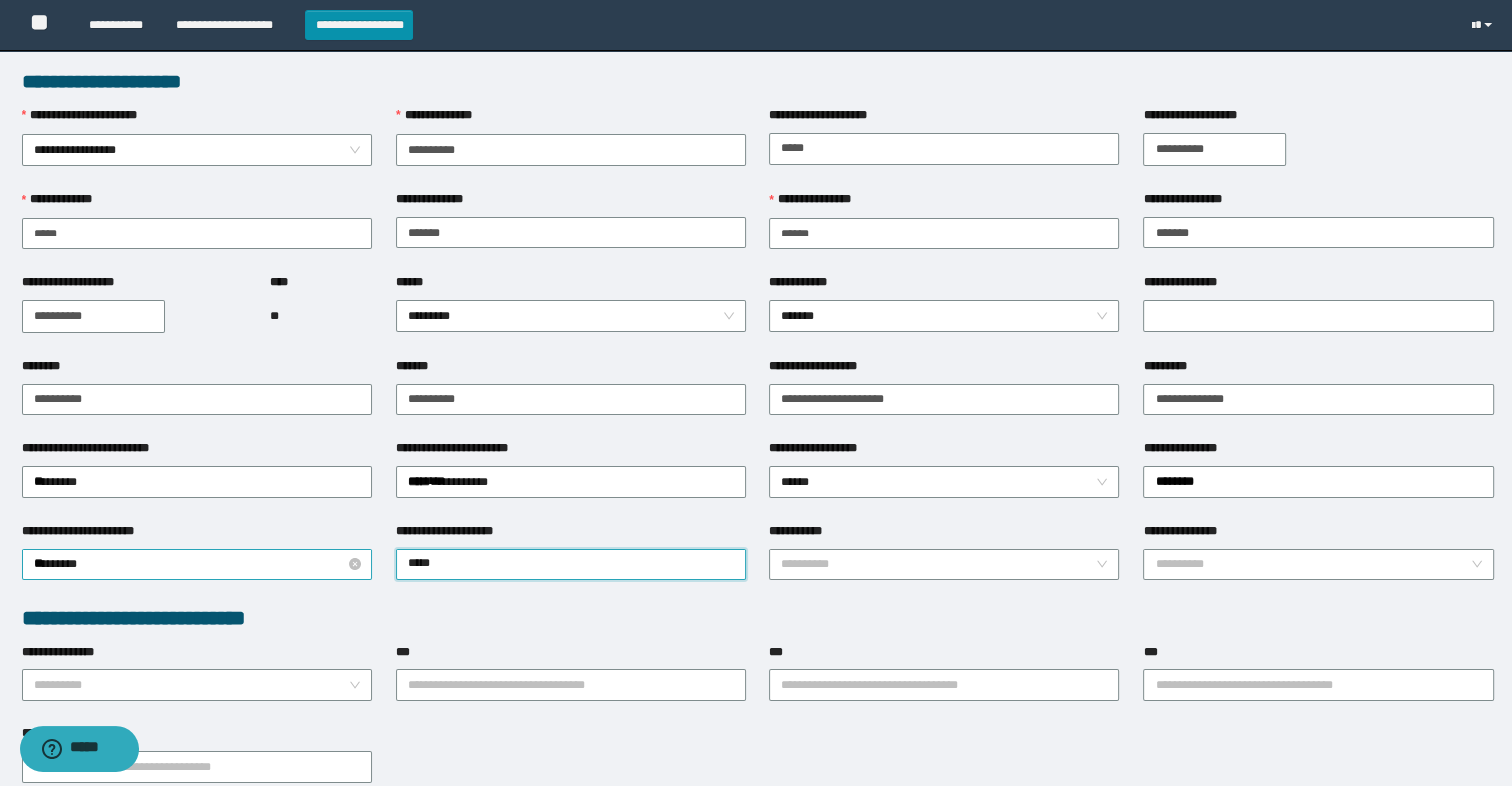 click on "*********" at bounding box center [197, 564] 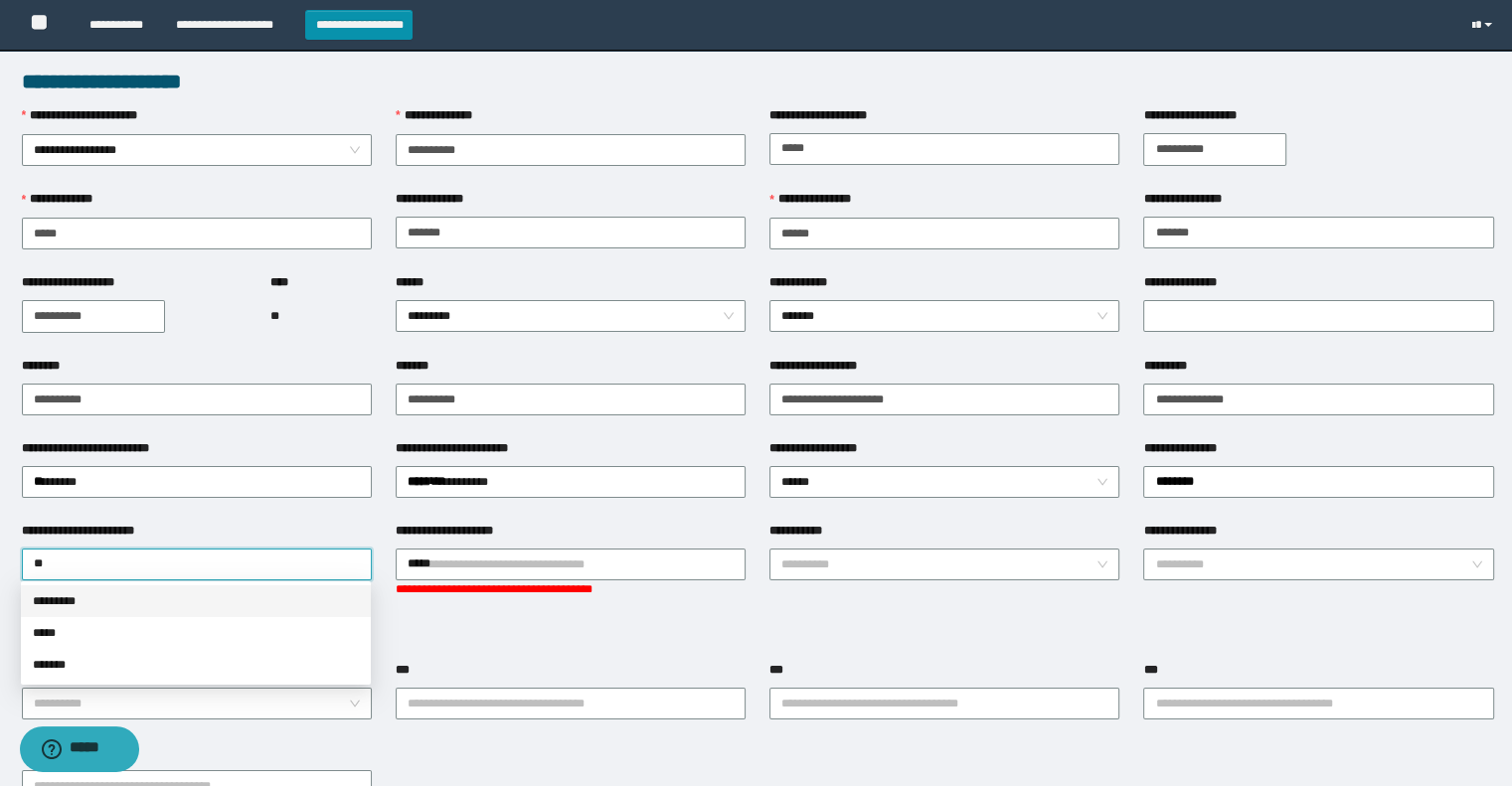 type on "***" 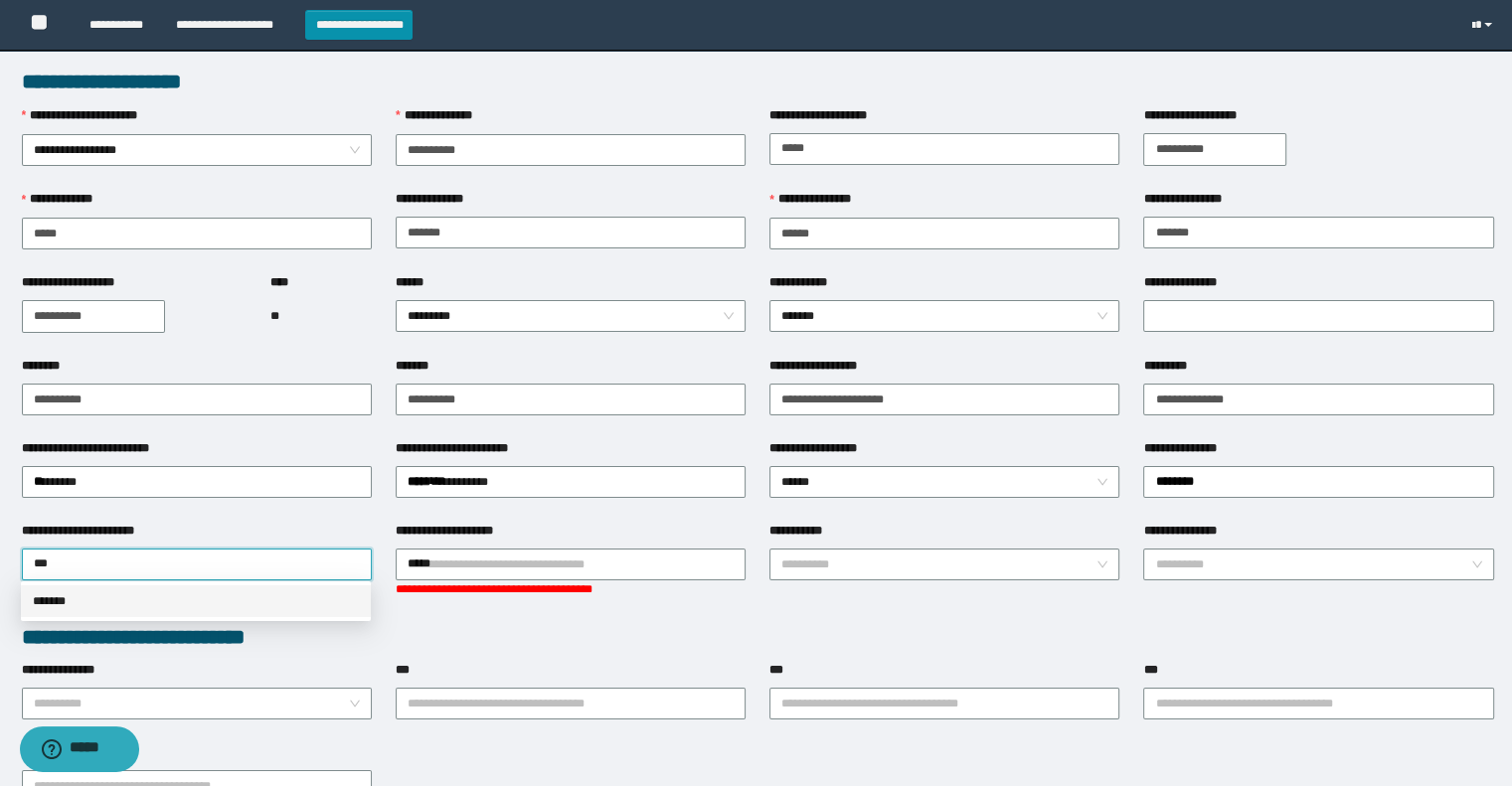 click on "*******" at bounding box center (196, 601) 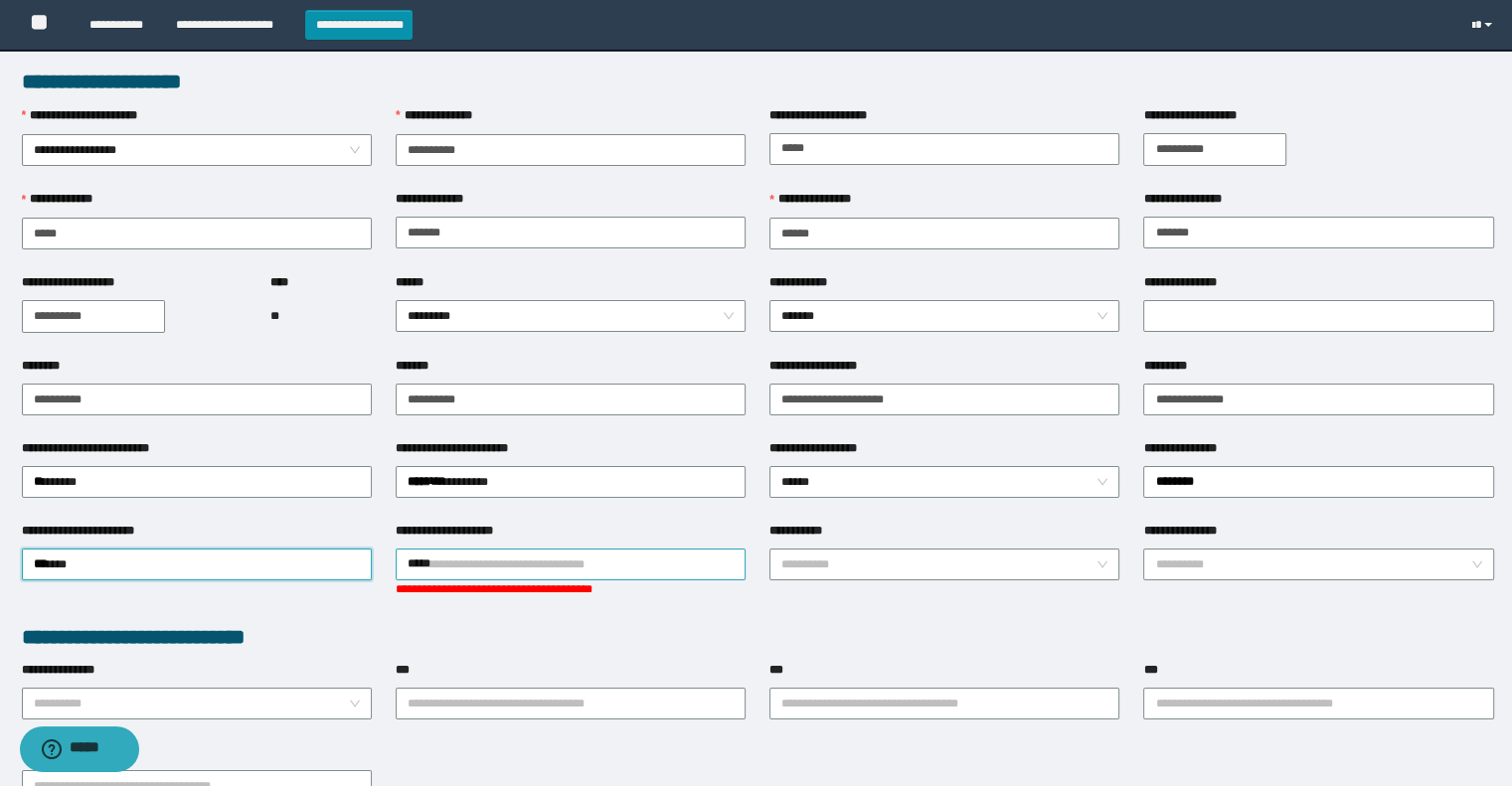 click on "*****" at bounding box center (571, 564) 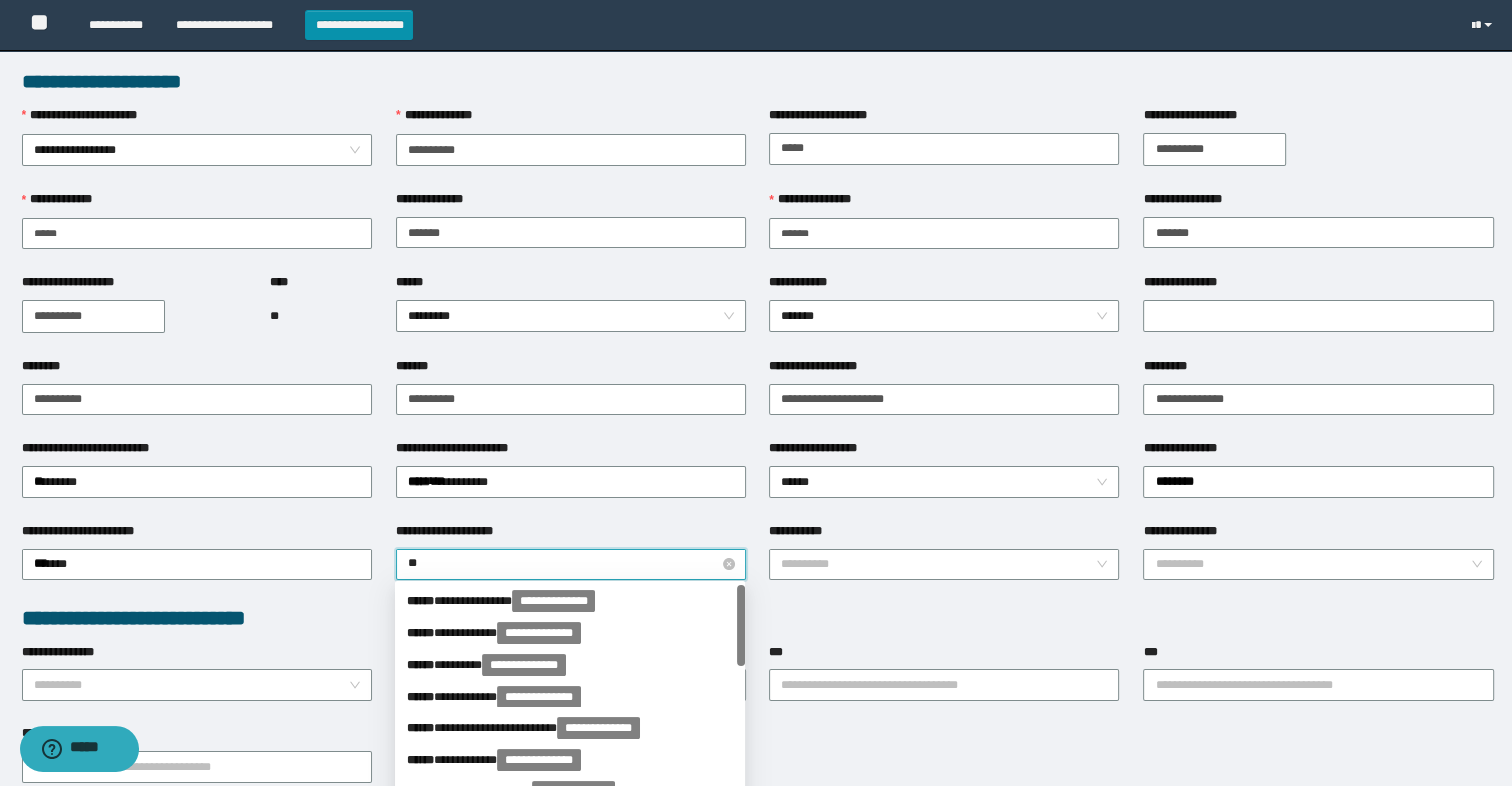 type on "***" 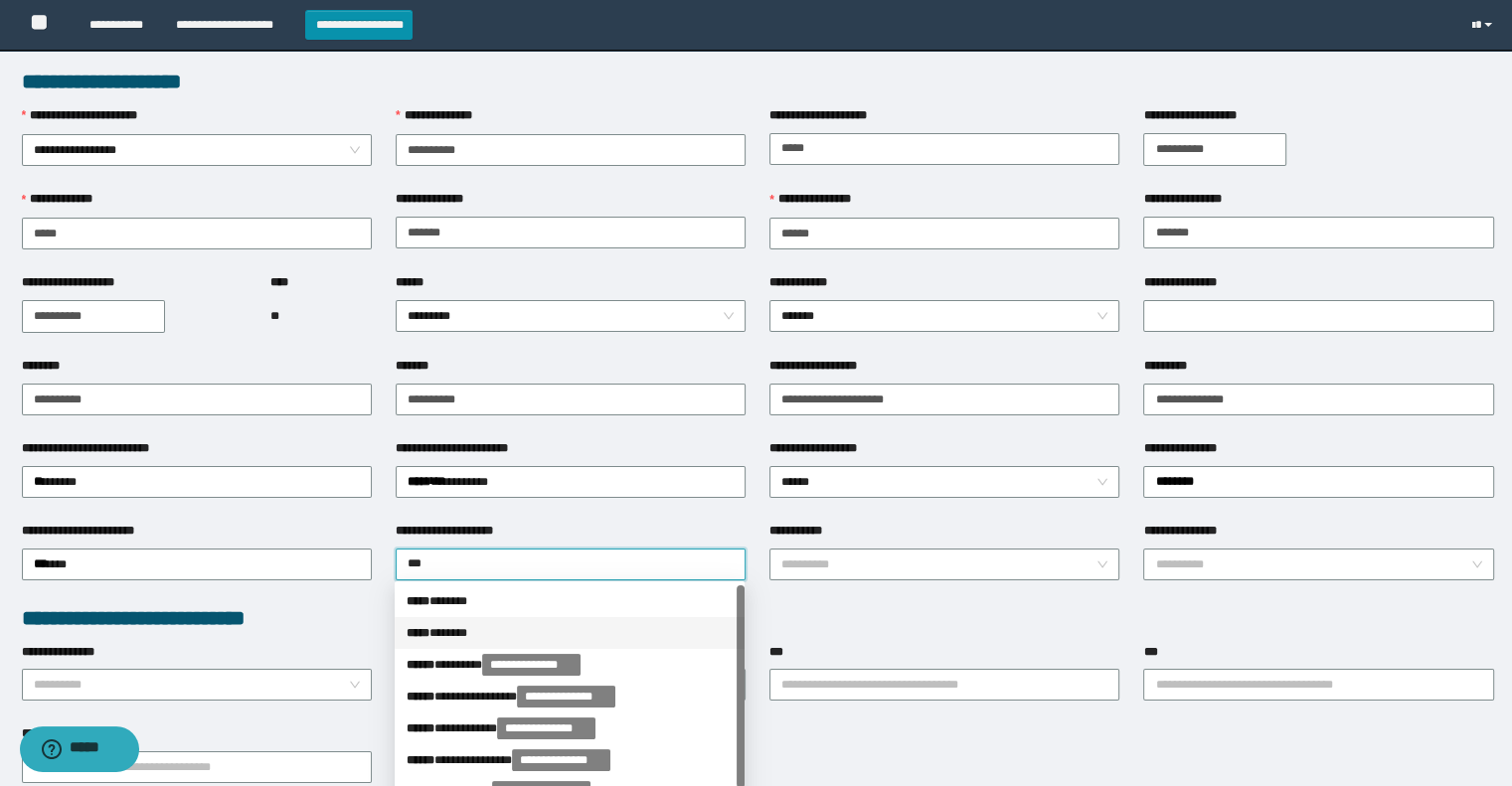 click on "***** * *****" at bounding box center [570, 633] 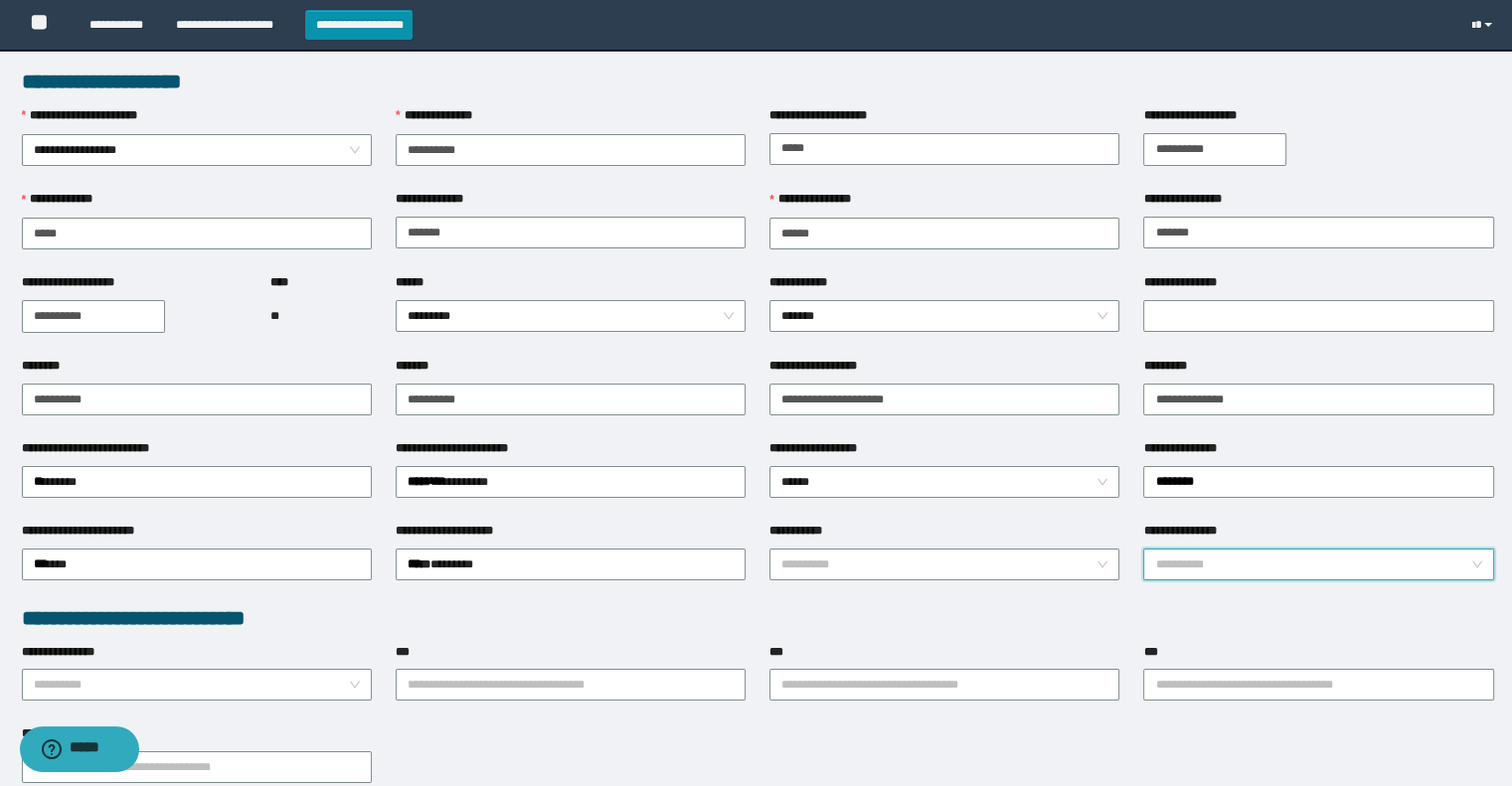 click on "**********" at bounding box center (1312, 564) 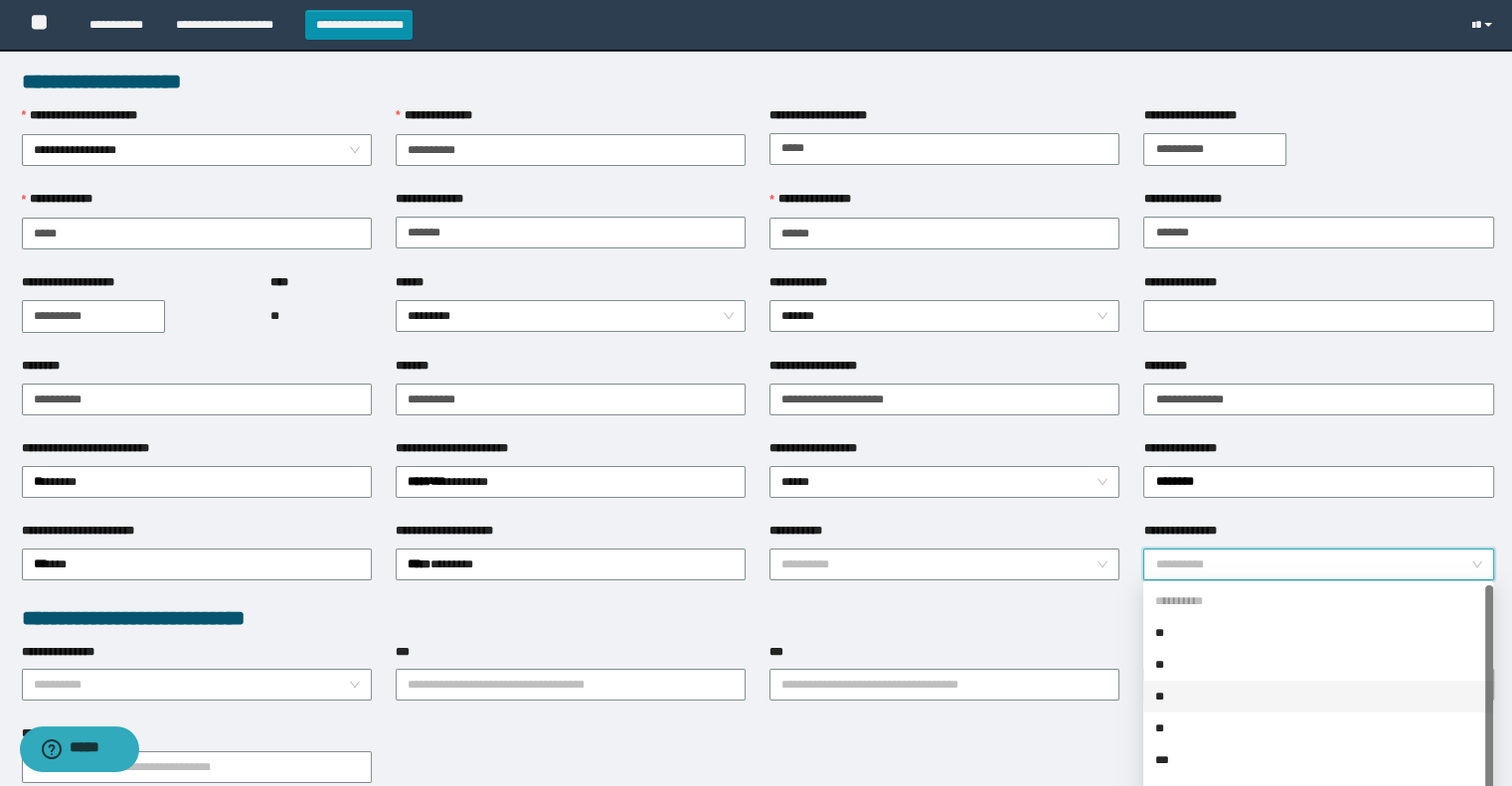 scroll, scrollTop: 32, scrollLeft: 0, axis: vertical 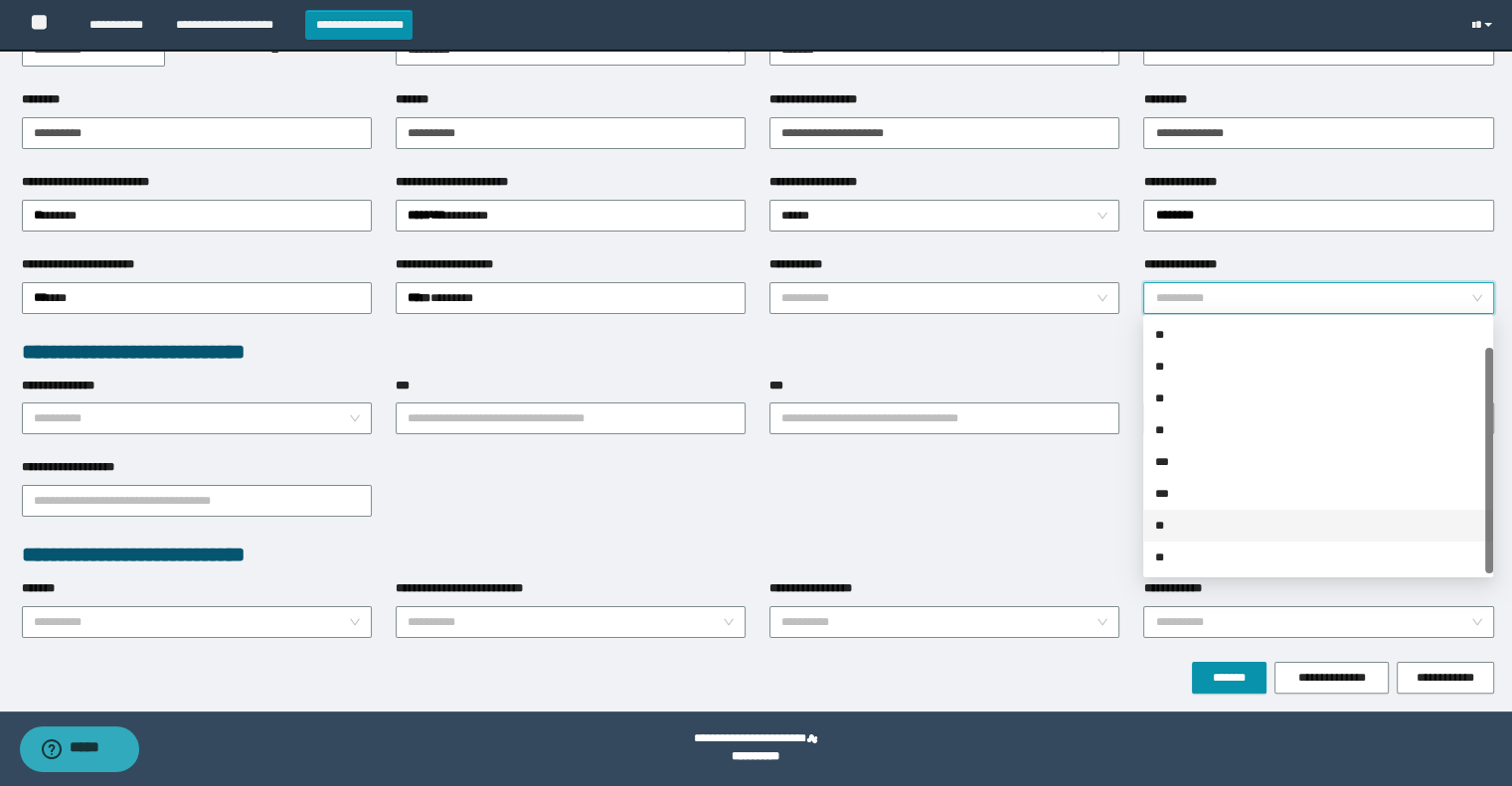 click on "**" at bounding box center (1318, 526) 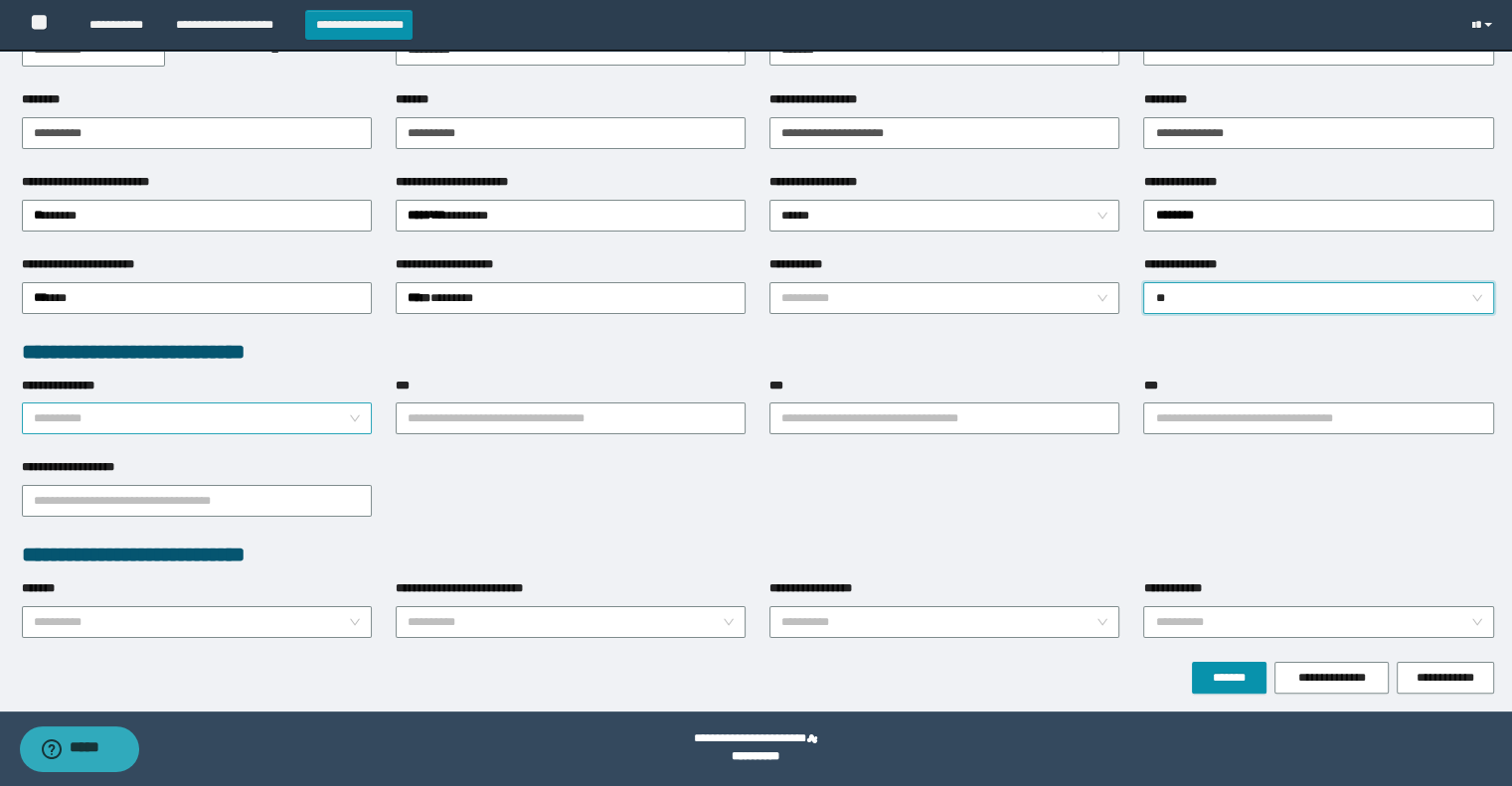 click on "**********" at bounding box center (191, 418) 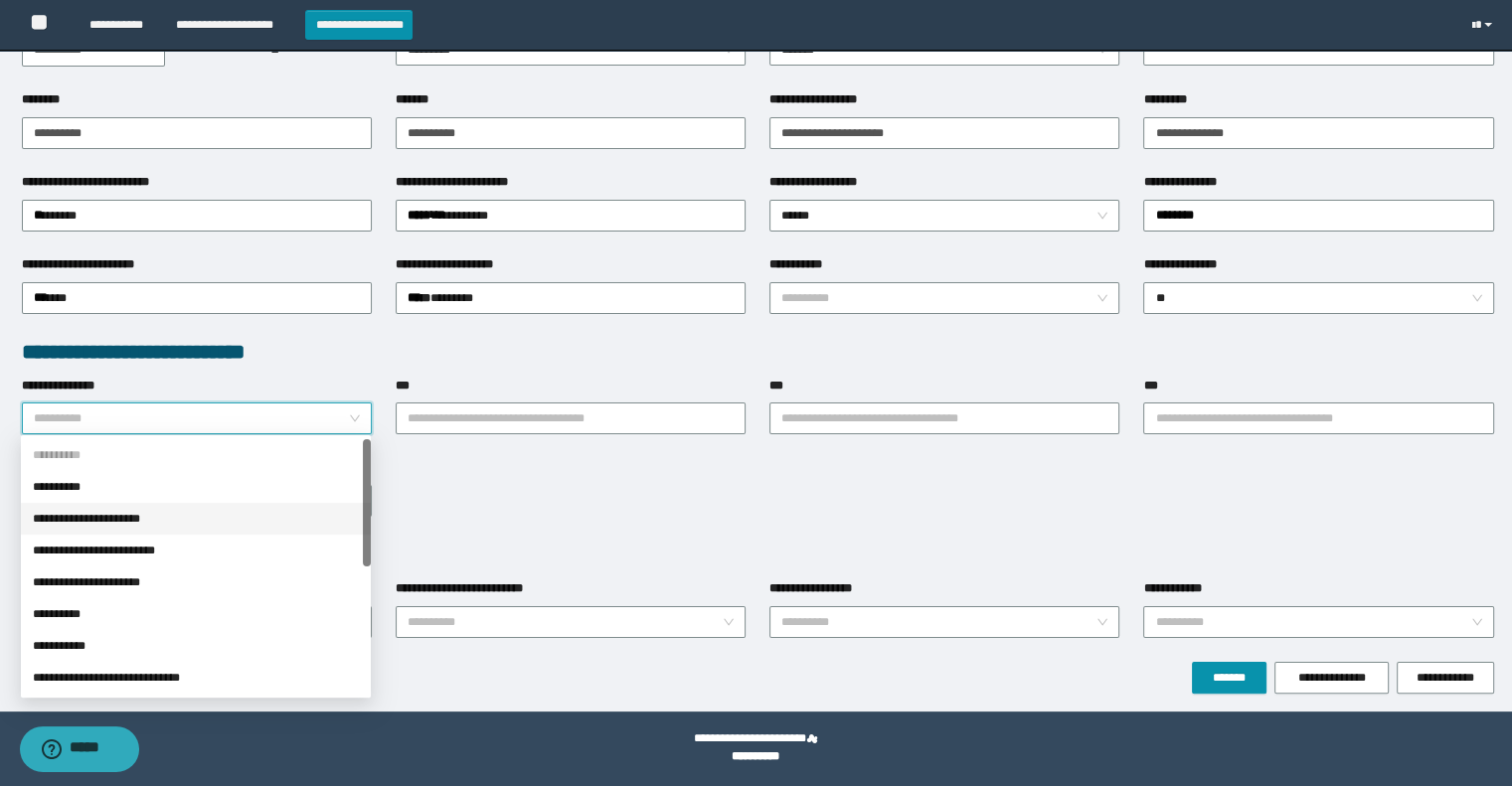 click on "**********" at bounding box center [196, 519] 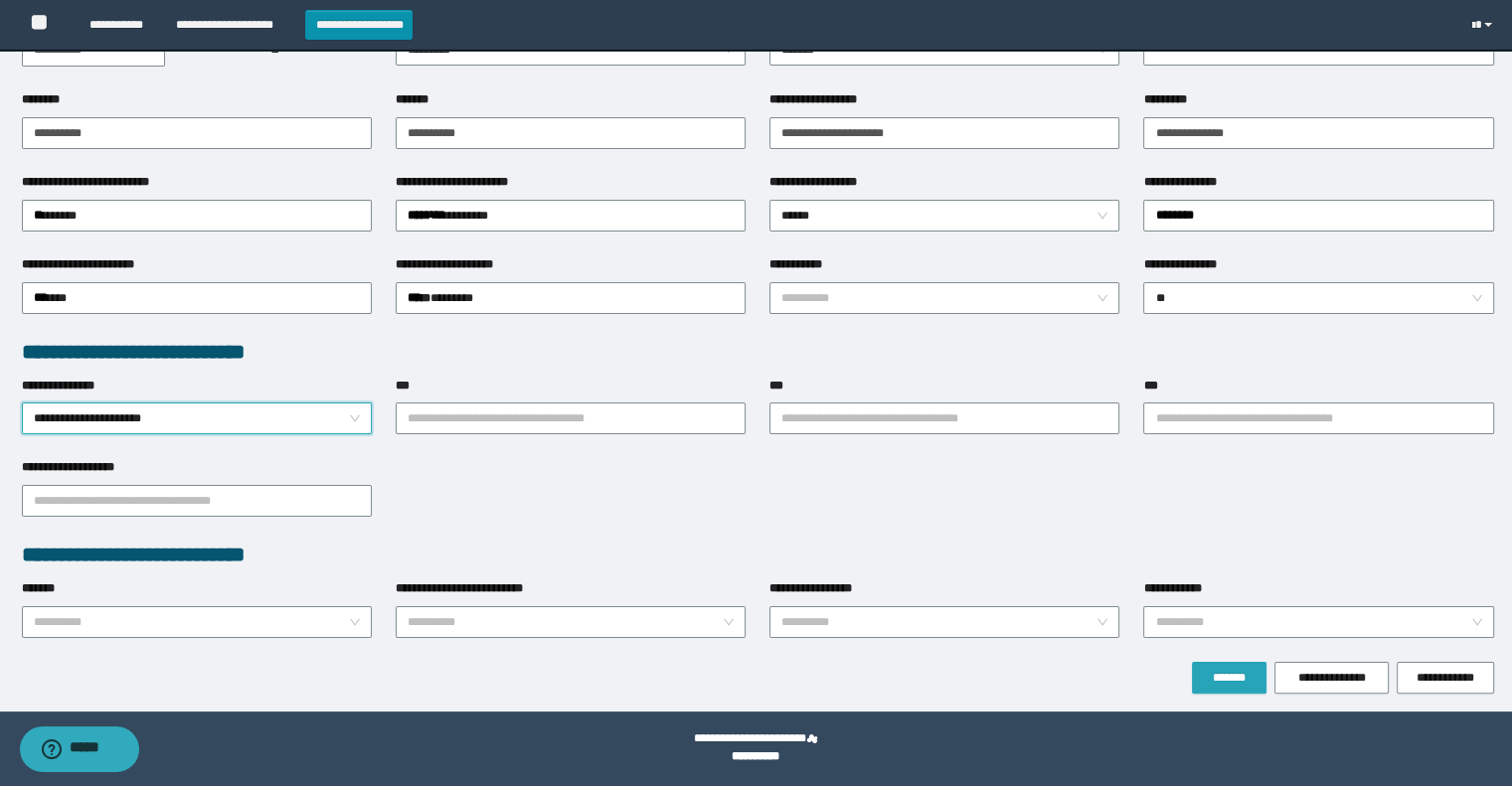 click on "*******" at bounding box center [1229, 678] 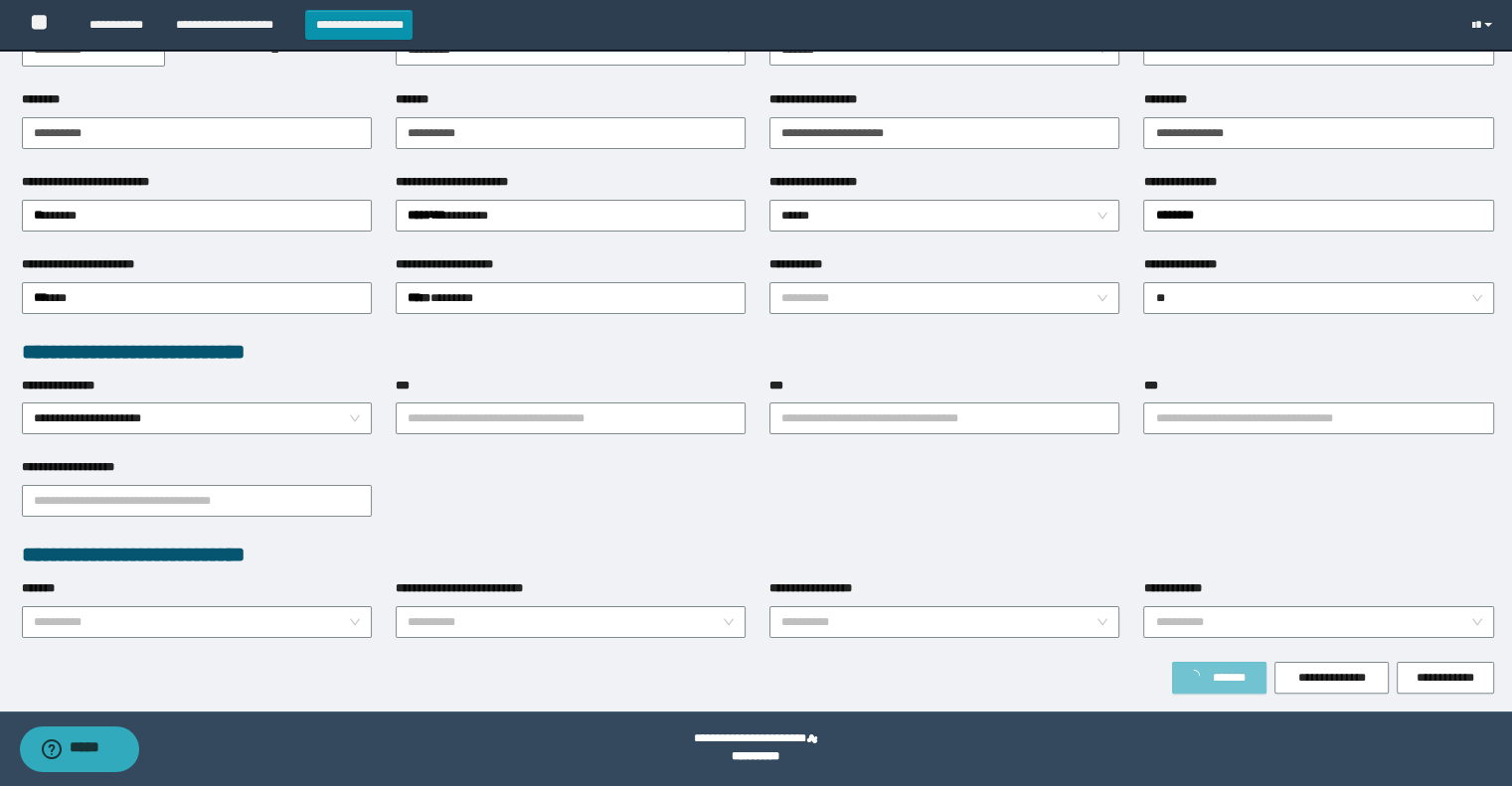 scroll, scrollTop: 318, scrollLeft: 0, axis: vertical 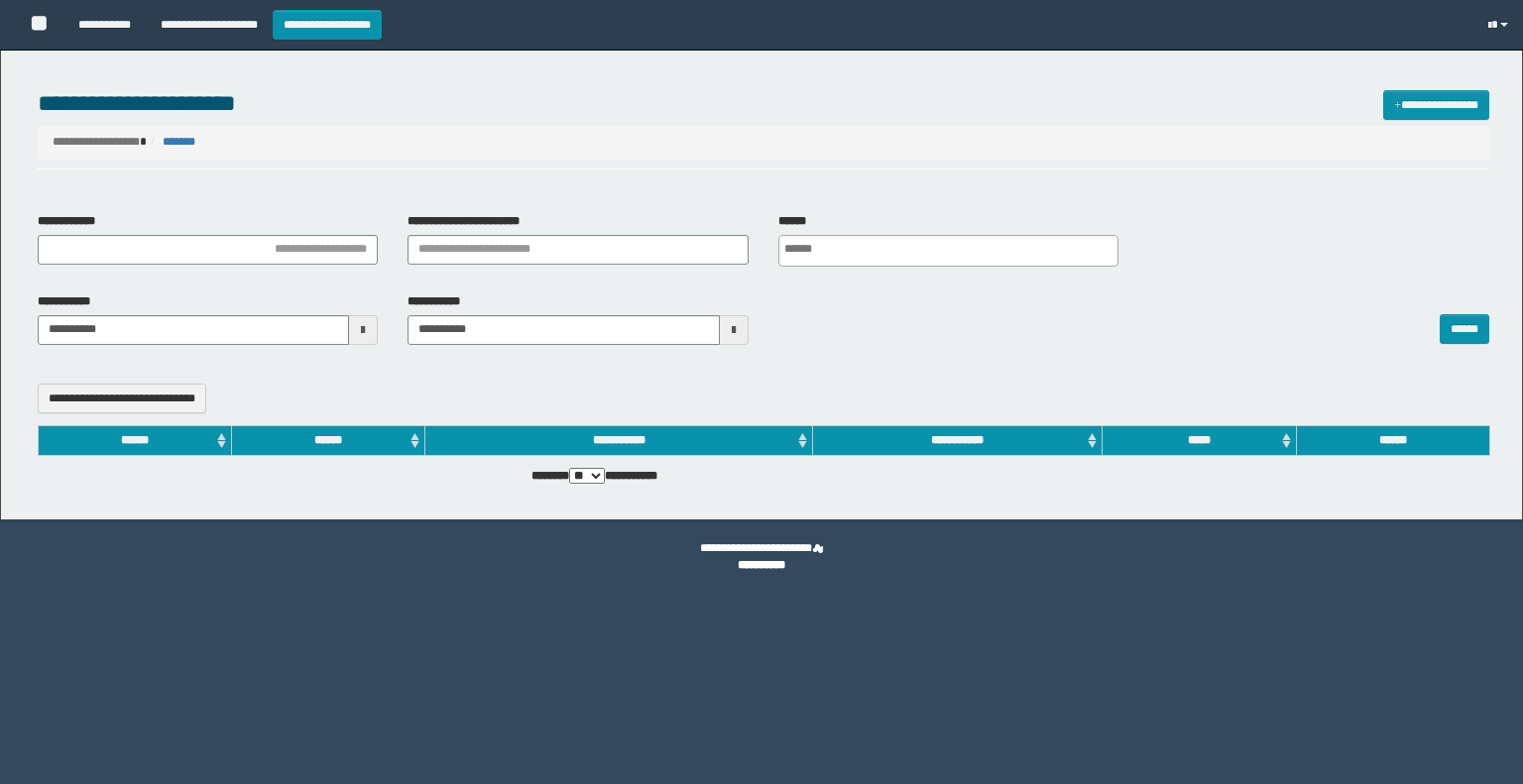 select 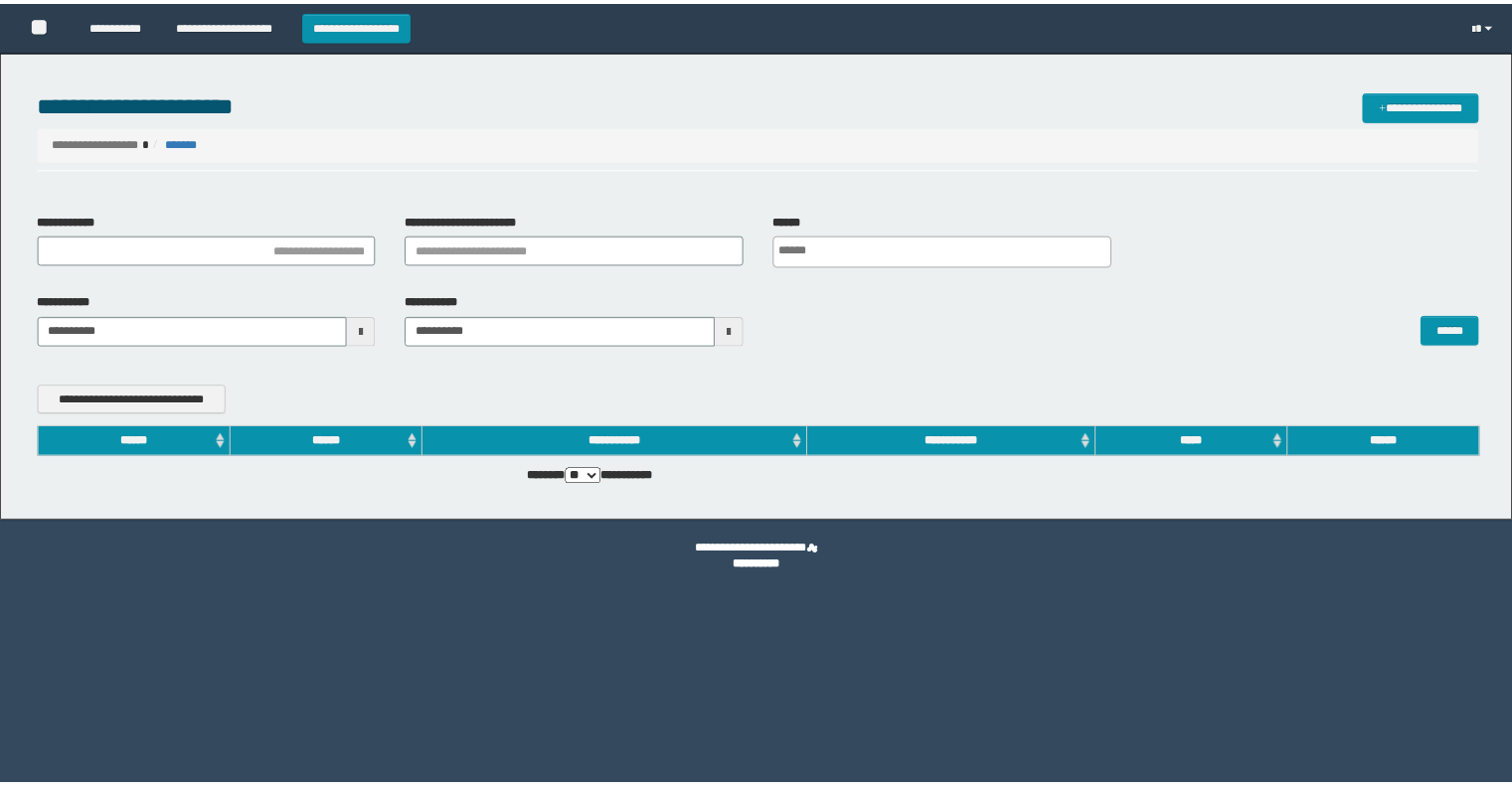 scroll, scrollTop: 0, scrollLeft: 0, axis: both 